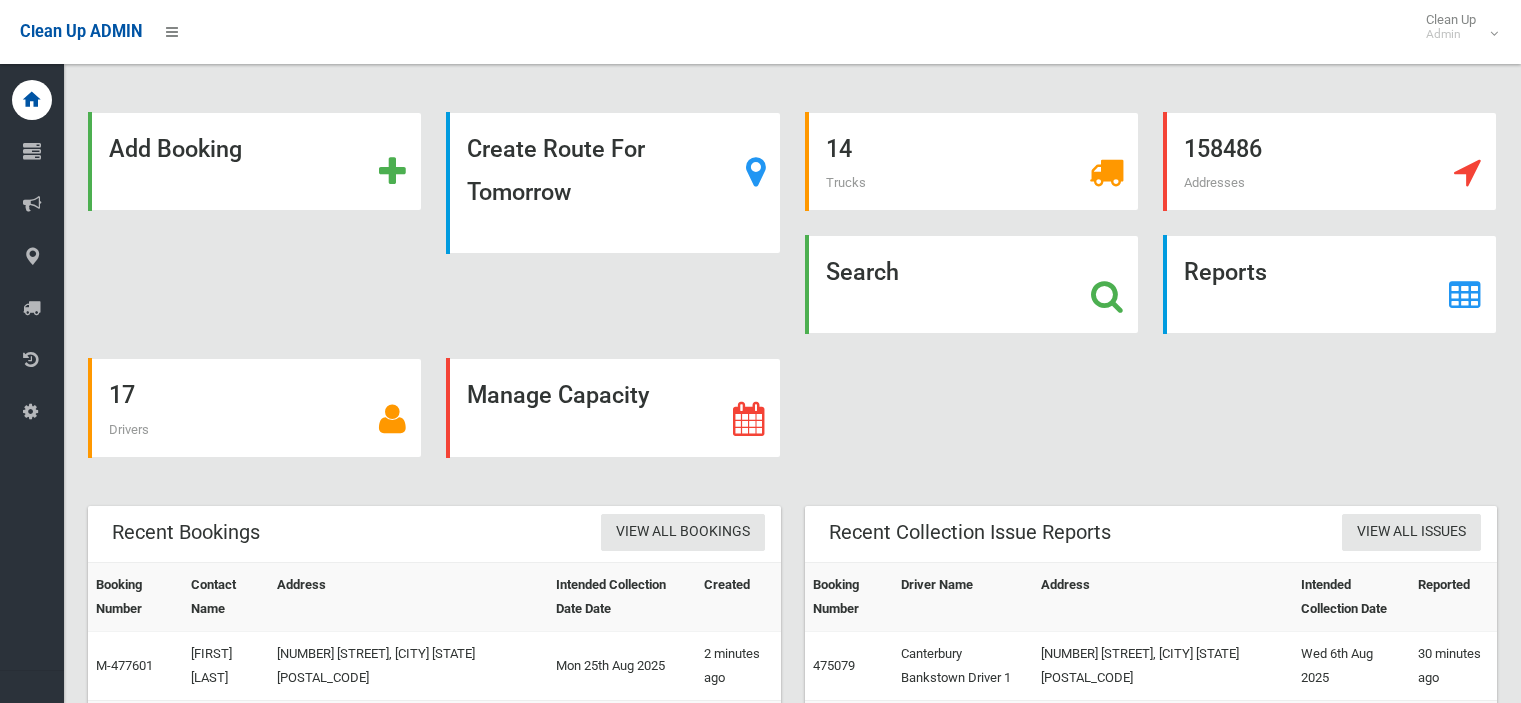 scroll, scrollTop: 0, scrollLeft: 0, axis: both 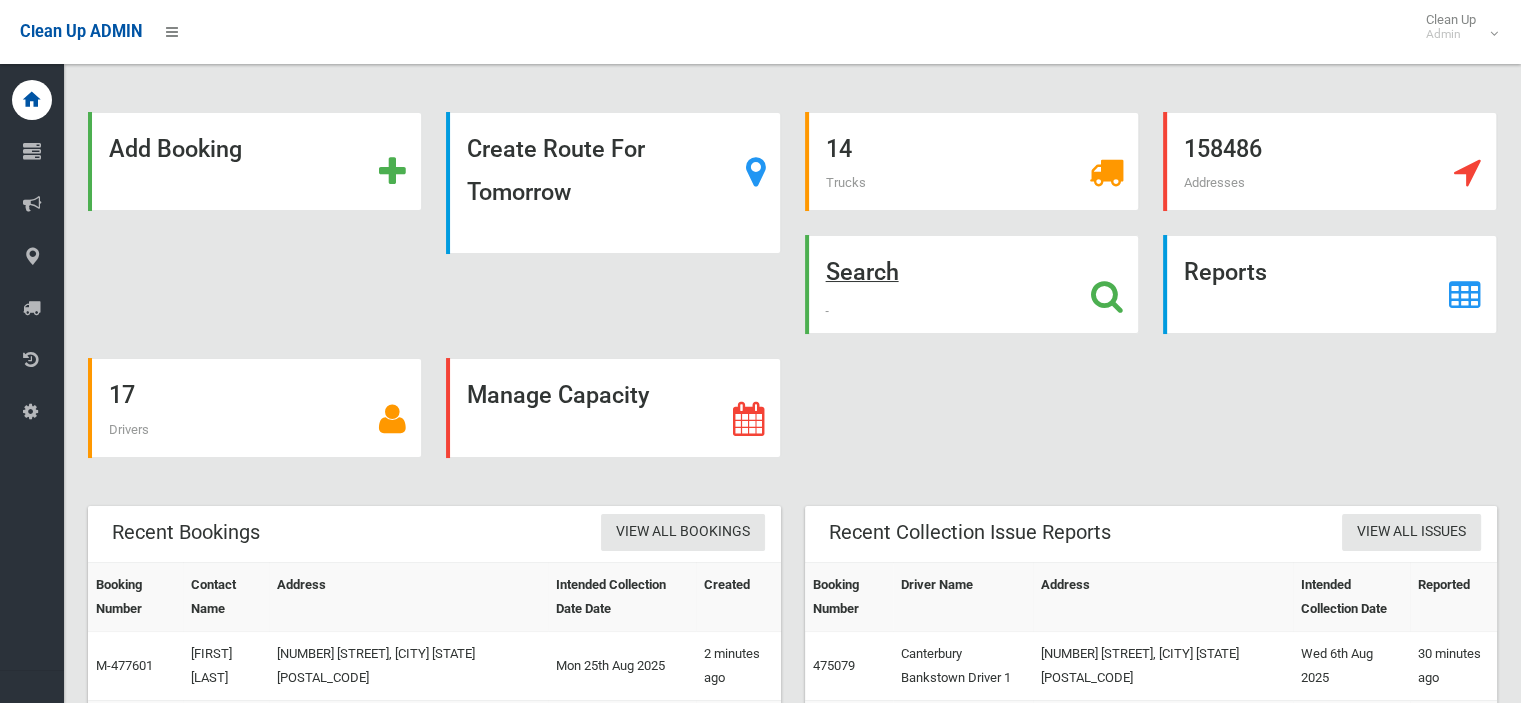 click on "Search" at bounding box center [862, 272] 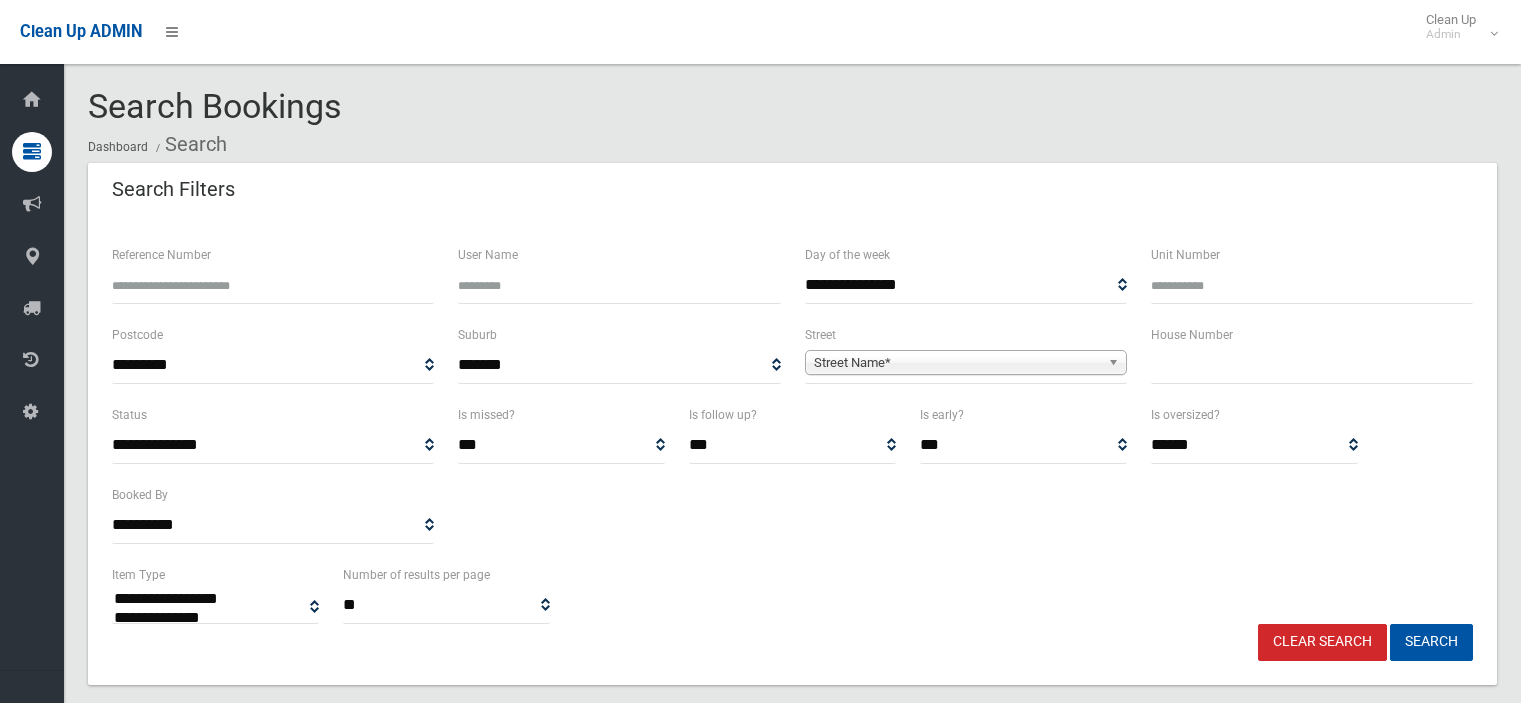 select 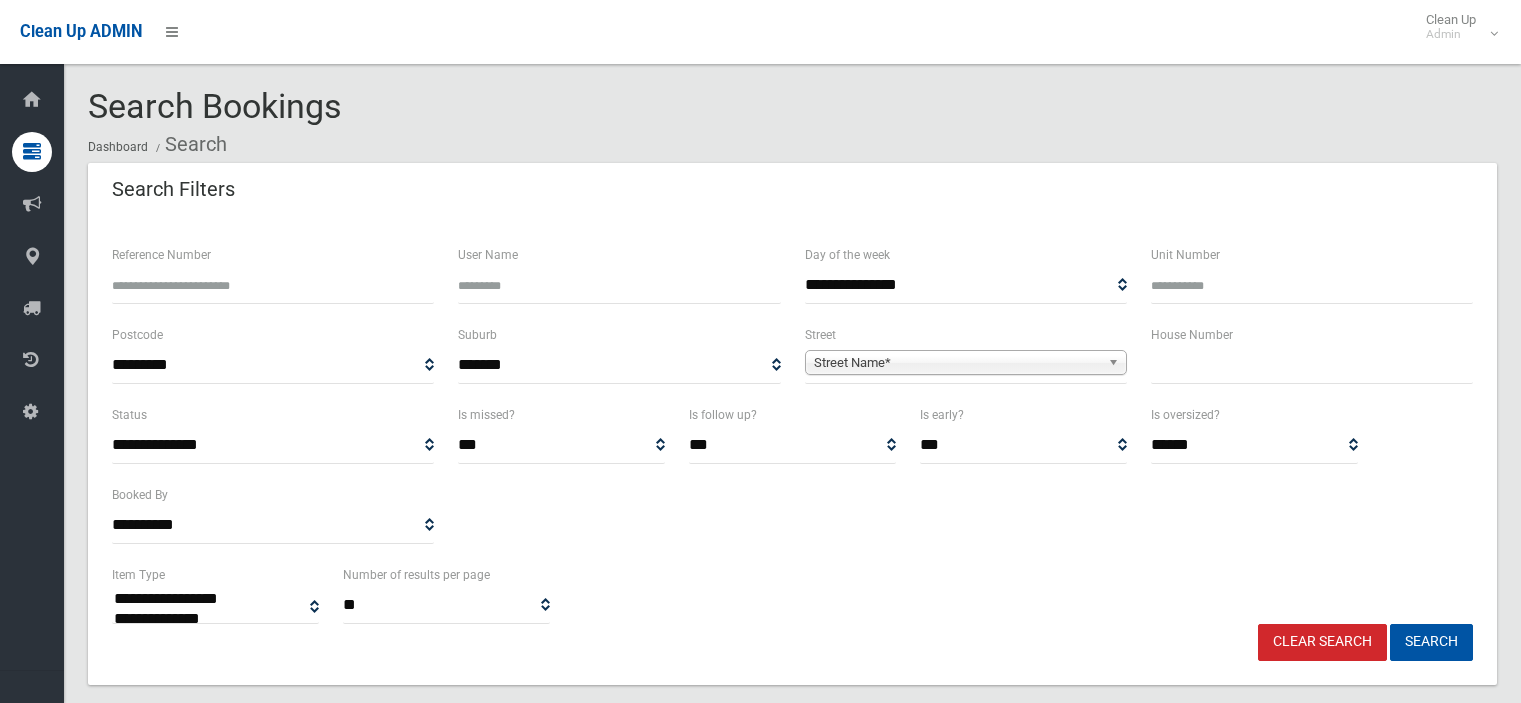 scroll, scrollTop: 0, scrollLeft: 0, axis: both 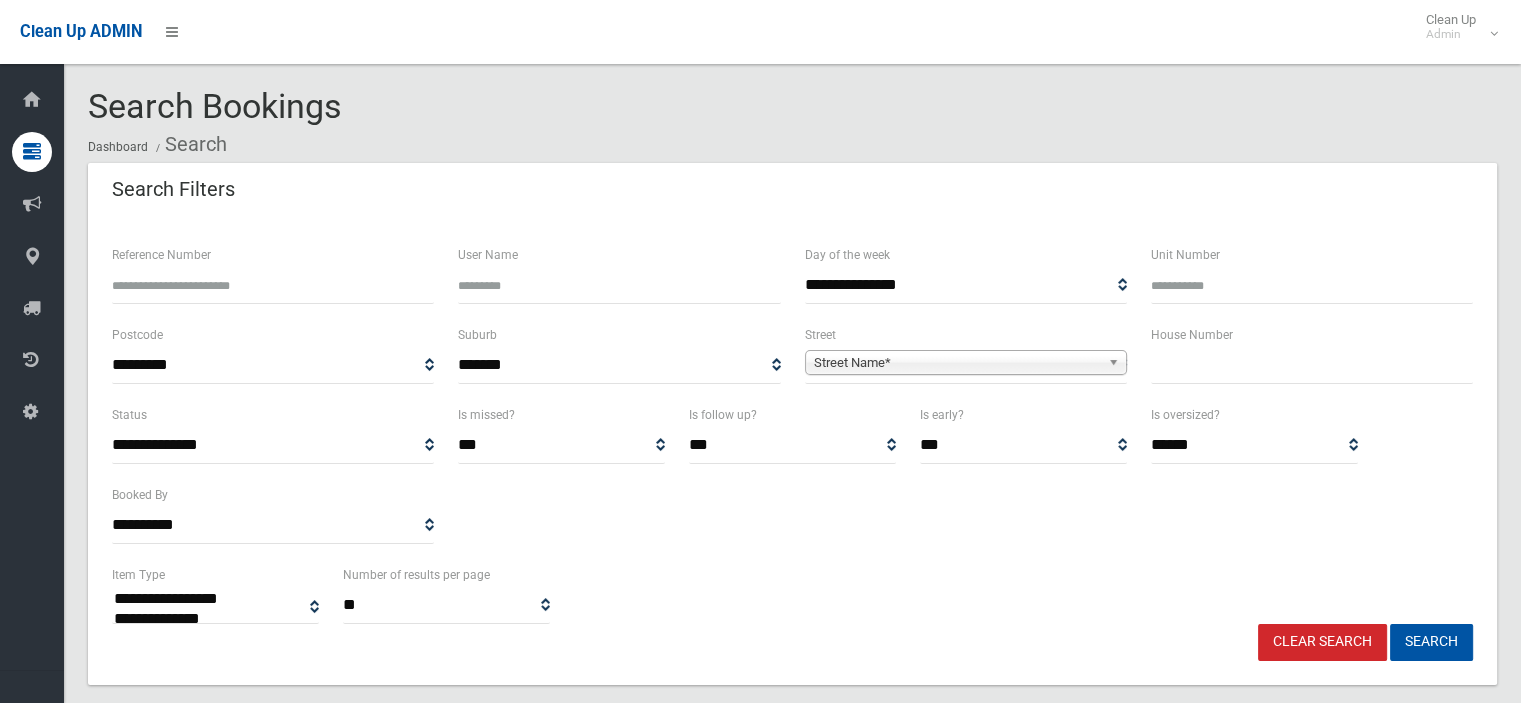click at bounding box center [1312, 365] 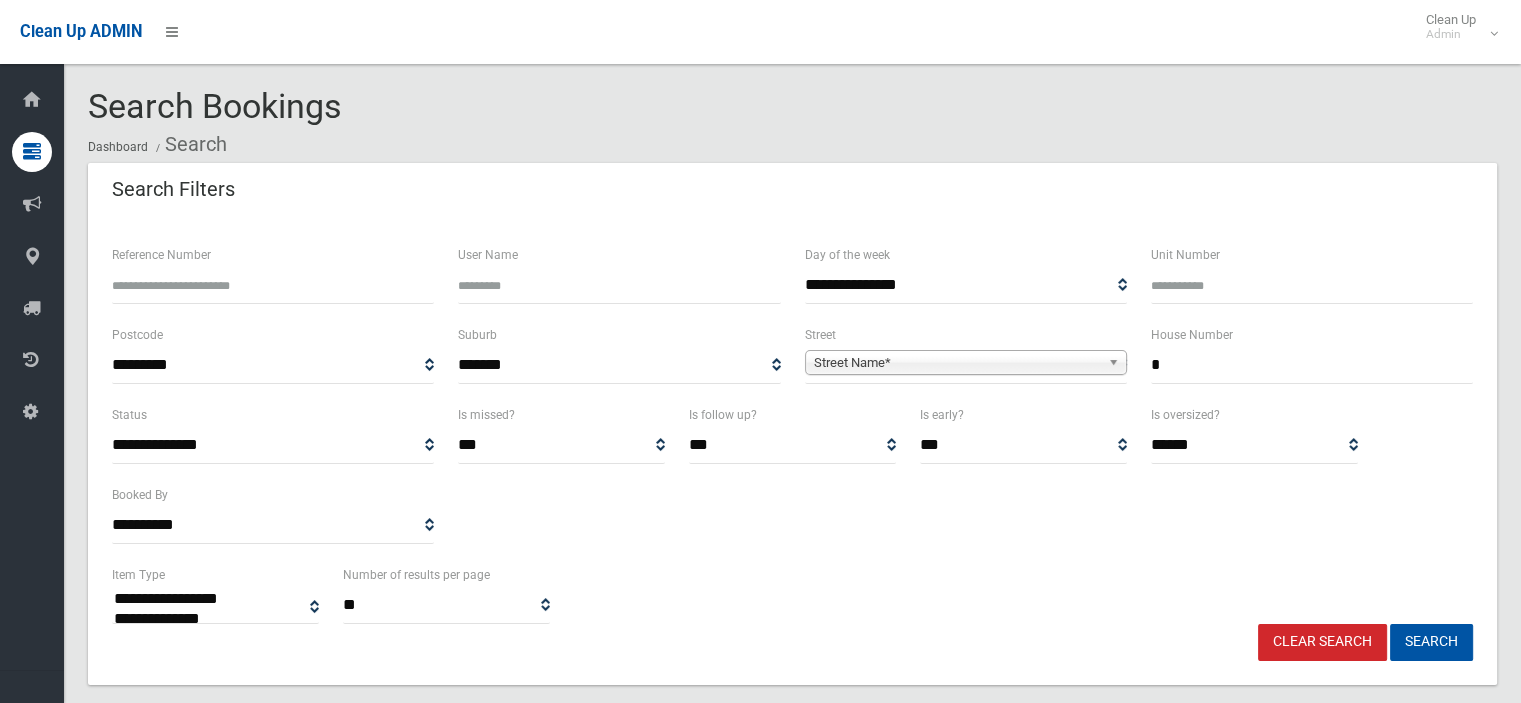 type 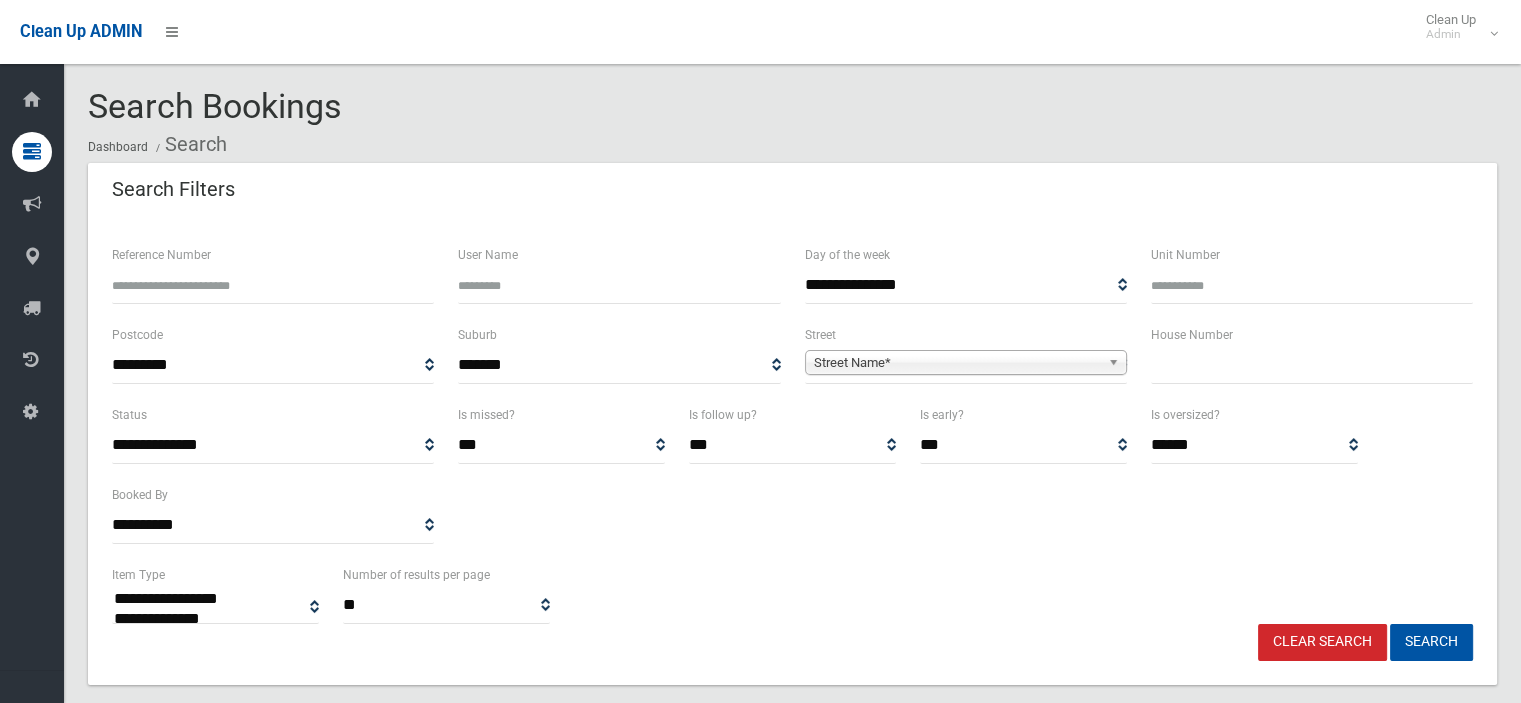 click on "Reference Number" at bounding box center [273, 285] 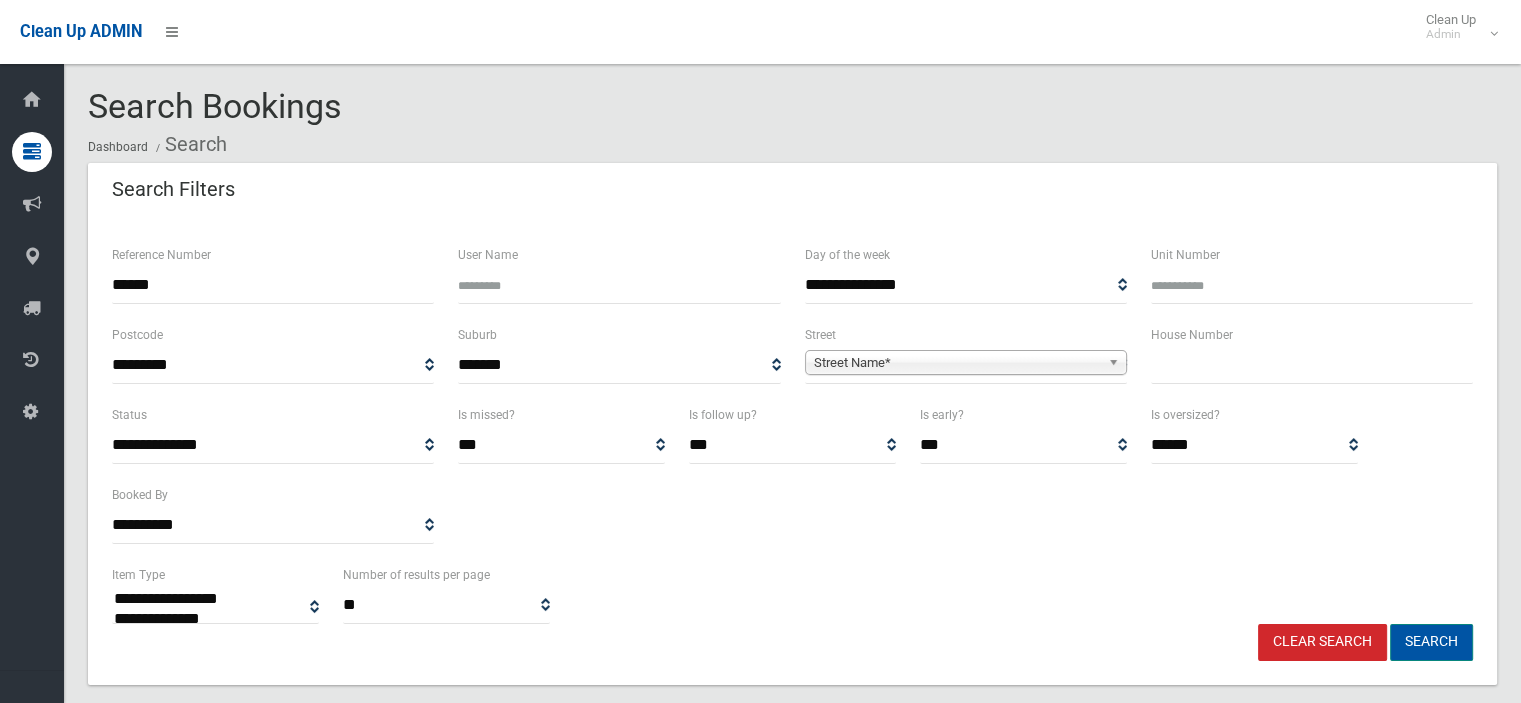 type on "******" 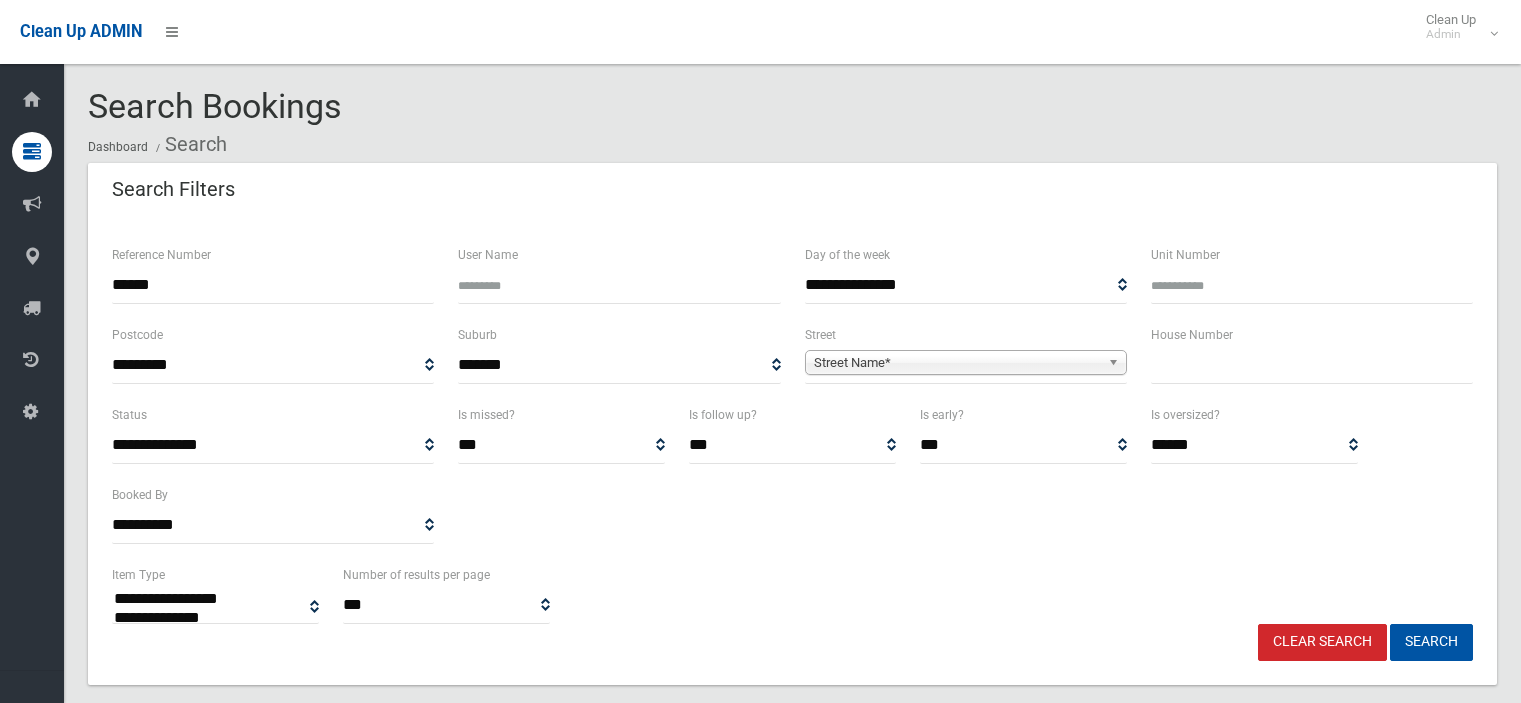 select 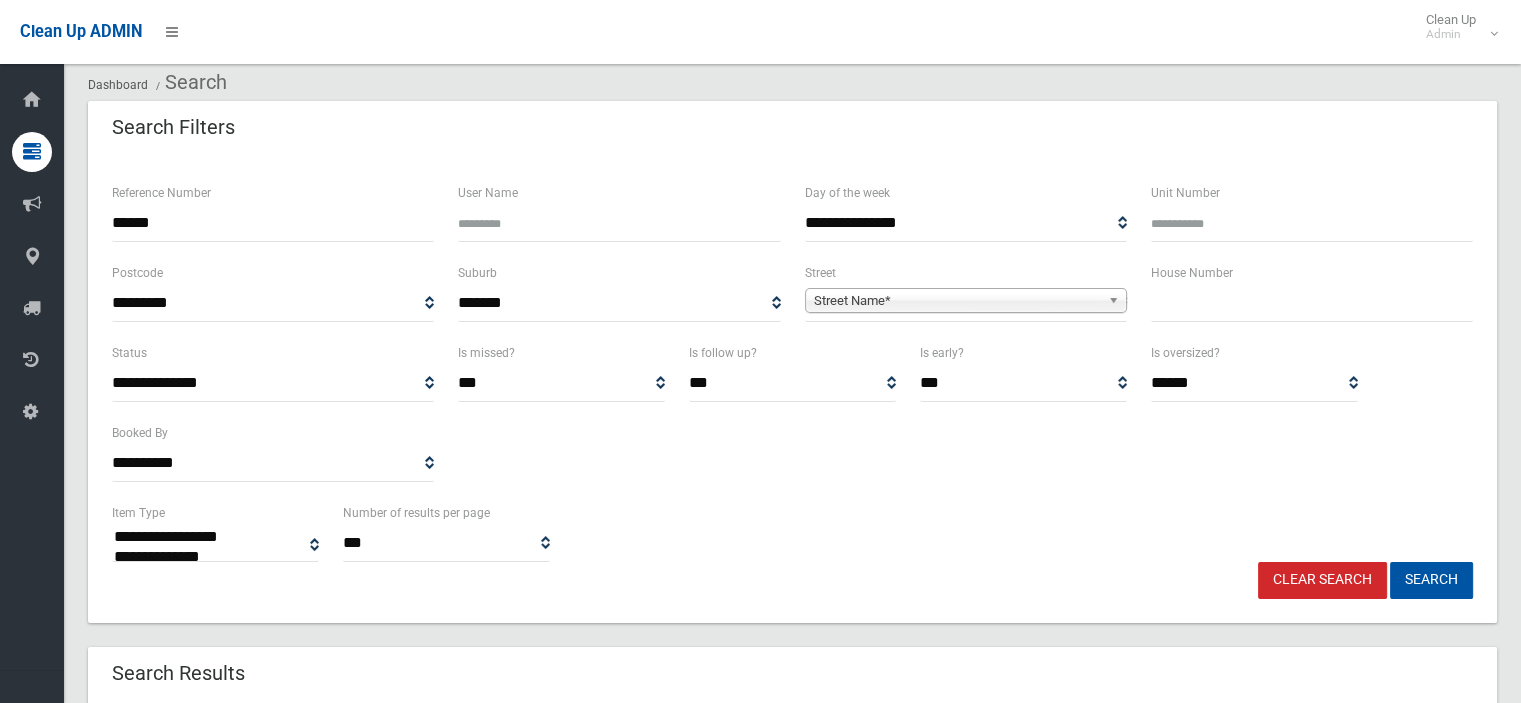 scroll, scrollTop: 18, scrollLeft: 0, axis: vertical 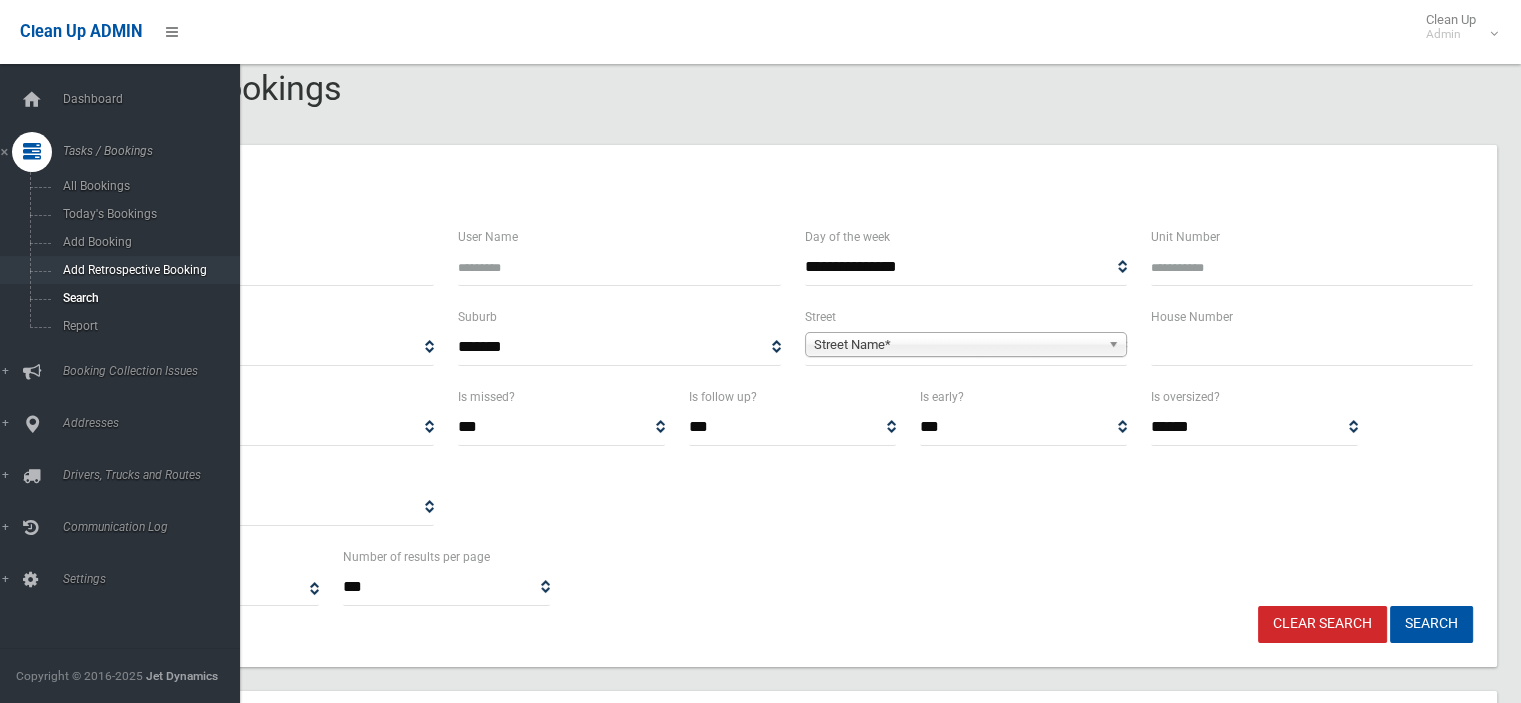 drag, startPoint x: 172, startPoint y: 267, endPoint x: 5, endPoint y: 259, distance: 167.19151 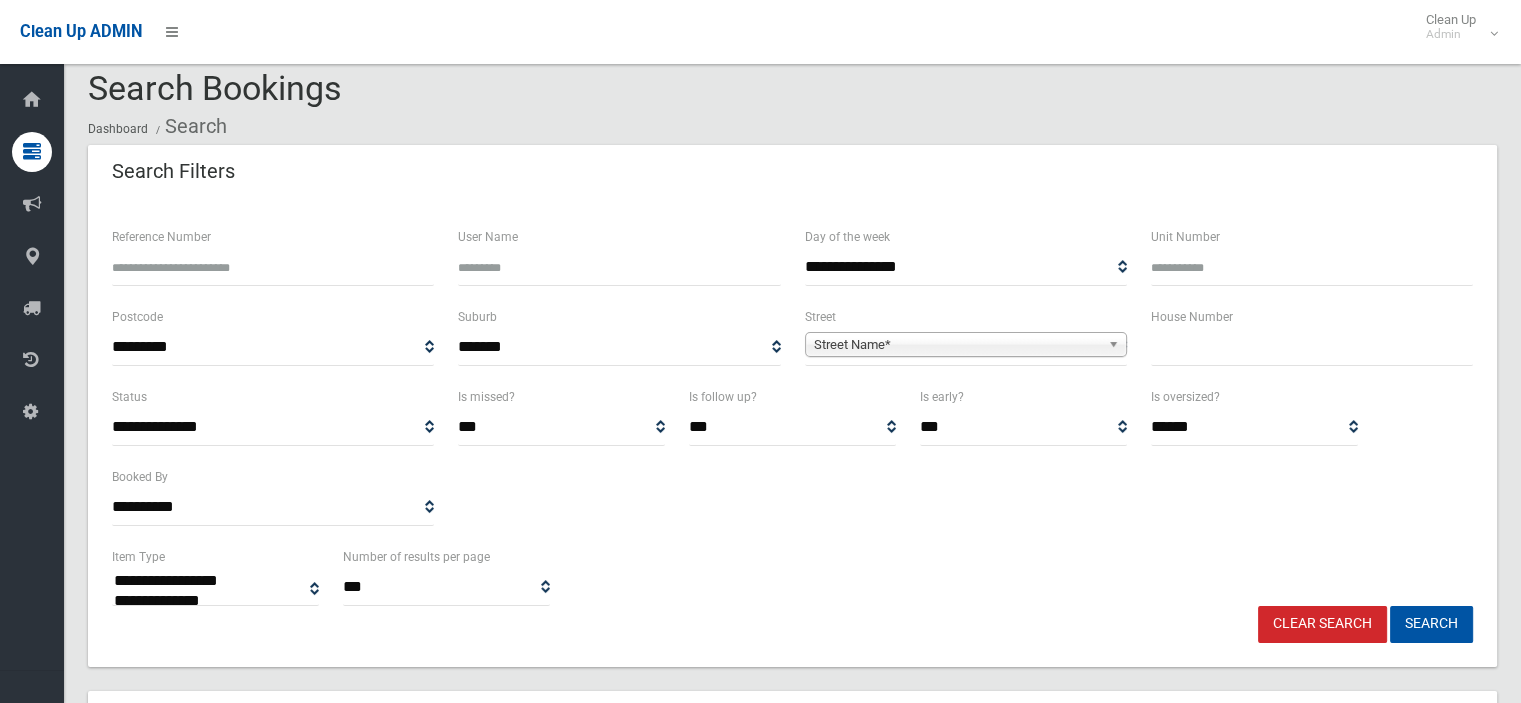 type 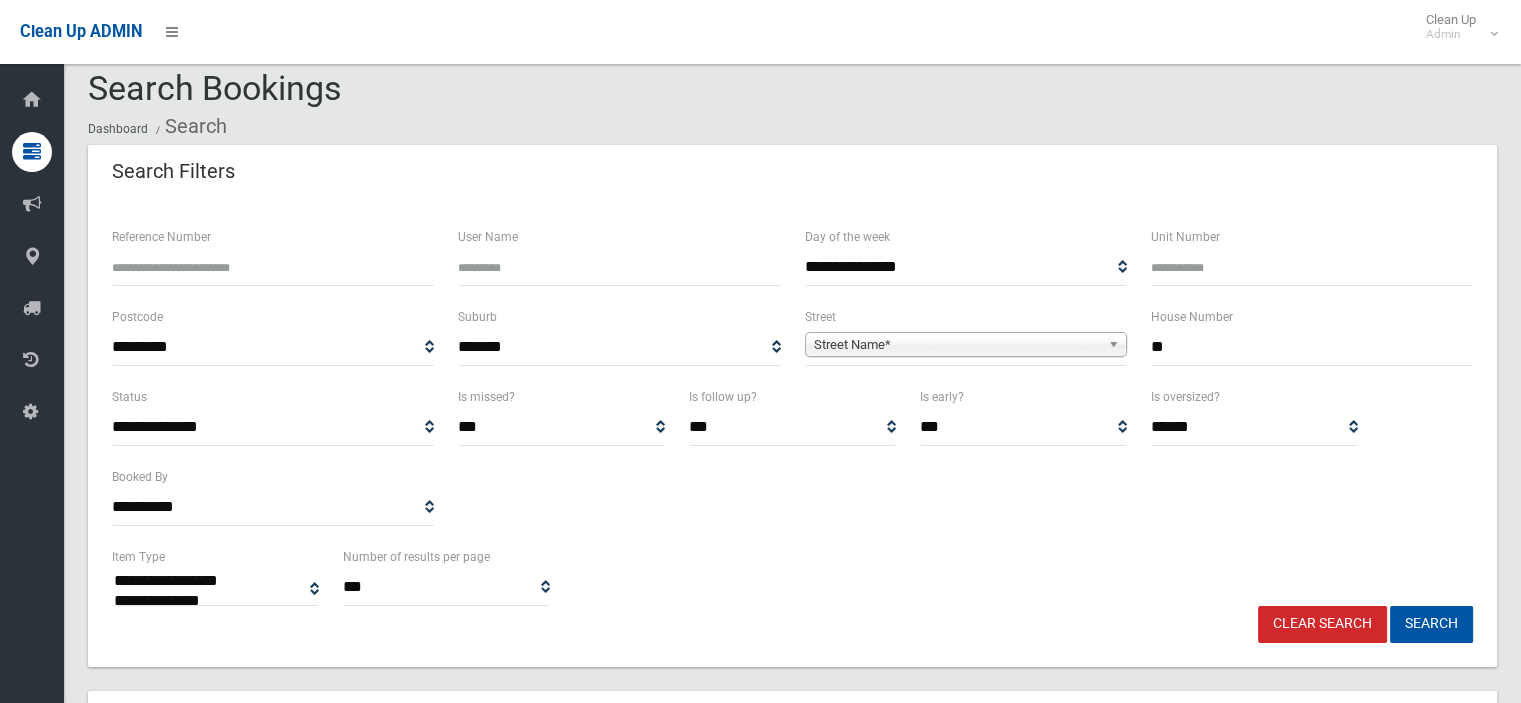 type on "**" 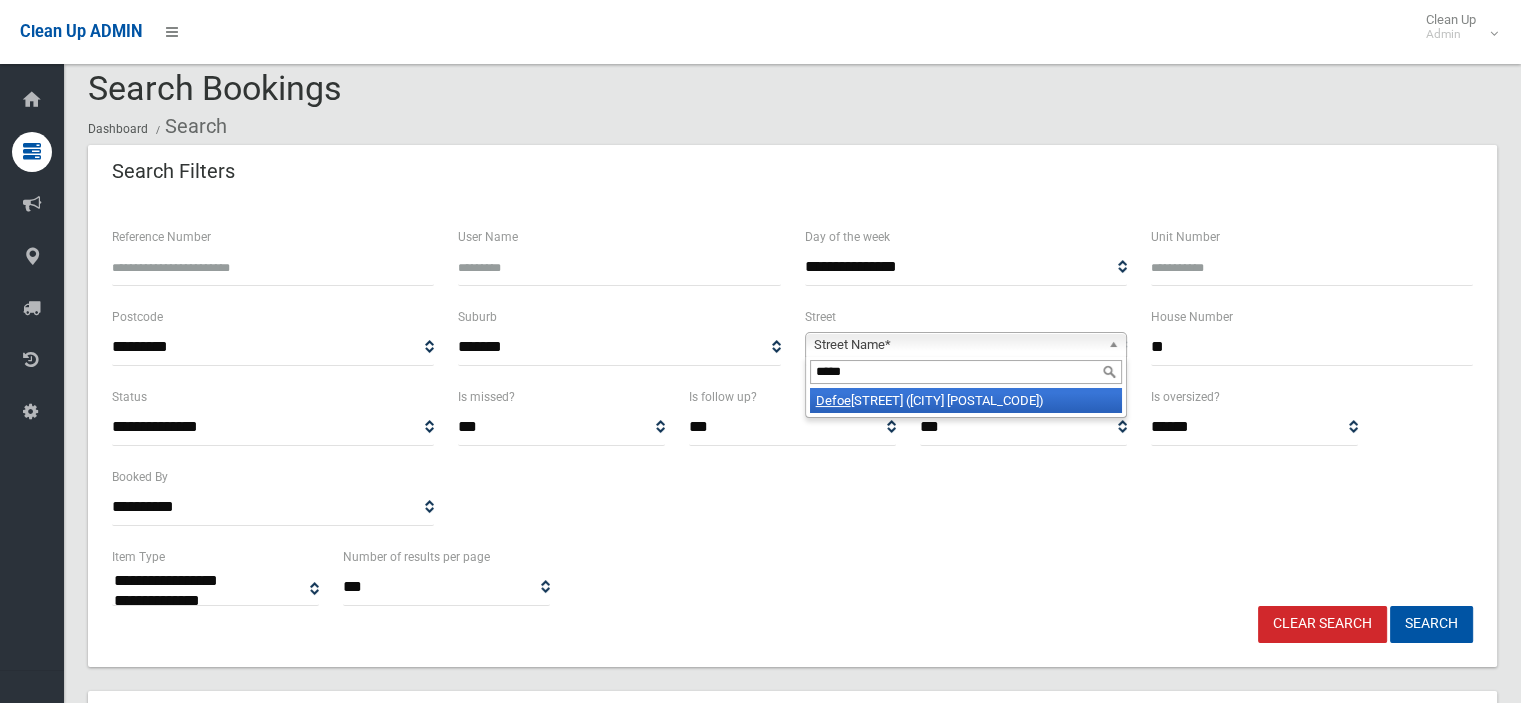 type on "*****" 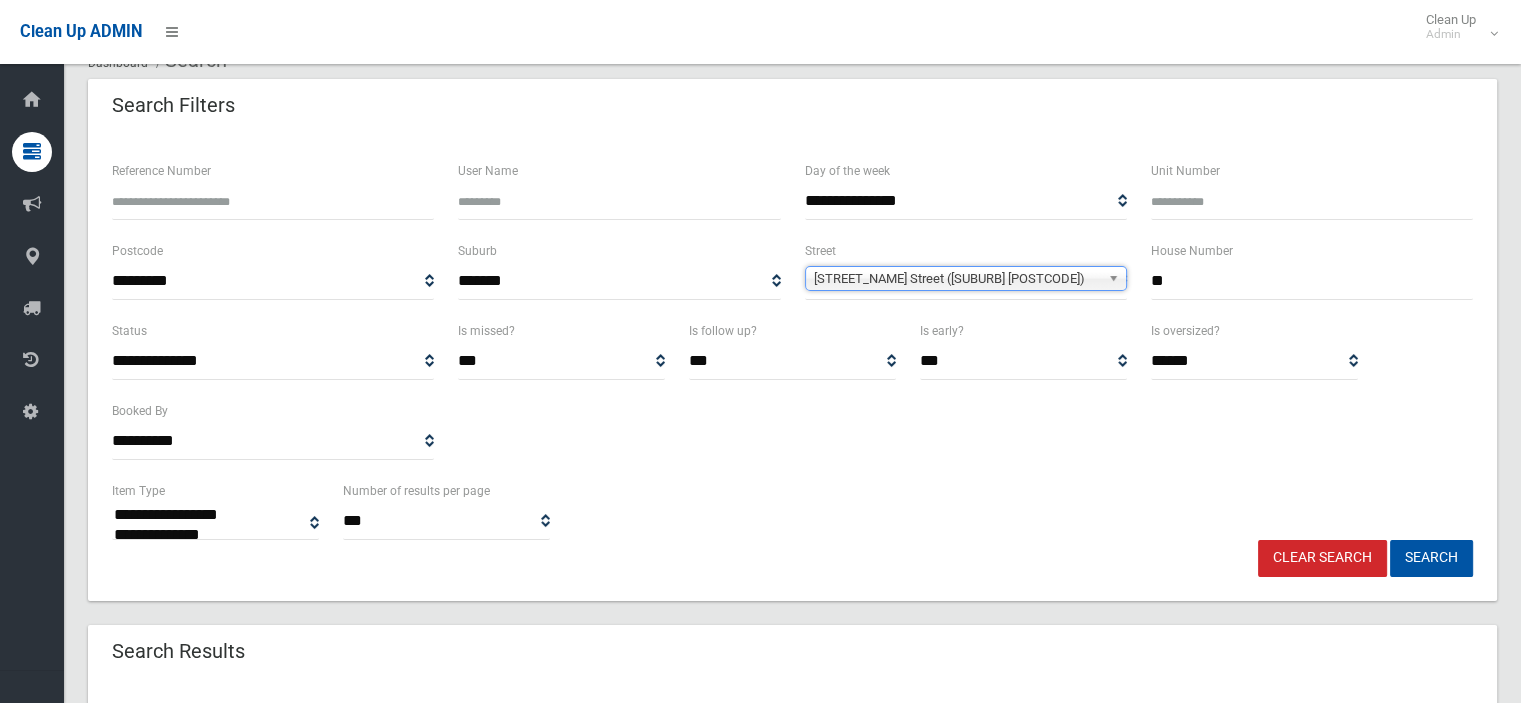 scroll, scrollTop: 118, scrollLeft: 0, axis: vertical 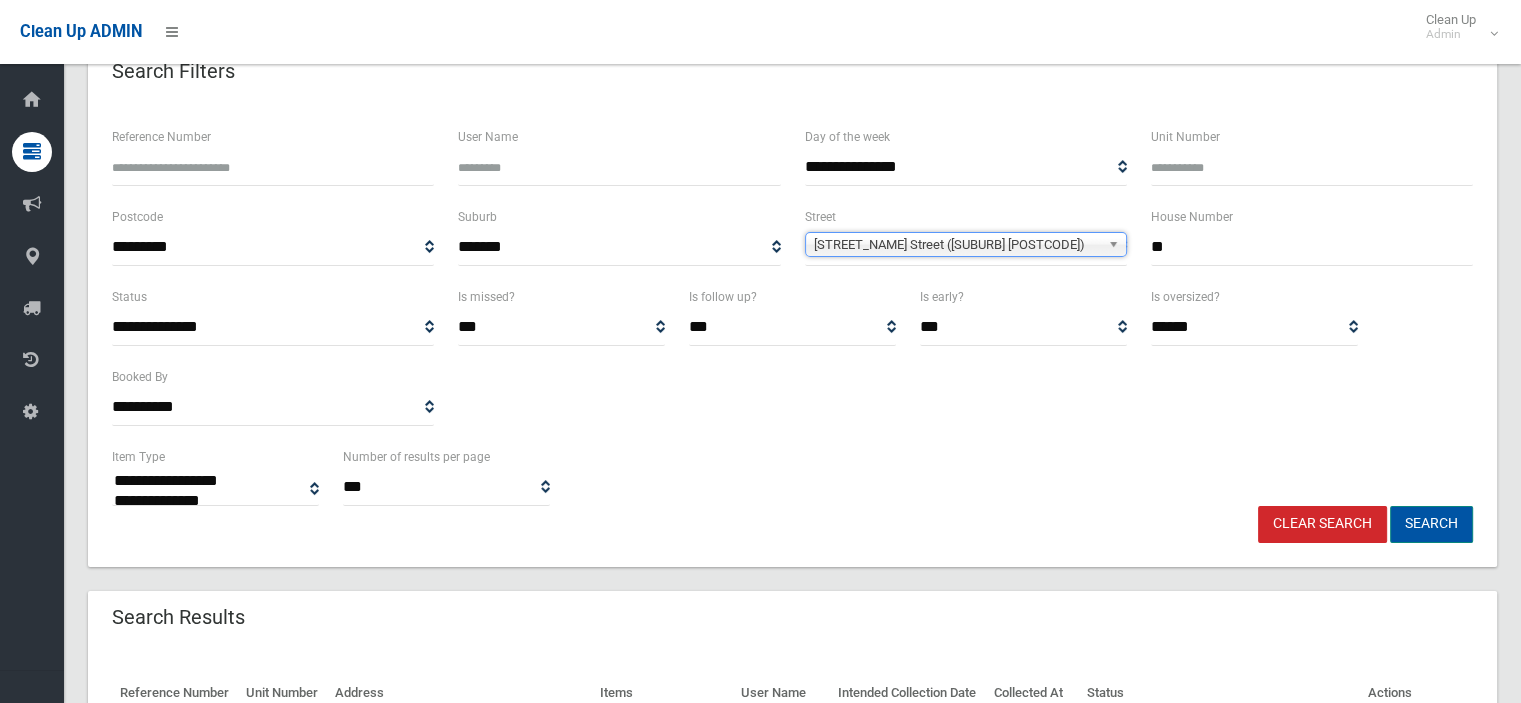 click on "Search" at bounding box center (1431, 524) 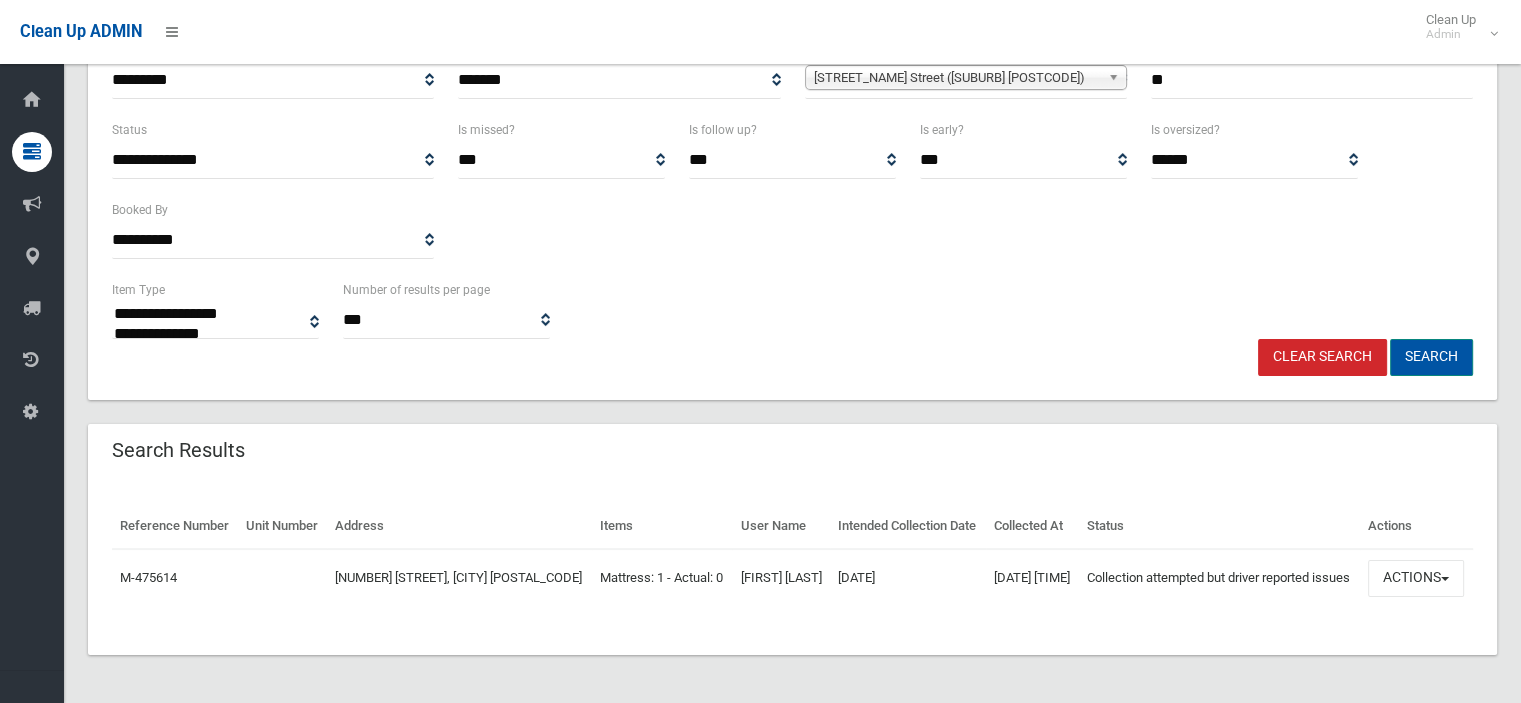 scroll, scrollTop: 118, scrollLeft: 0, axis: vertical 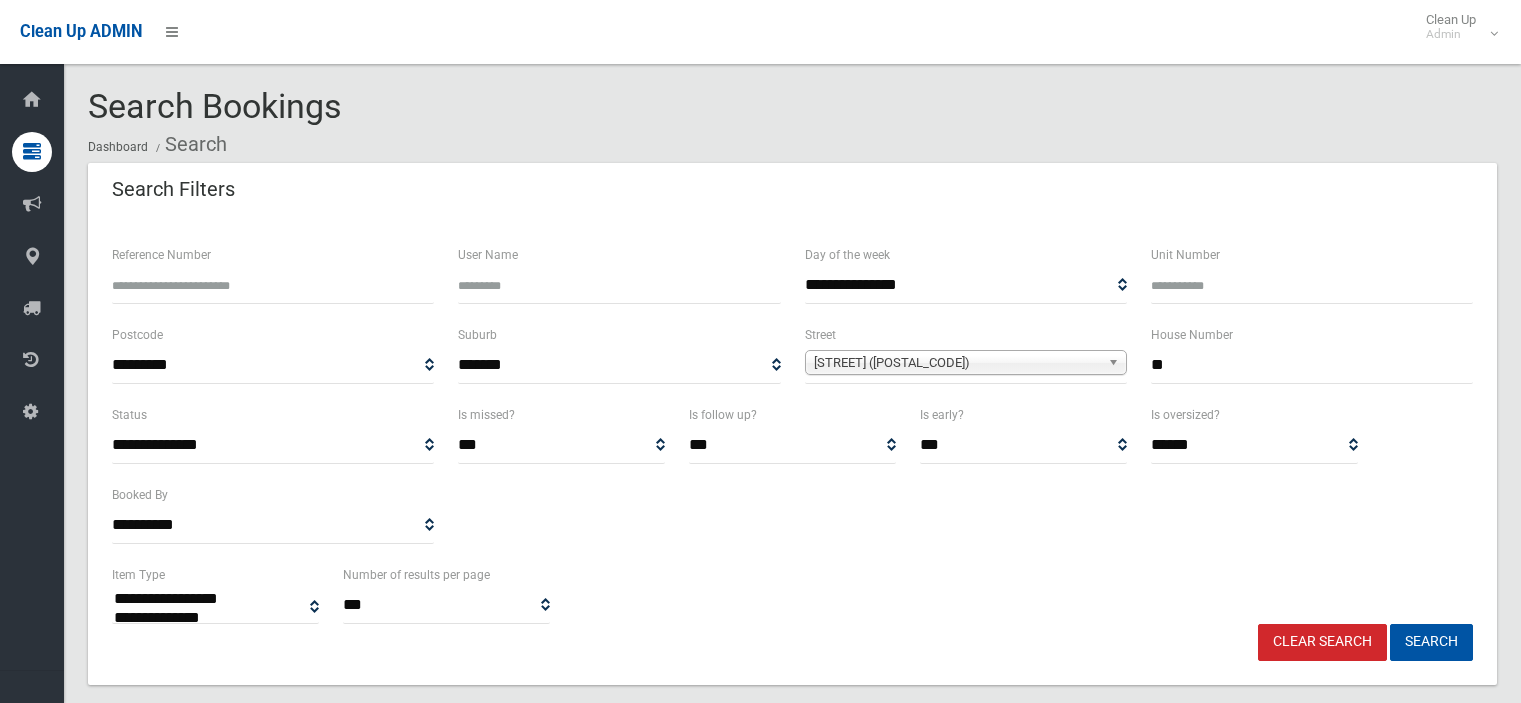 select 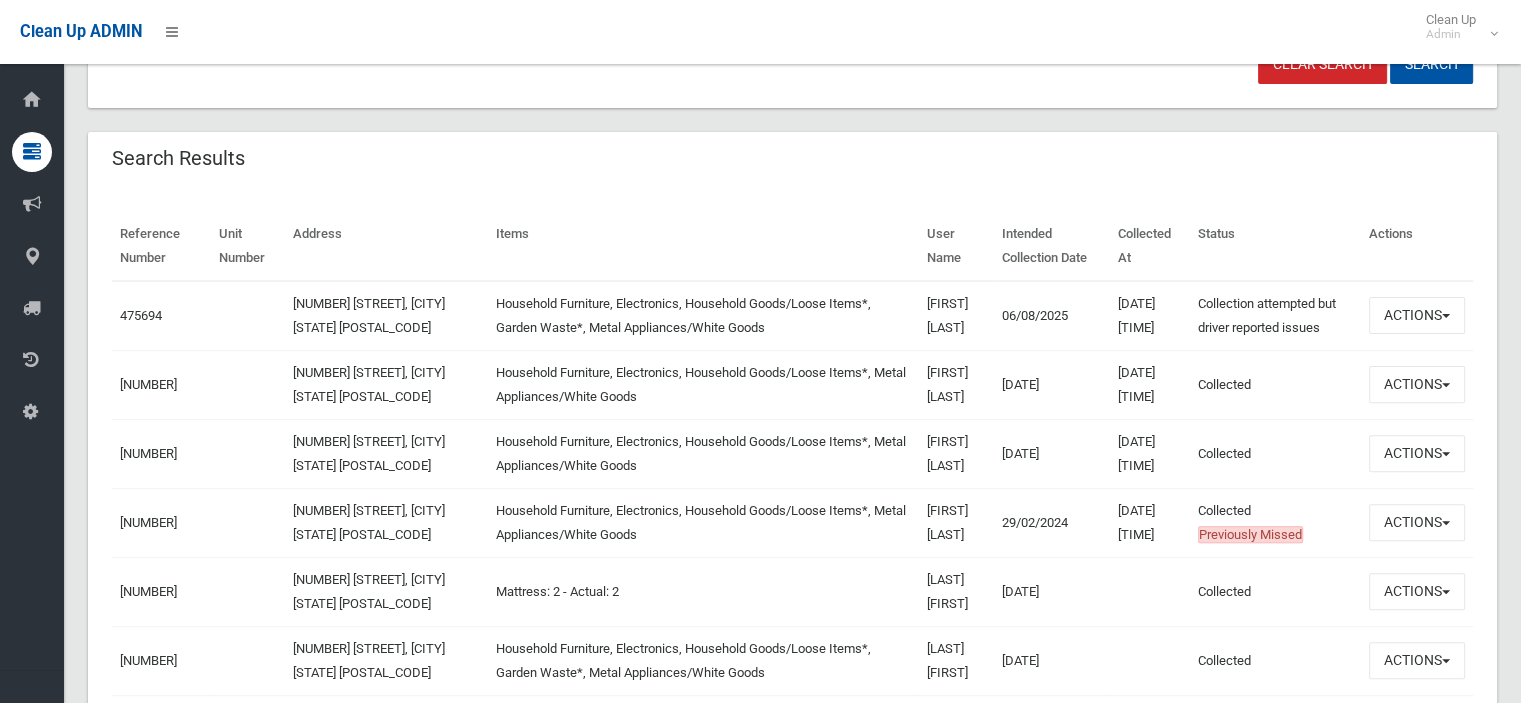 scroll, scrollTop: 600, scrollLeft: 0, axis: vertical 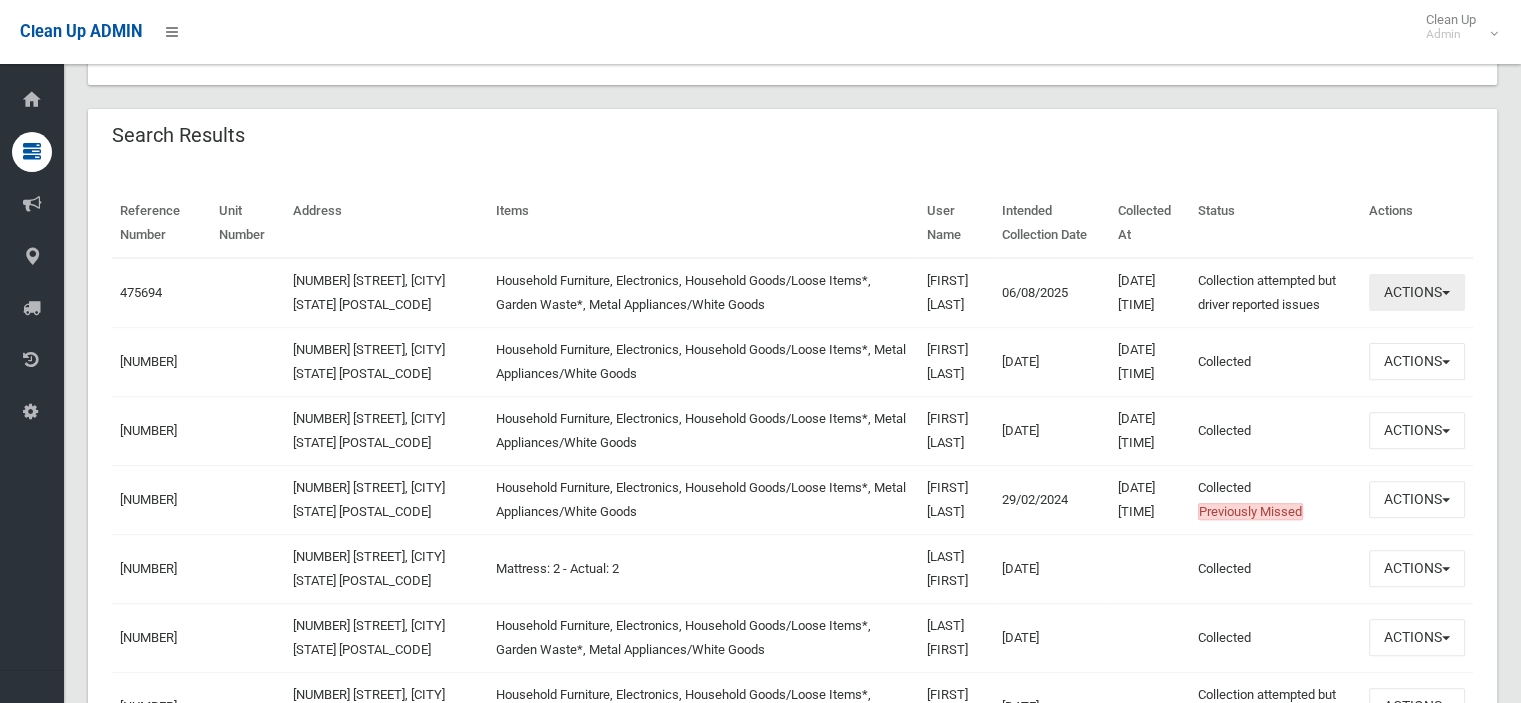 click on "Actions" at bounding box center [1417, 292] 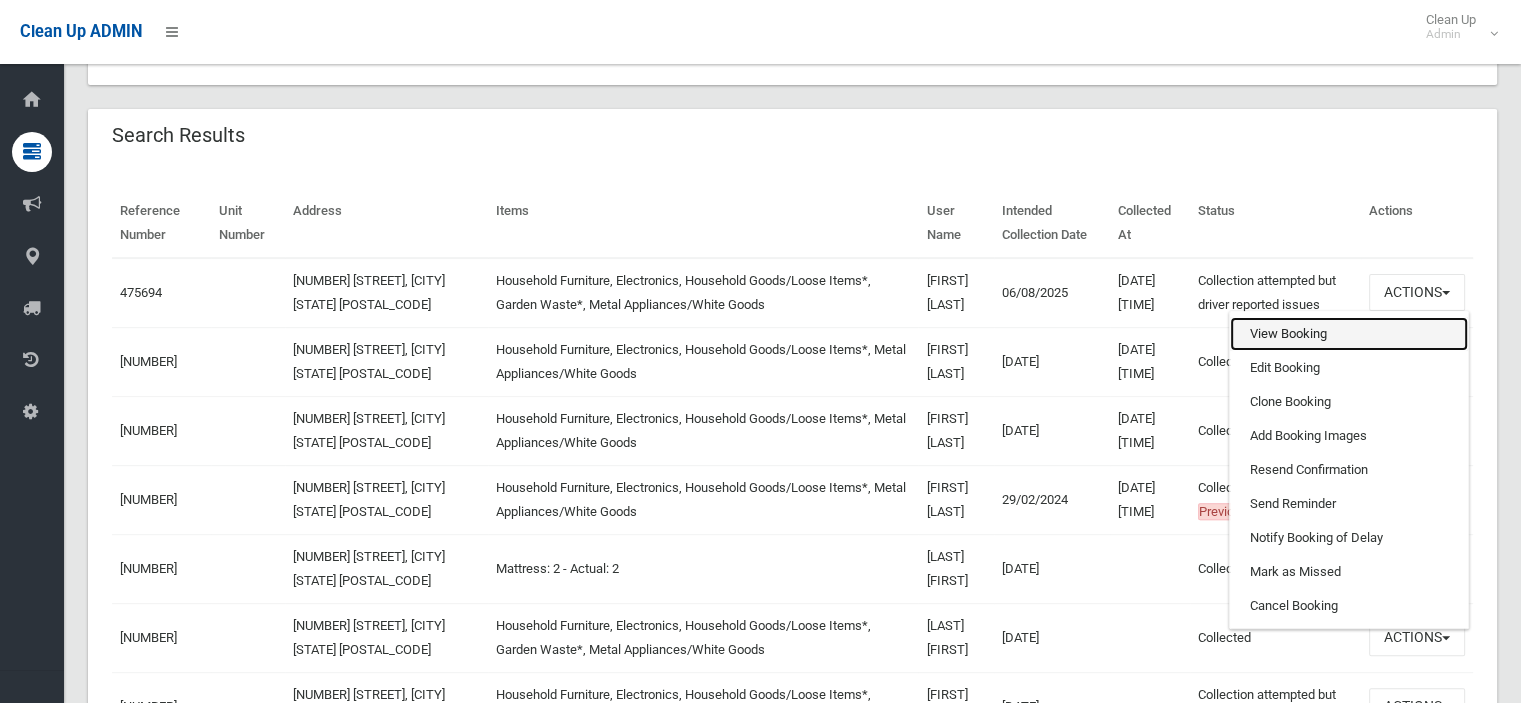 click on "View Booking" at bounding box center (1349, 334) 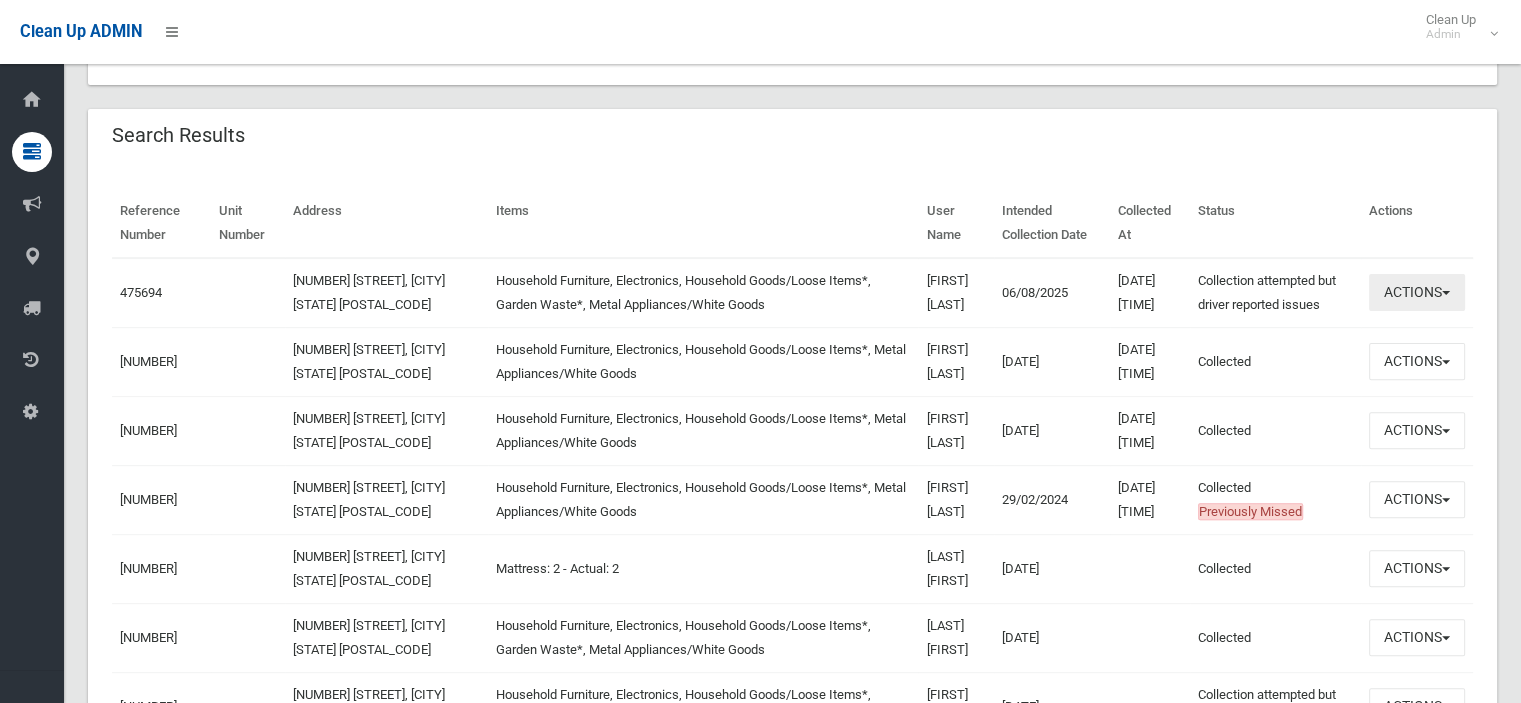click on "Actions" at bounding box center (1417, 292) 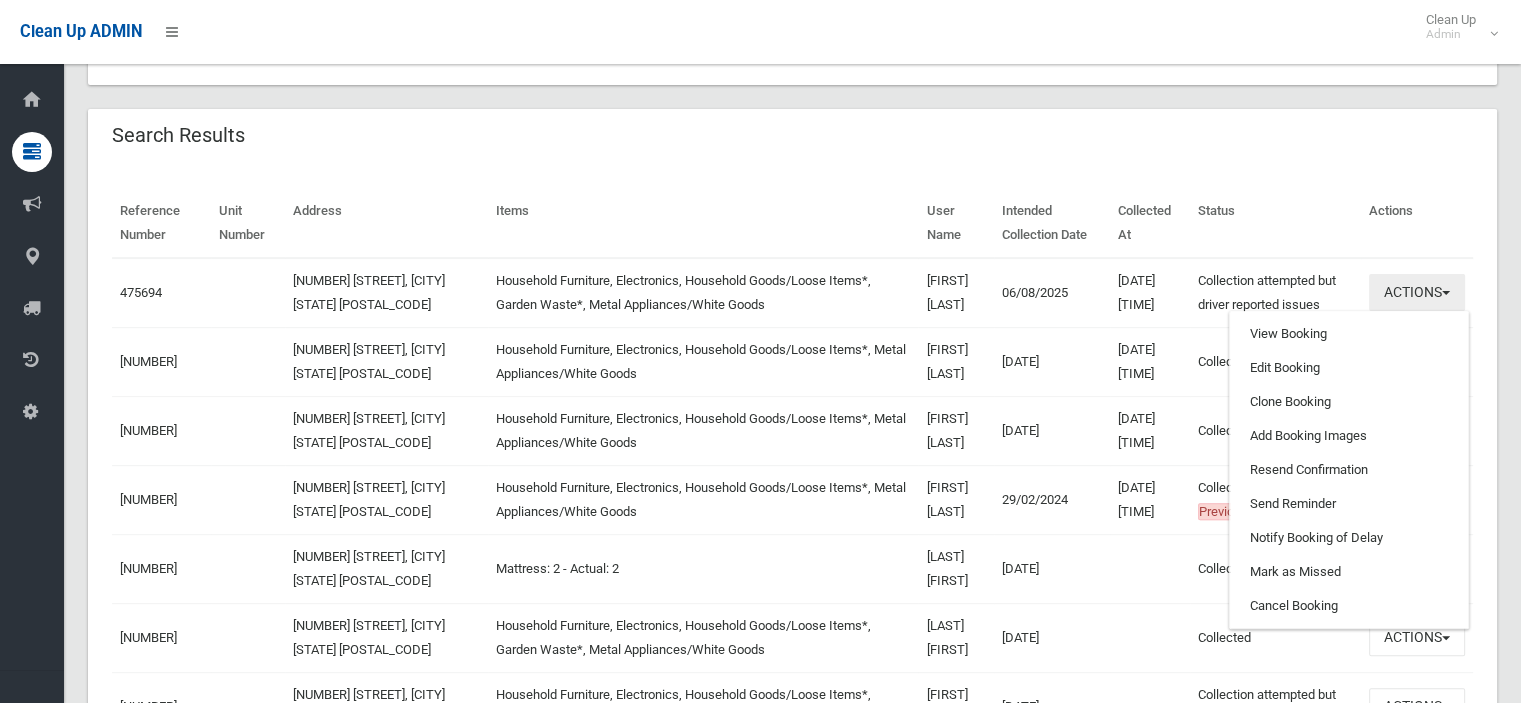 click on "Actions" at bounding box center (1417, 292) 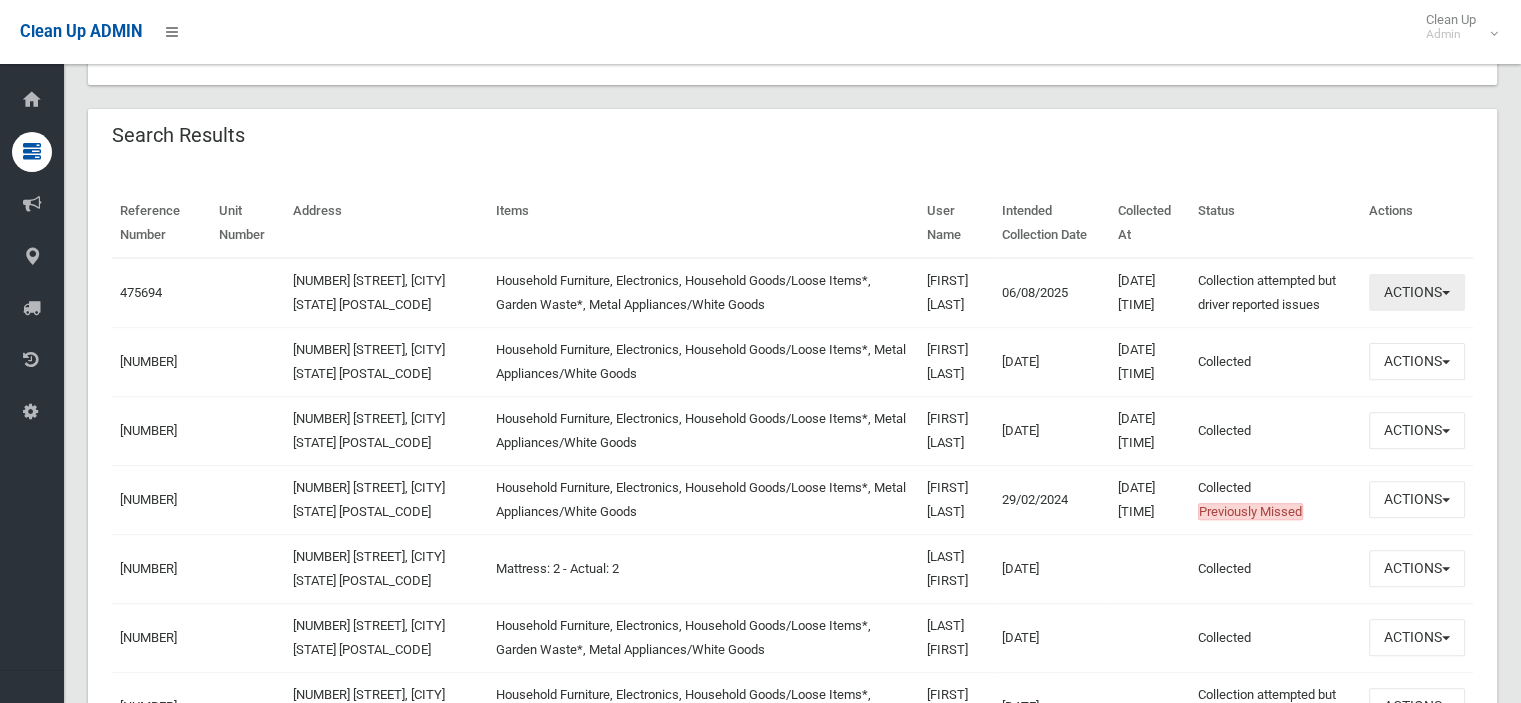 click on "Actions" at bounding box center (1417, 292) 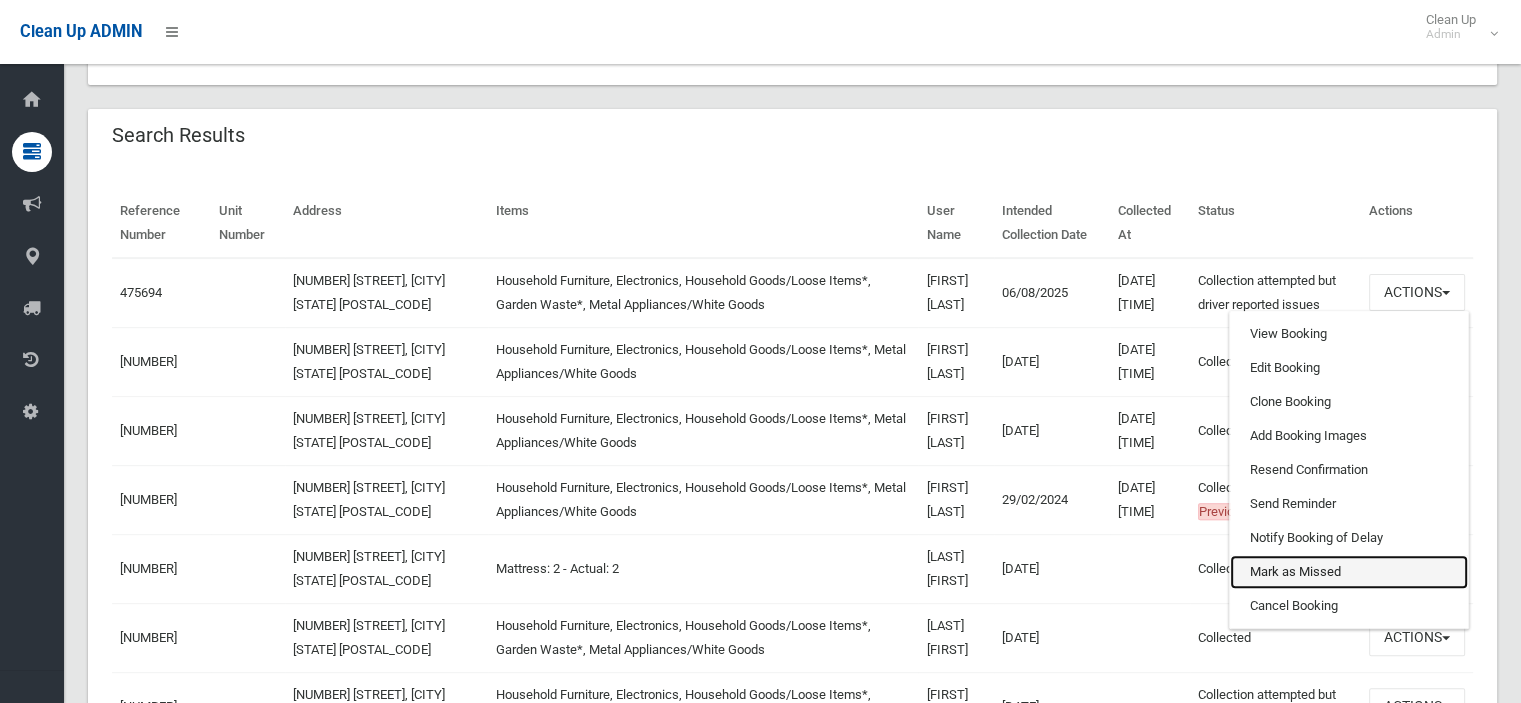 click on "Mark as Missed" at bounding box center (1349, 572) 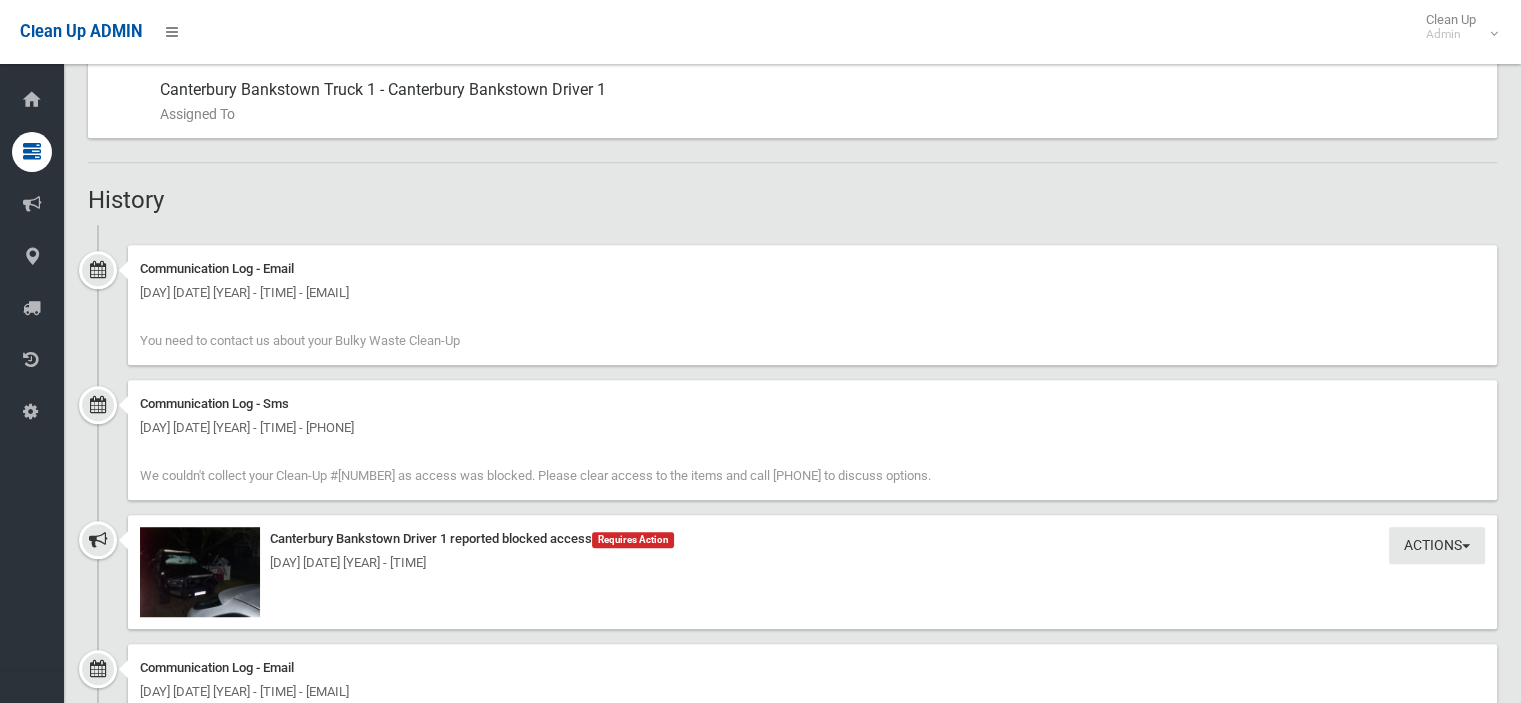 scroll, scrollTop: 1200, scrollLeft: 0, axis: vertical 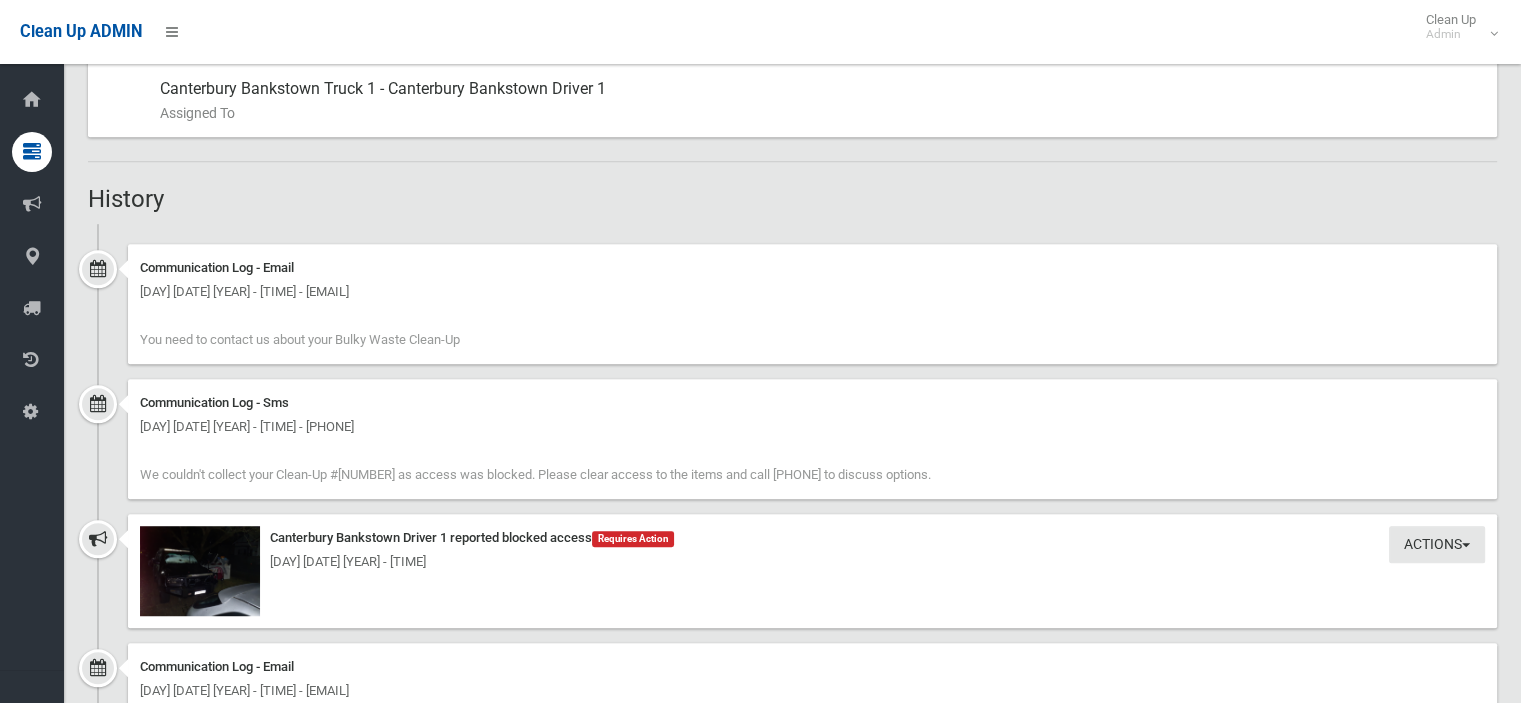 click on "Wednesday 6th August 2025 - 5:35 am" at bounding box center (812, 562) 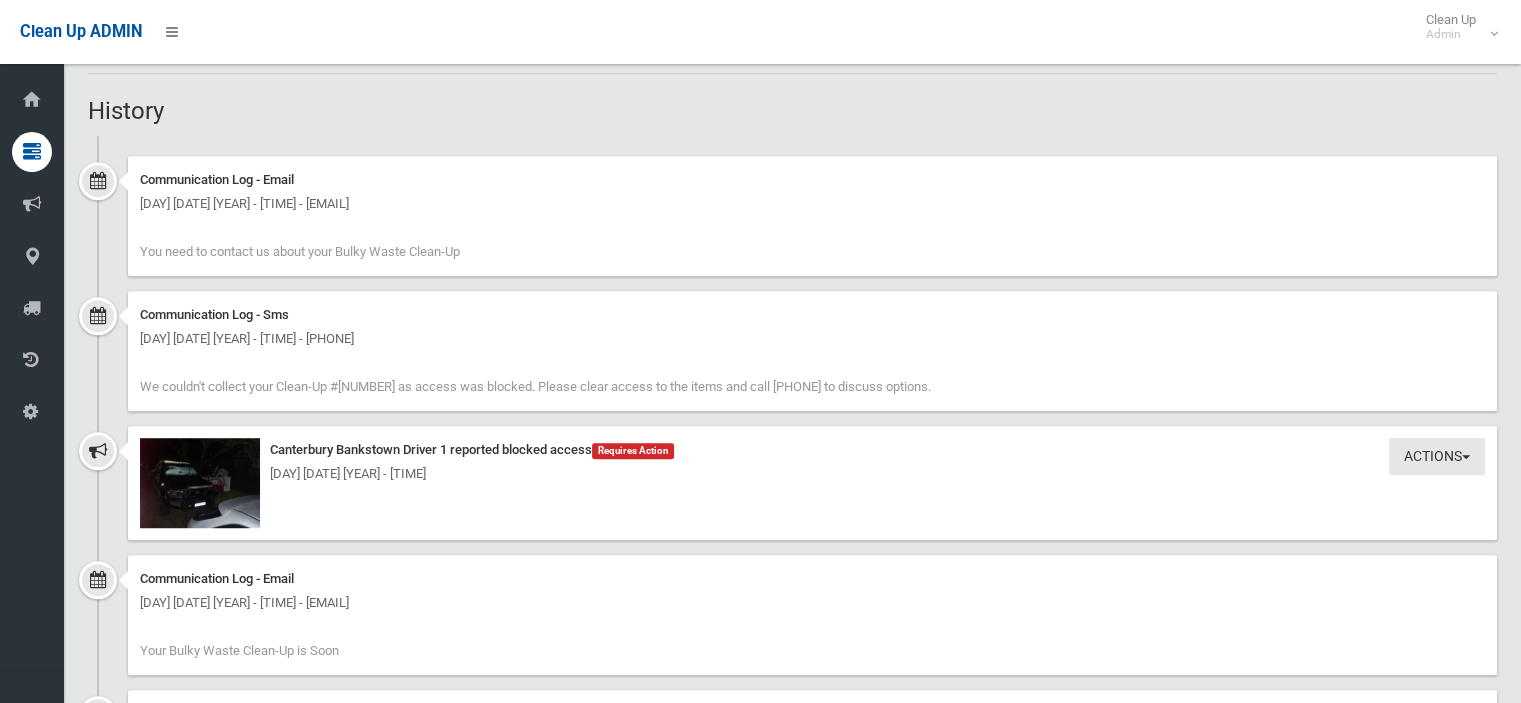 scroll, scrollTop: 1400, scrollLeft: 0, axis: vertical 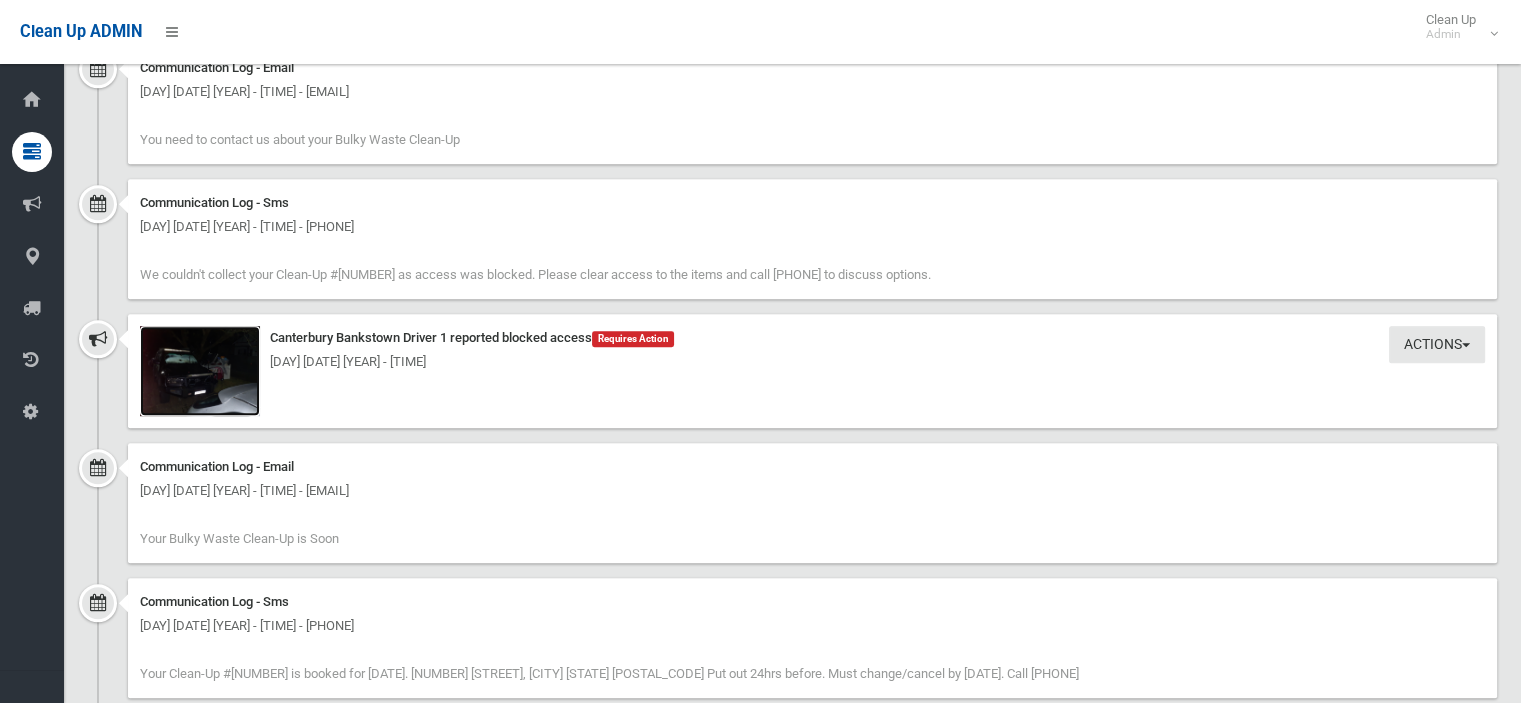click at bounding box center [200, 371] 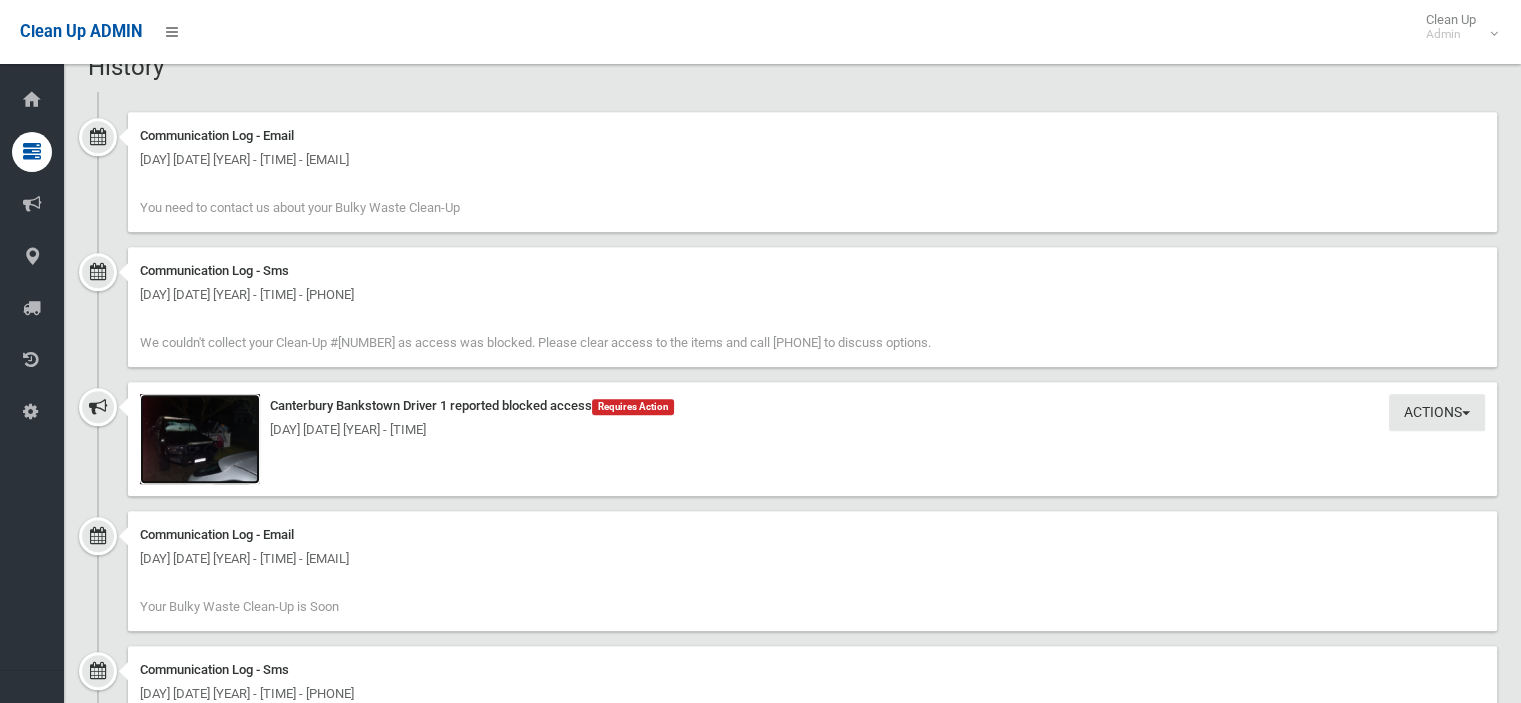 scroll, scrollTop: 1100, scrollLeft: 0, axis: vertical 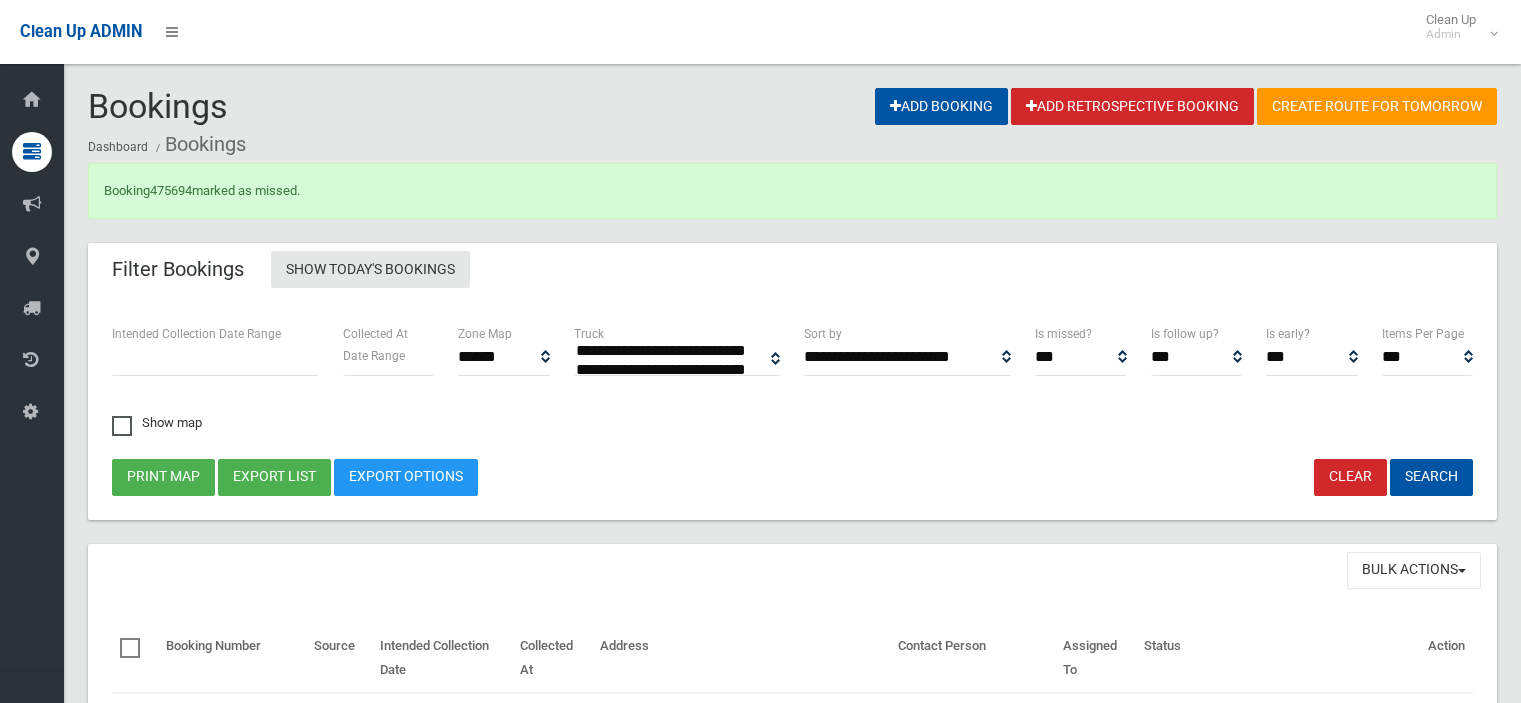 select 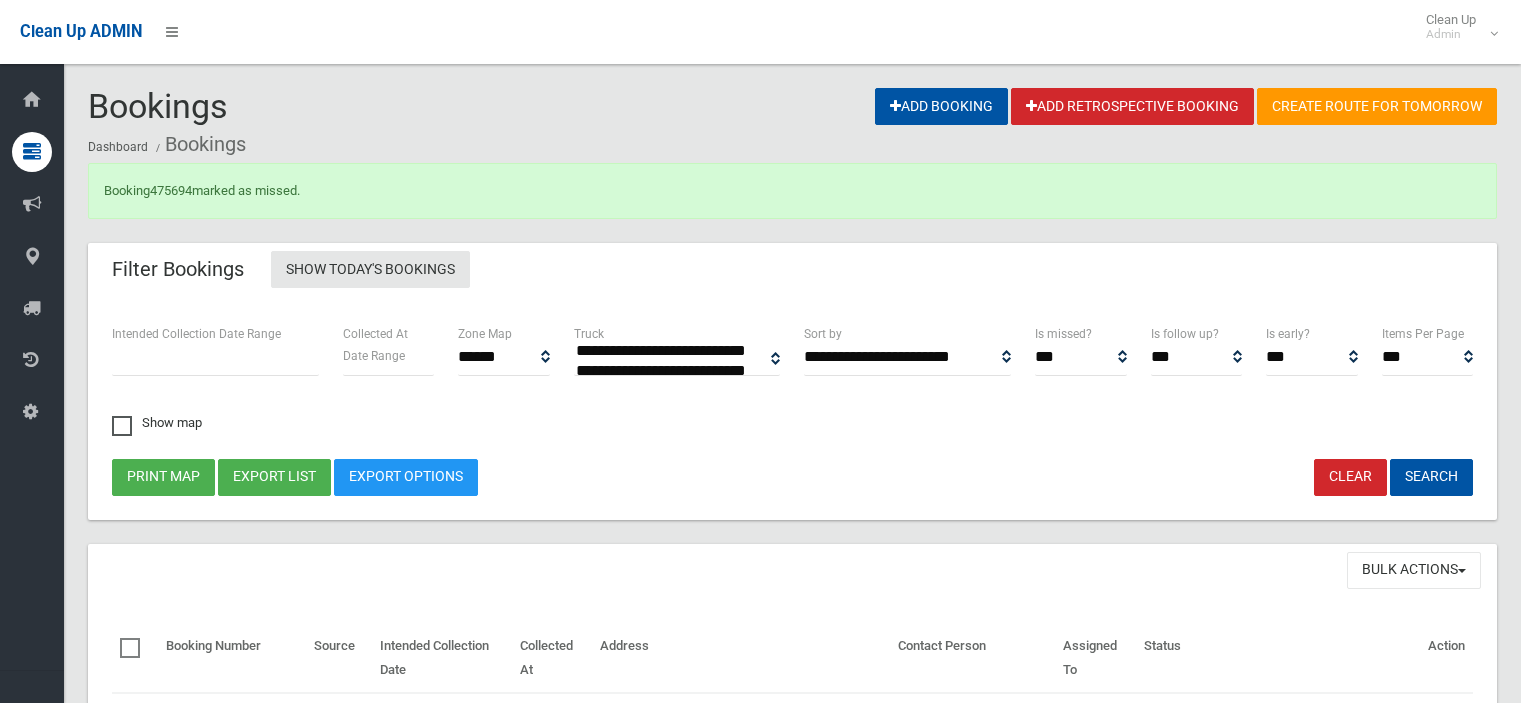 scroll, scrollTop: 0, scrollLeft: 0, axis: both 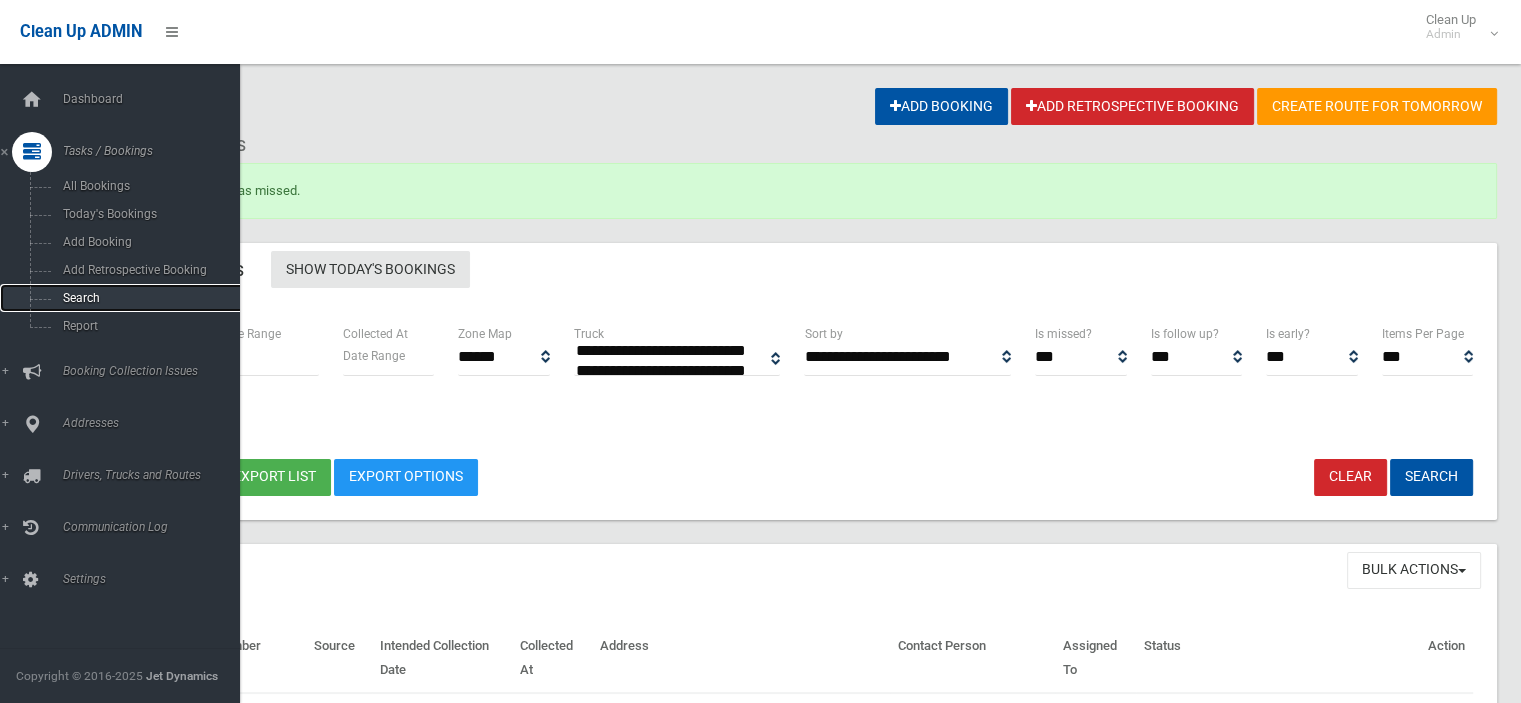 click on "Search" at bounding box center [147, 298] 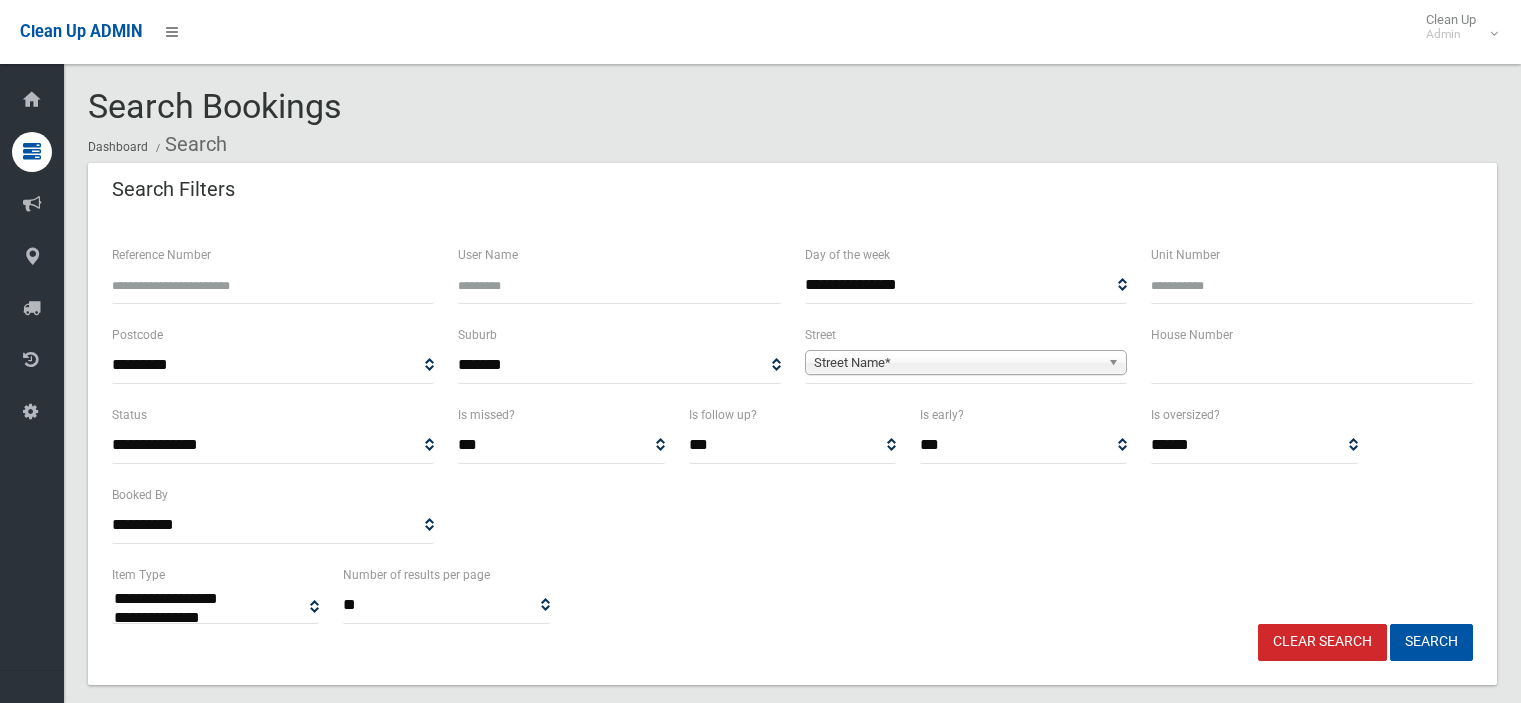 select 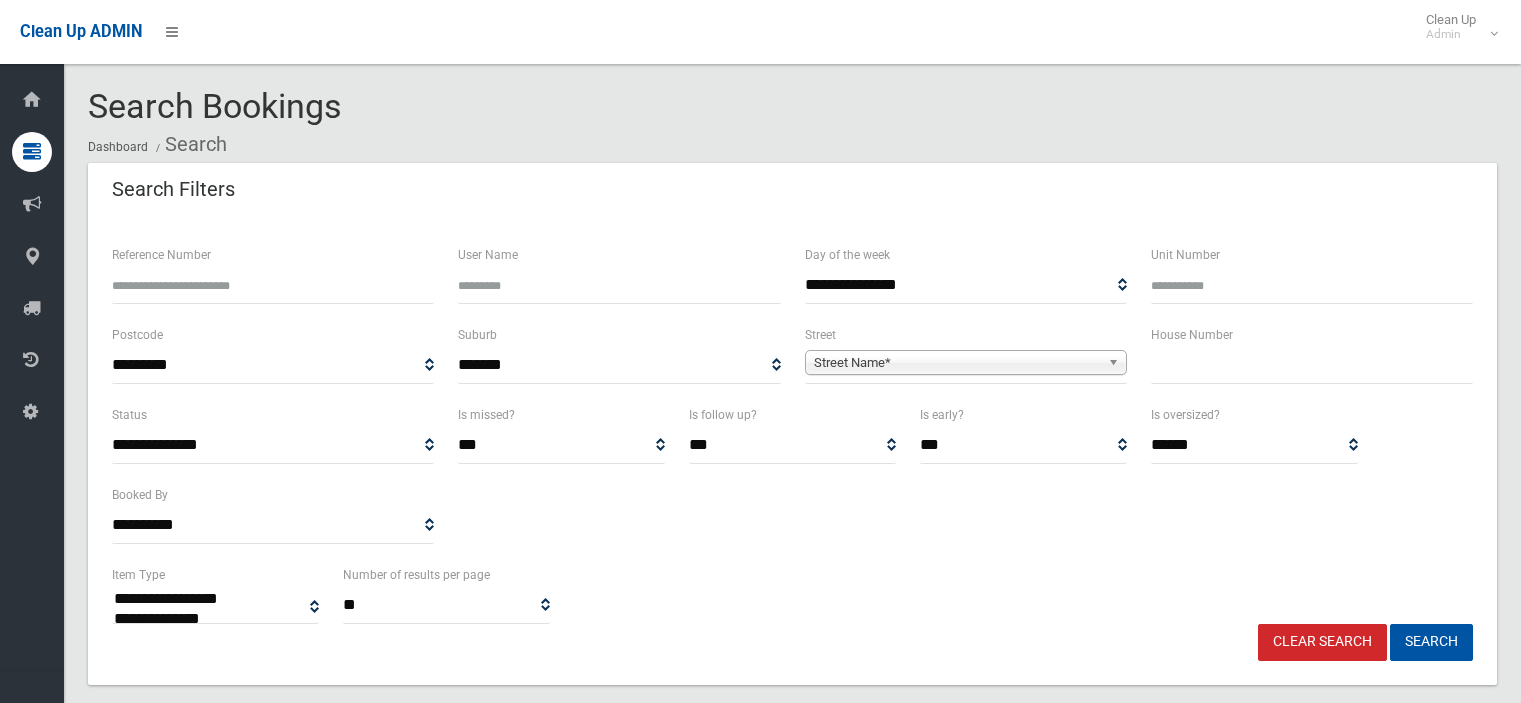 scroll, scrollTop: 0, scrollLeft: 0, axis: both 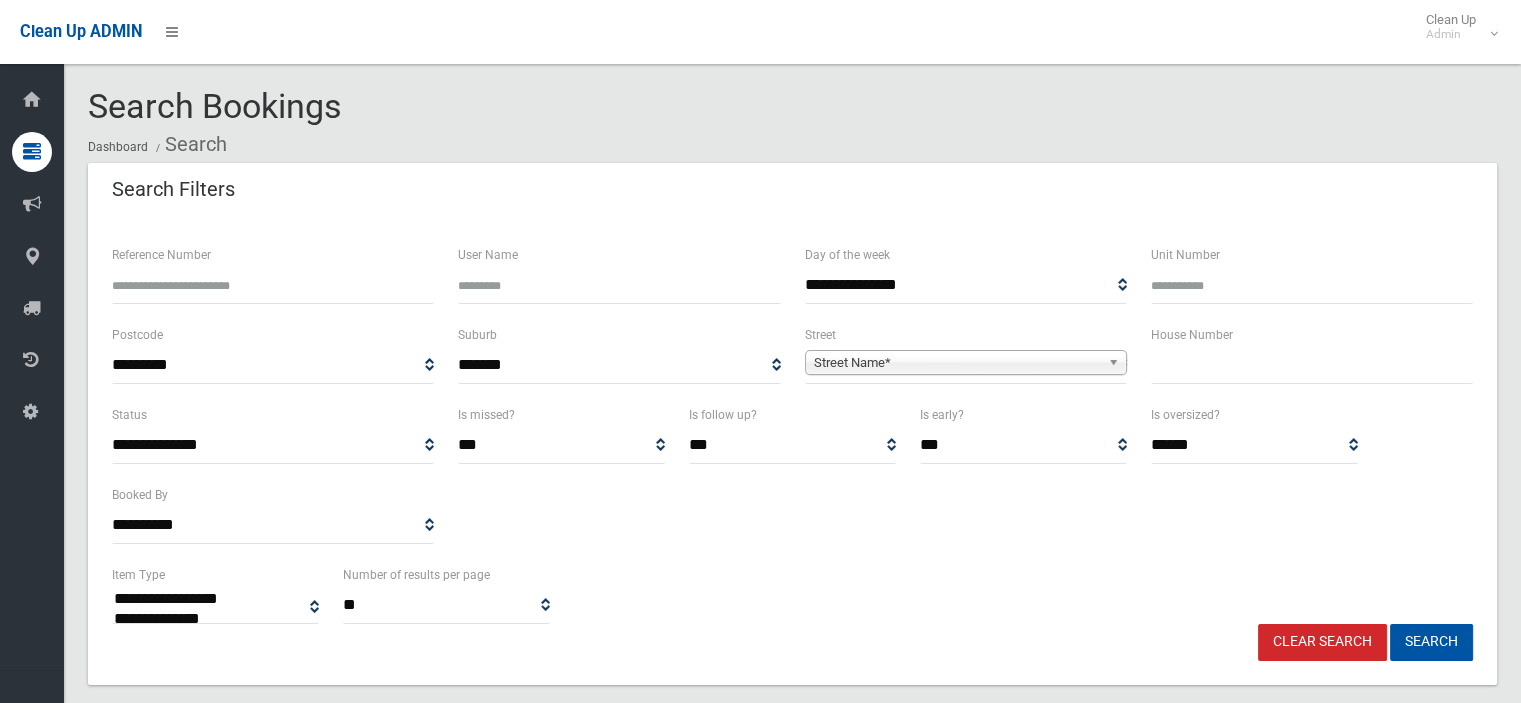 click at bounding box center [1312, 365] 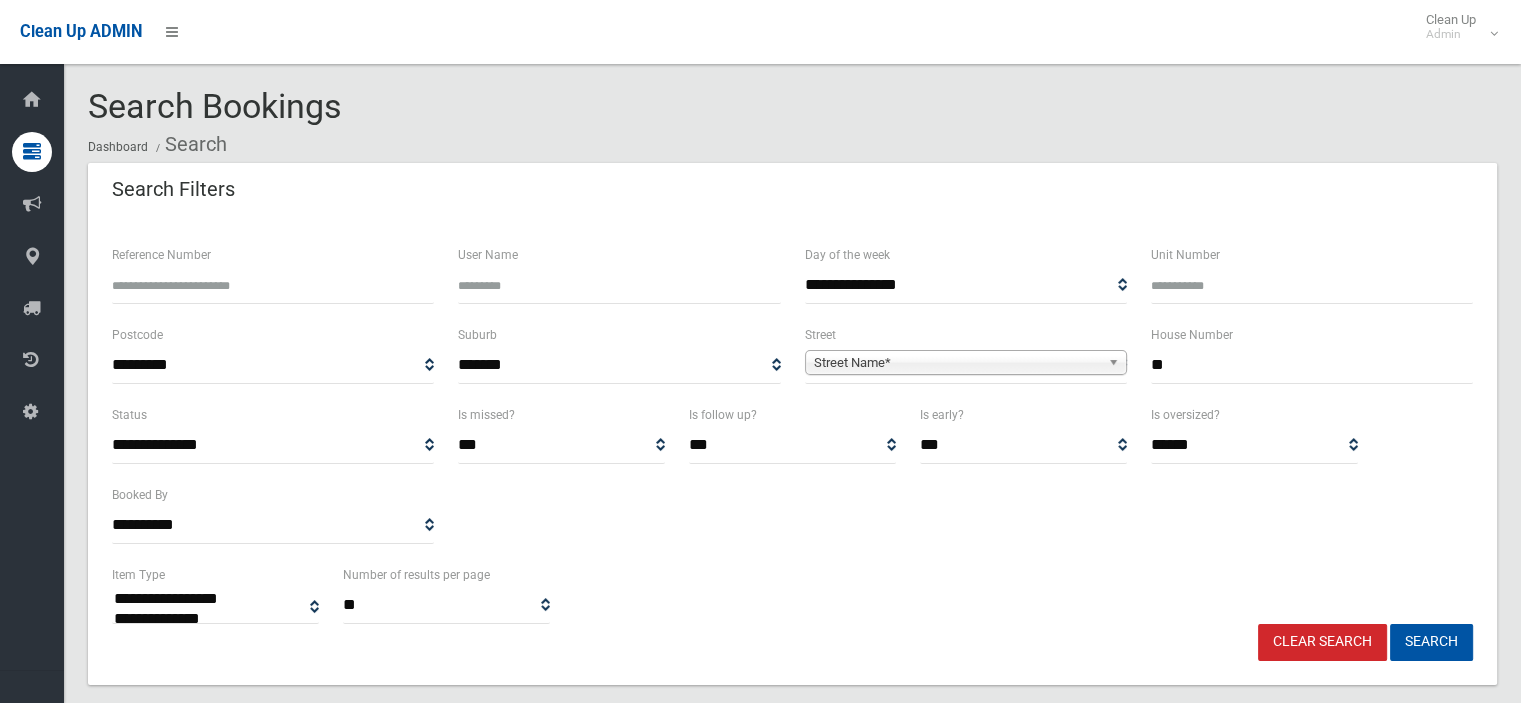 type on "**" 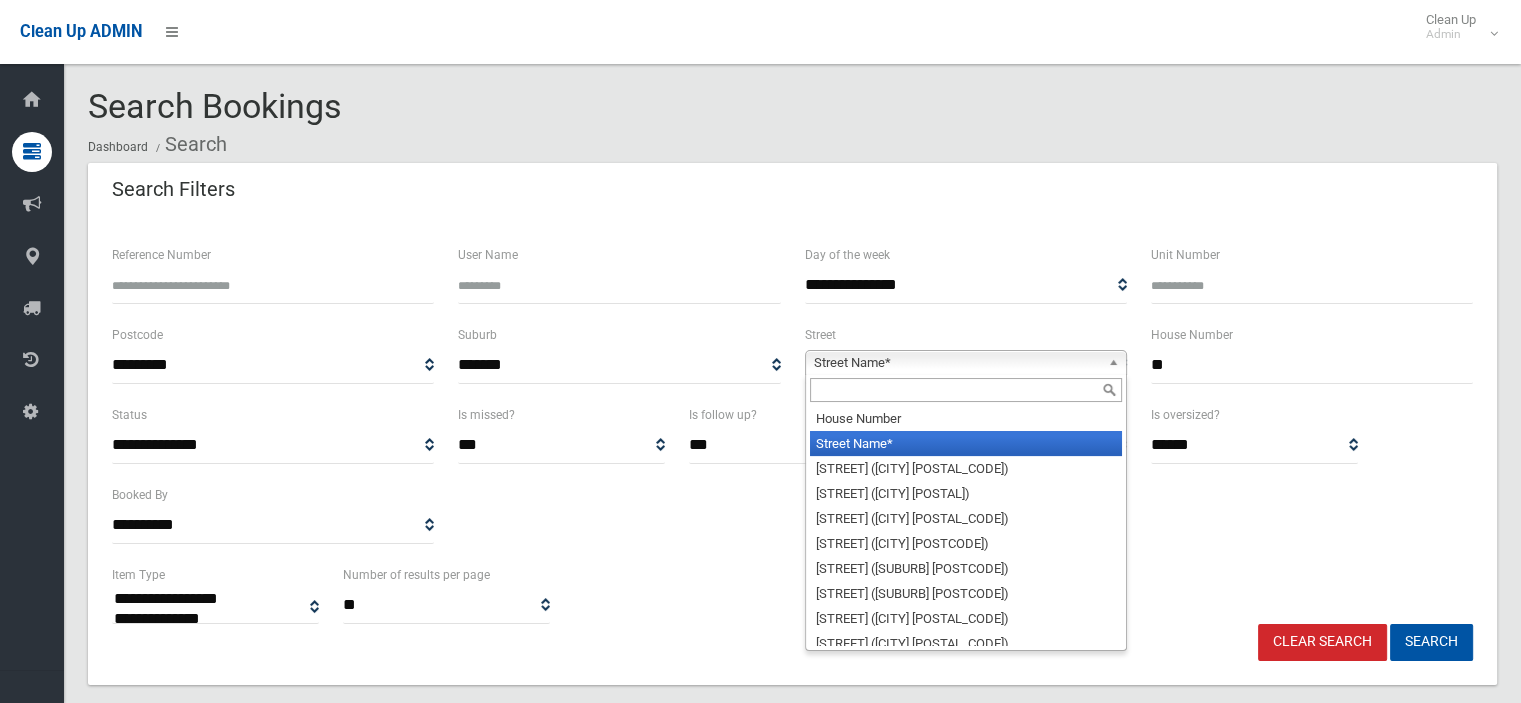 click on "Street Name*" at bounding box center (957, 363) 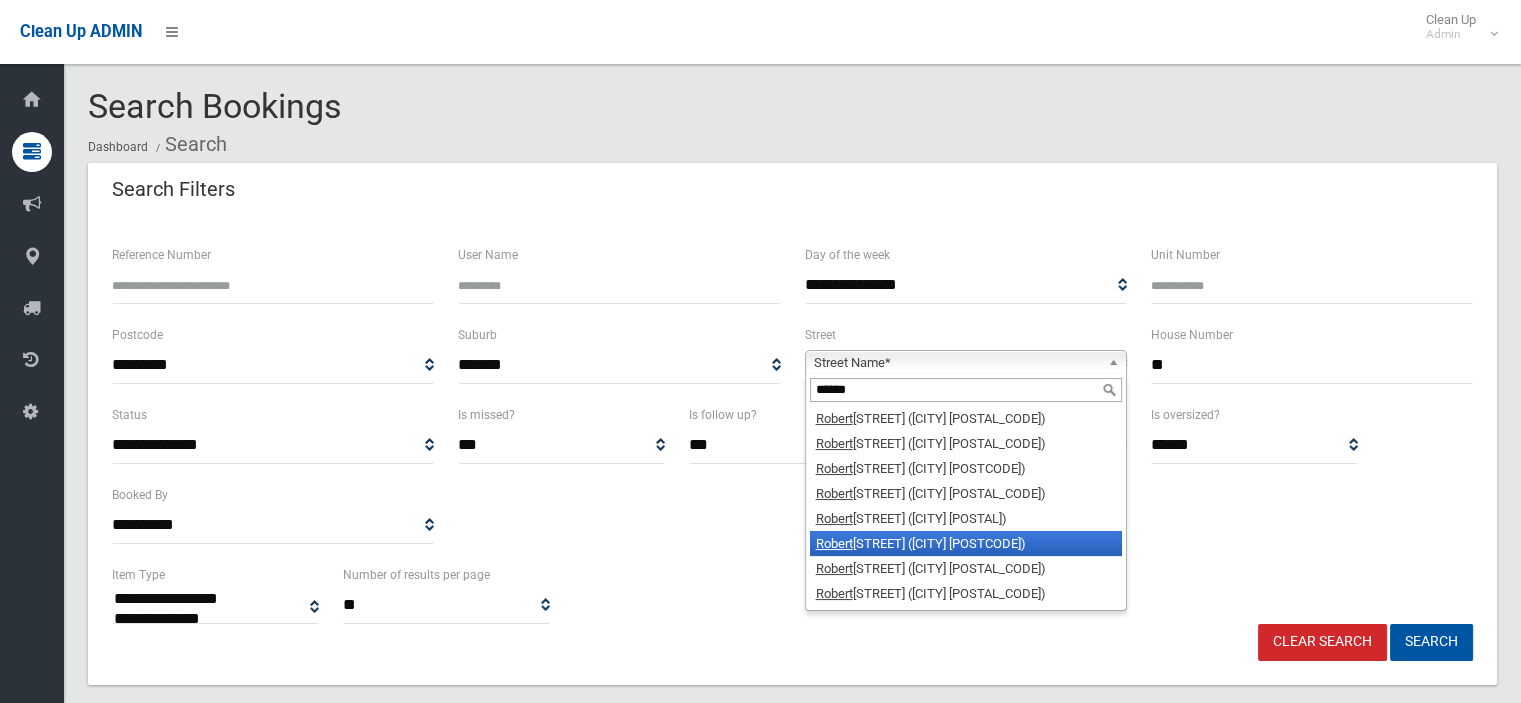 type on "******" 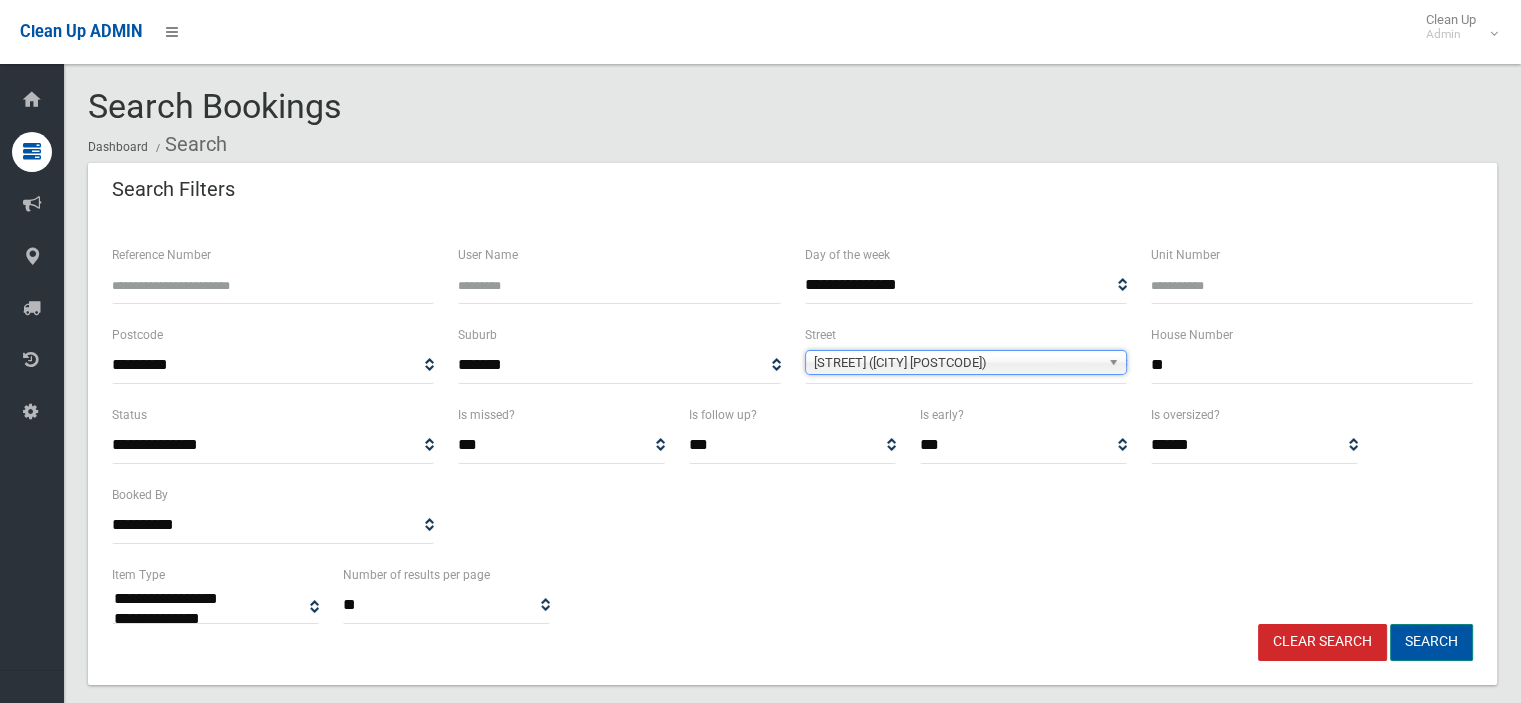 click on "Search" at bounding box center [1431, 642] 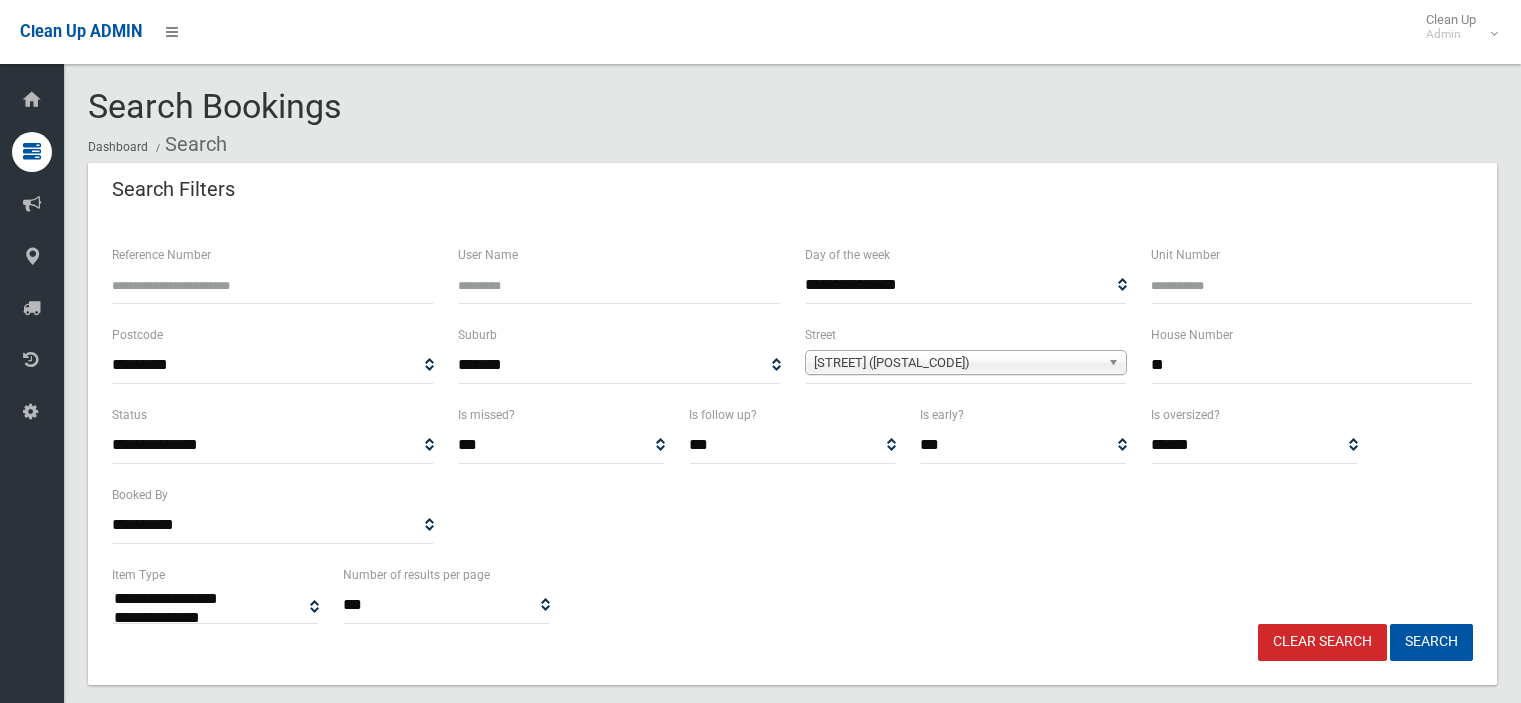 select 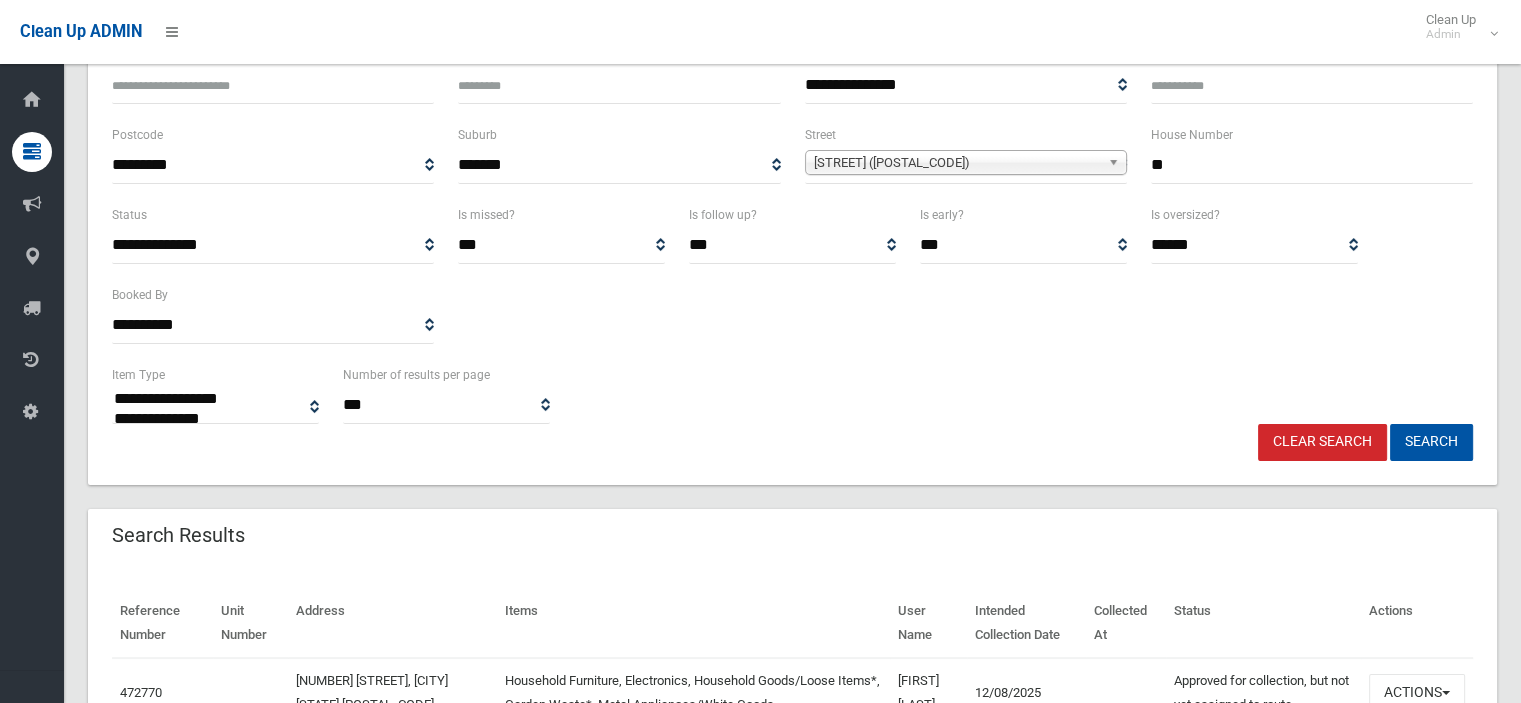 scroll, scrollTop: 400, scrollLeft: 0, axis: vertical 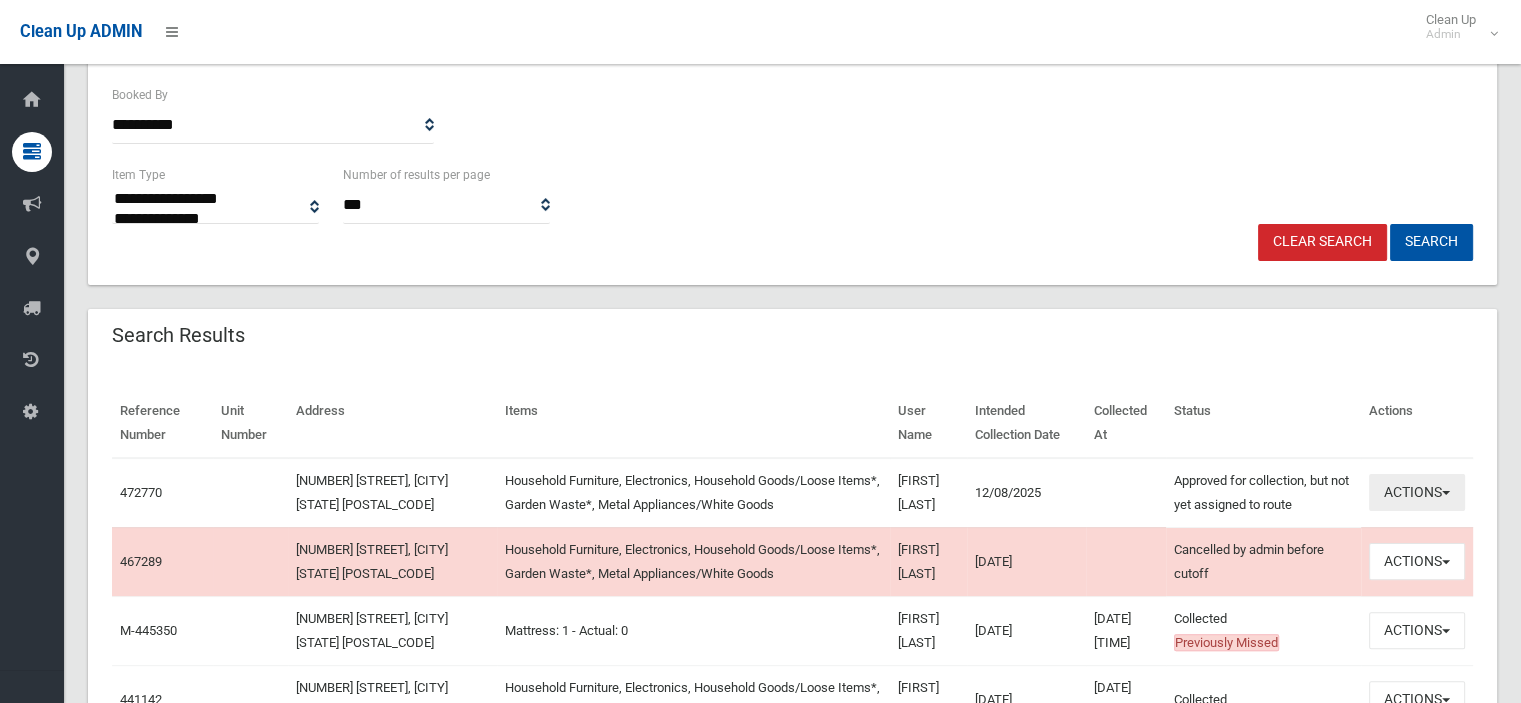 click on "Actions" at bounding box center [1417, 492] 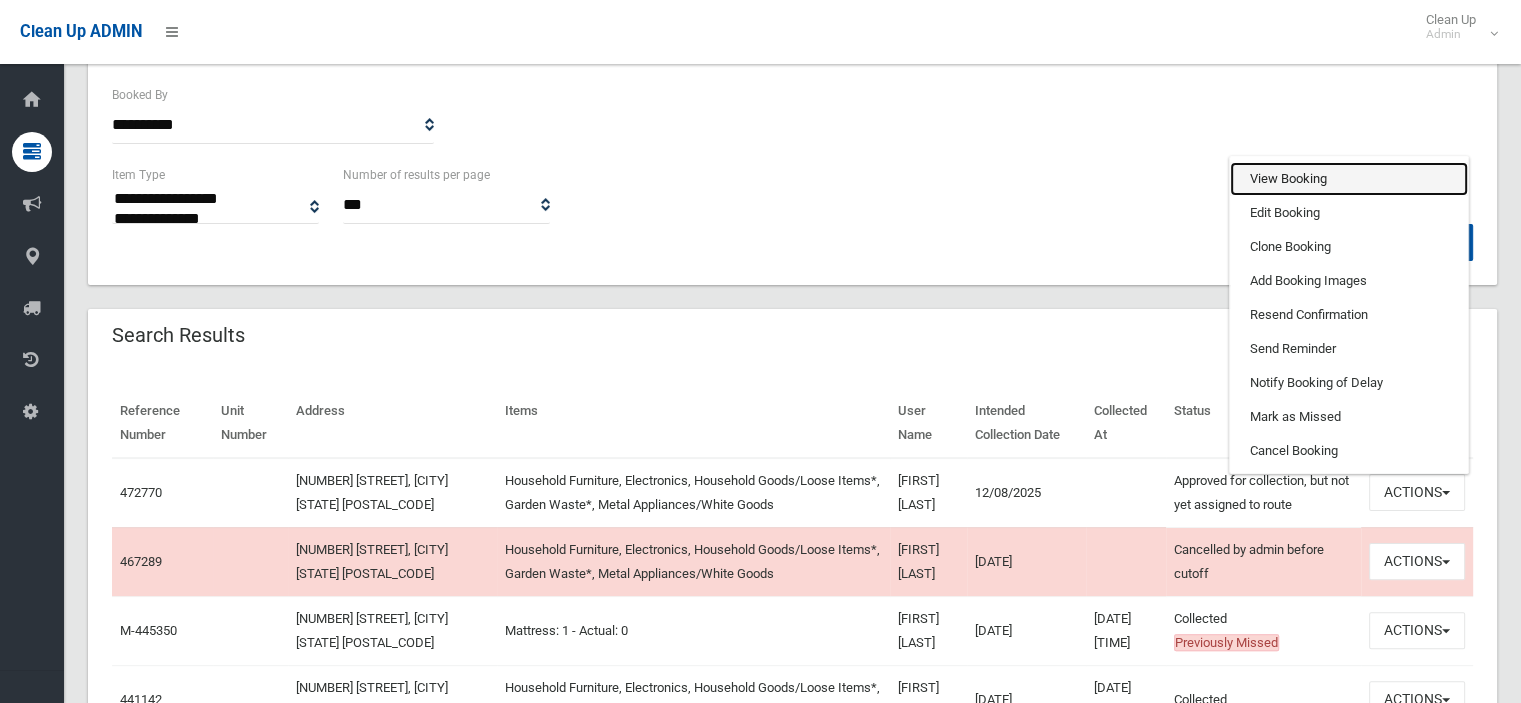click on "View Booking" at bounding box center [1349, 179] 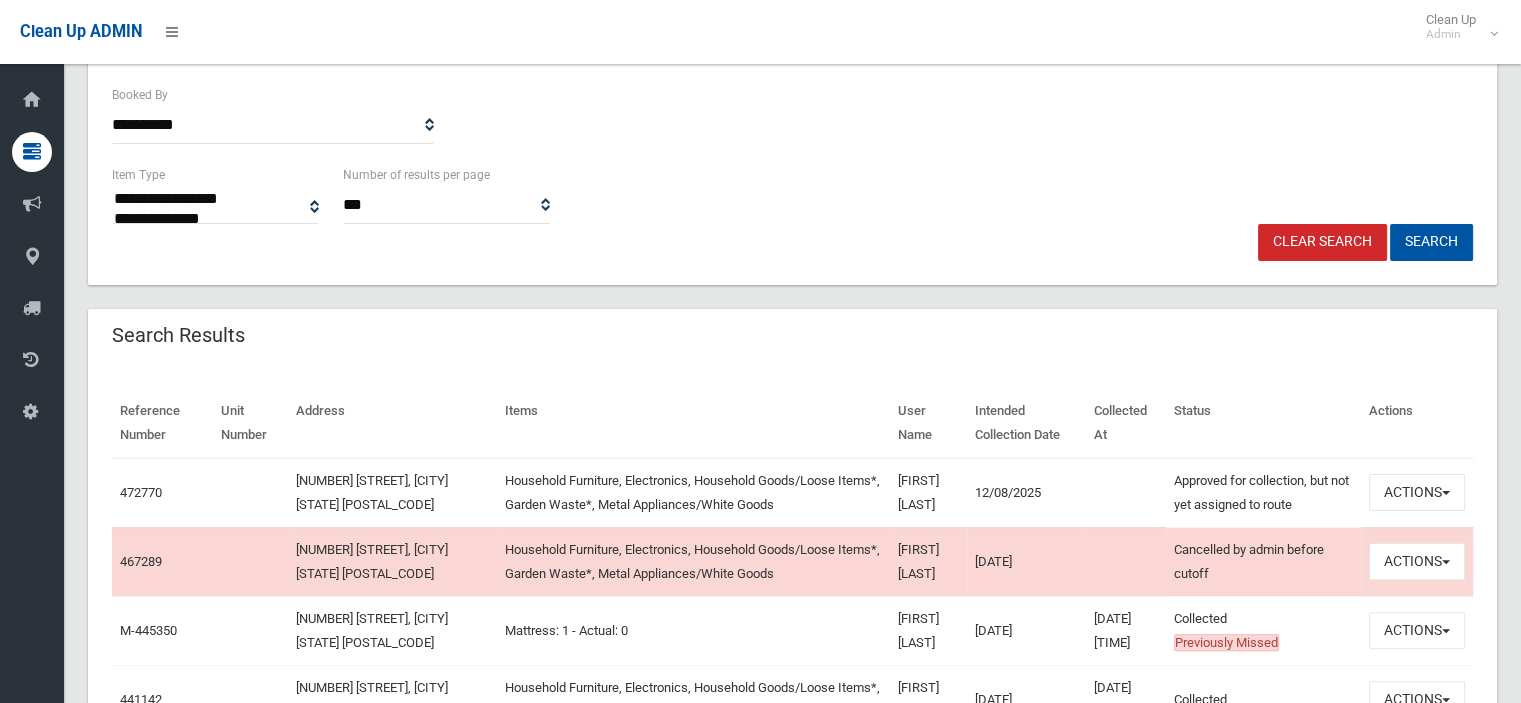 click on "Household Furniture, Electronics, Household Goods/Loose Items*, Garden Waste*, Metal Appliances/White Goods" at bounding box center (693, 493) 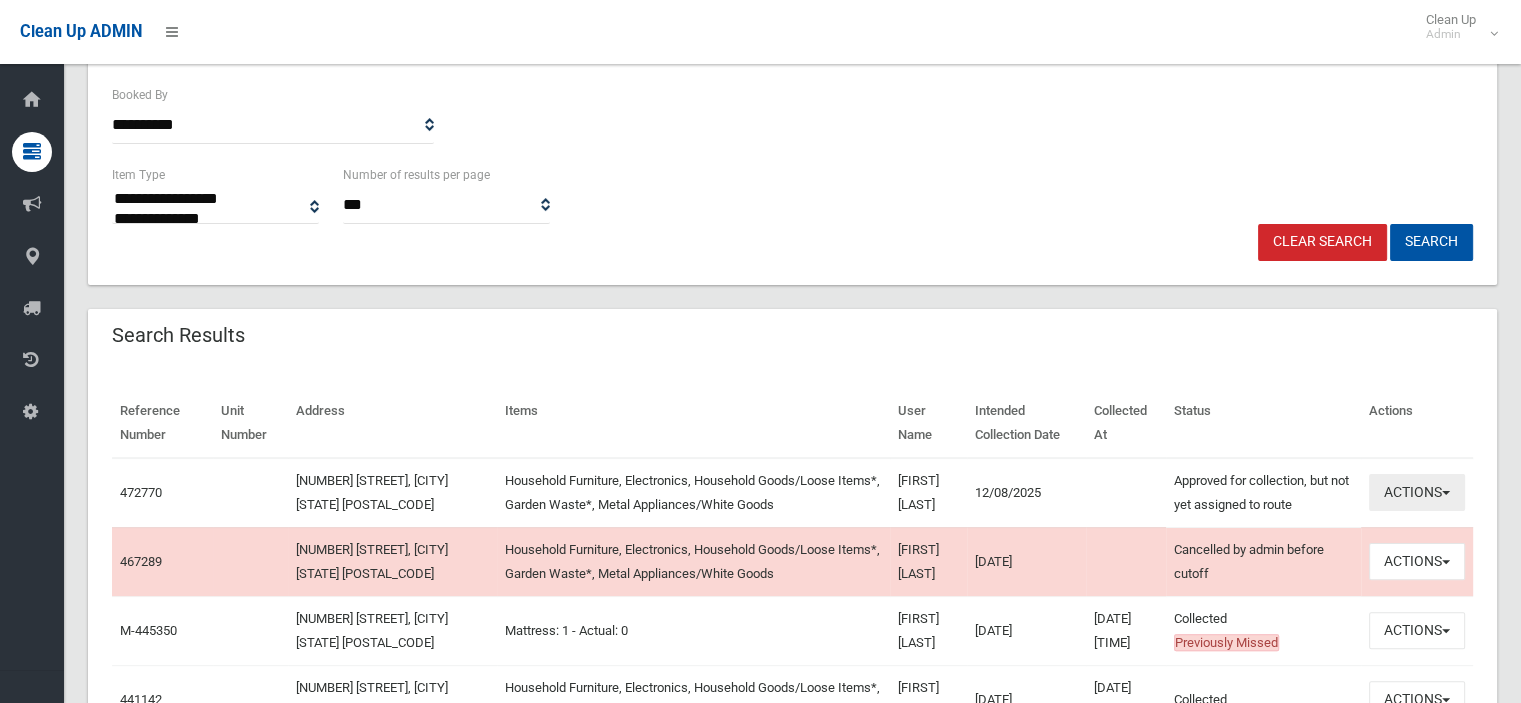 click on "Actions" at bounding box center [1417, 492] 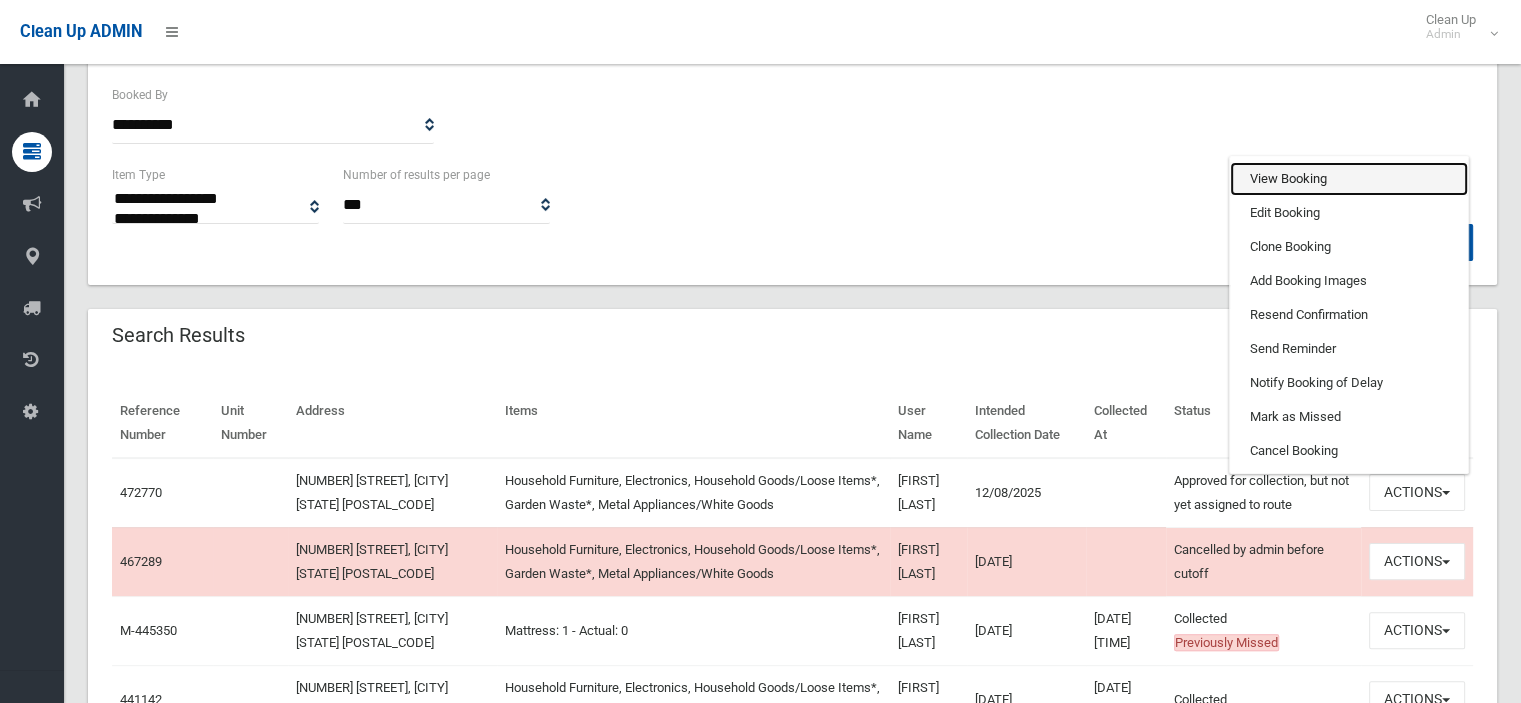click on "View Booking" at bounding box center (1349, 179) 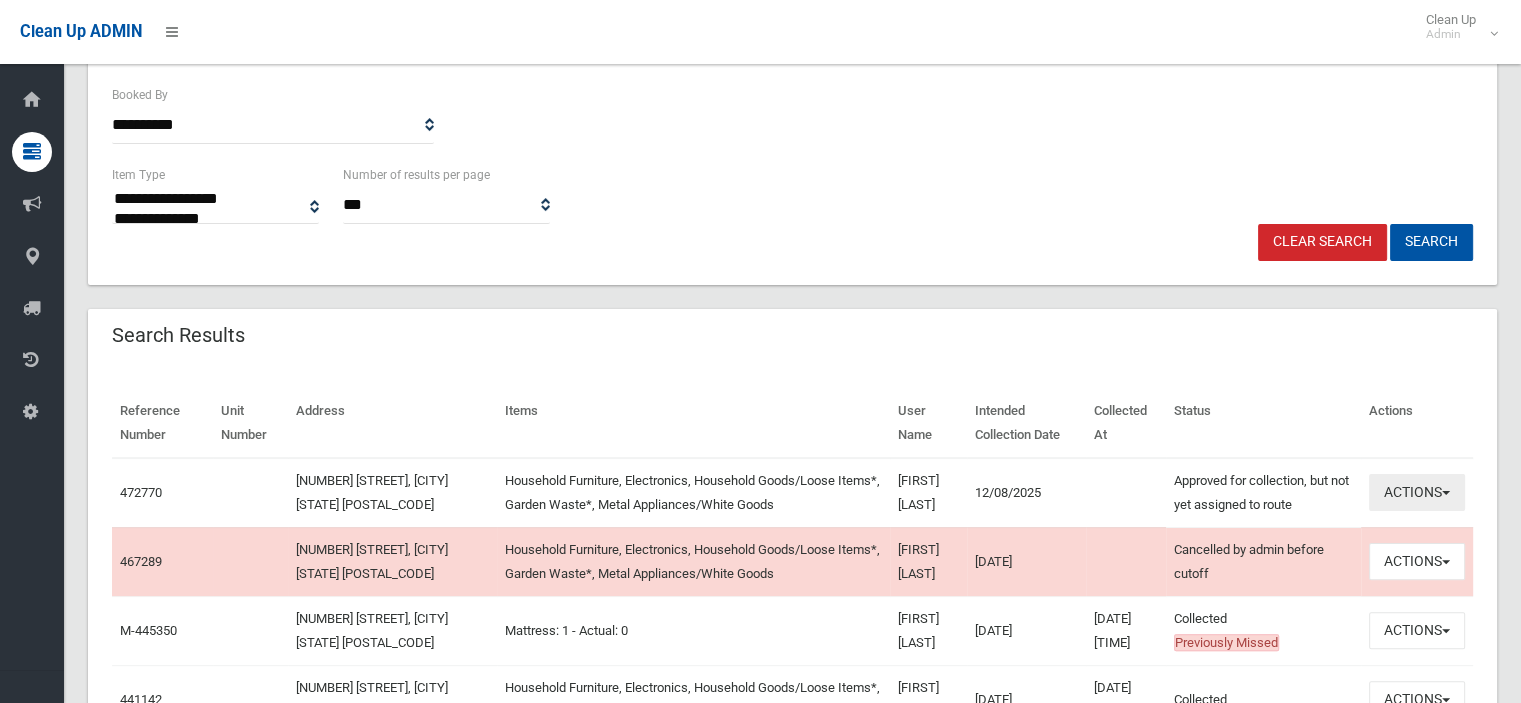 click at bounding box center [1446, 493] 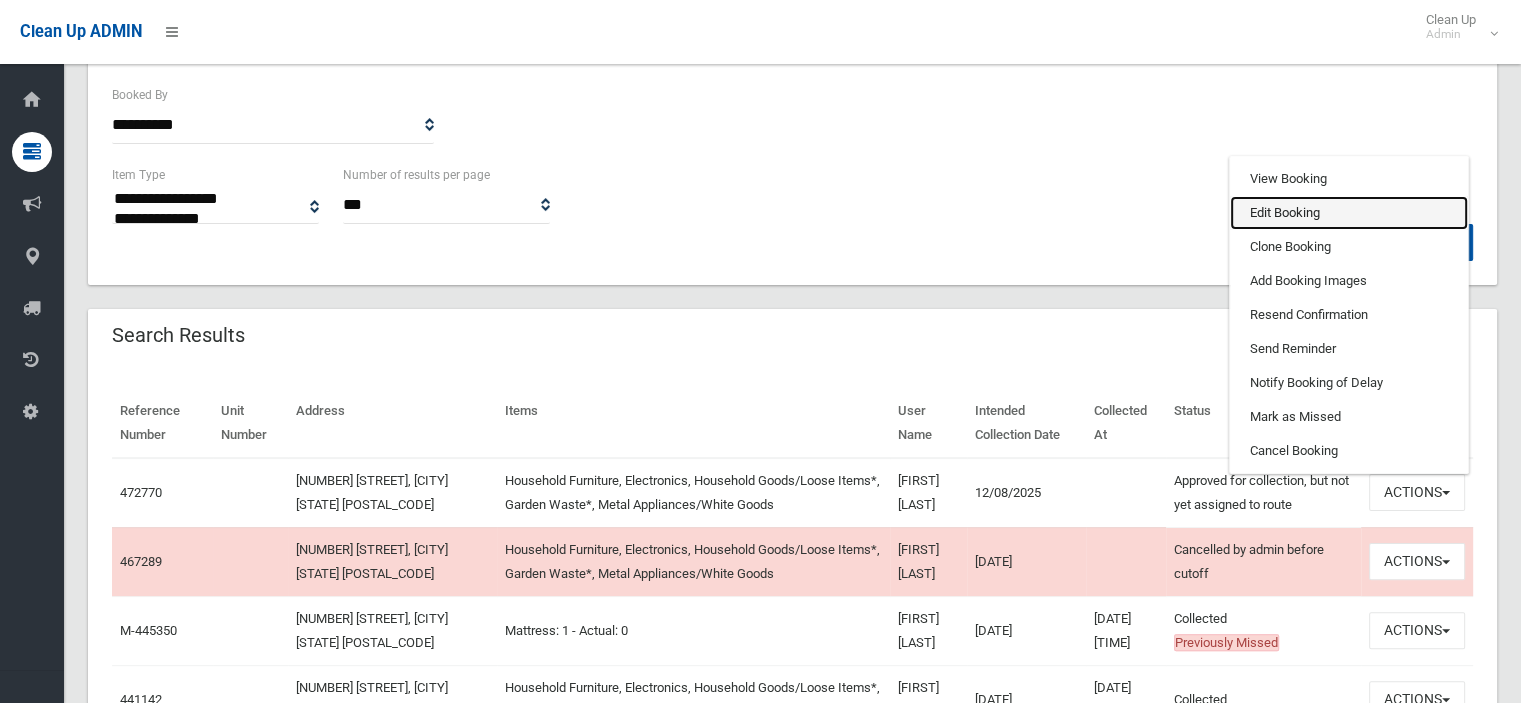 click on "Edit Booking" at bounding box center [1349, 213] 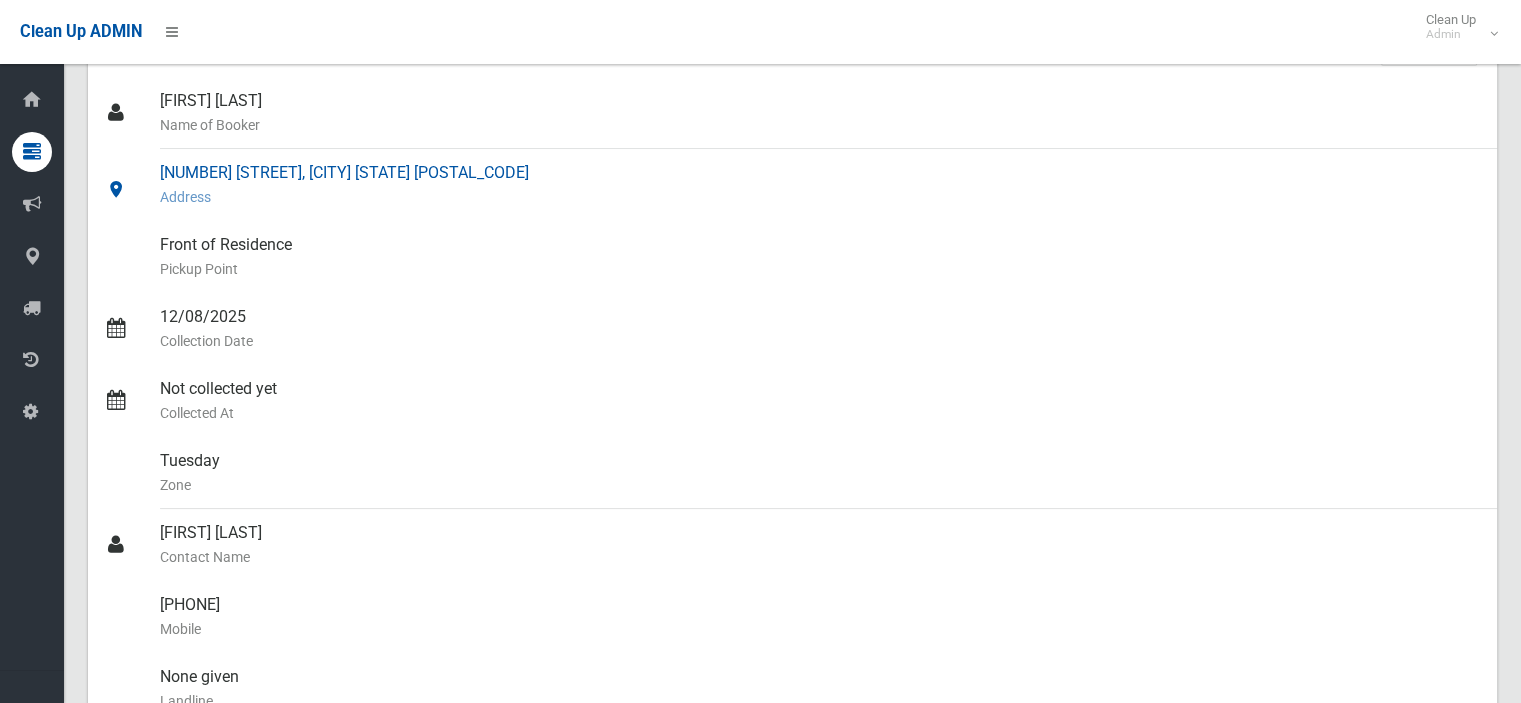 scroll, scrollTop: 0, scrollLeft: 0, axis: both 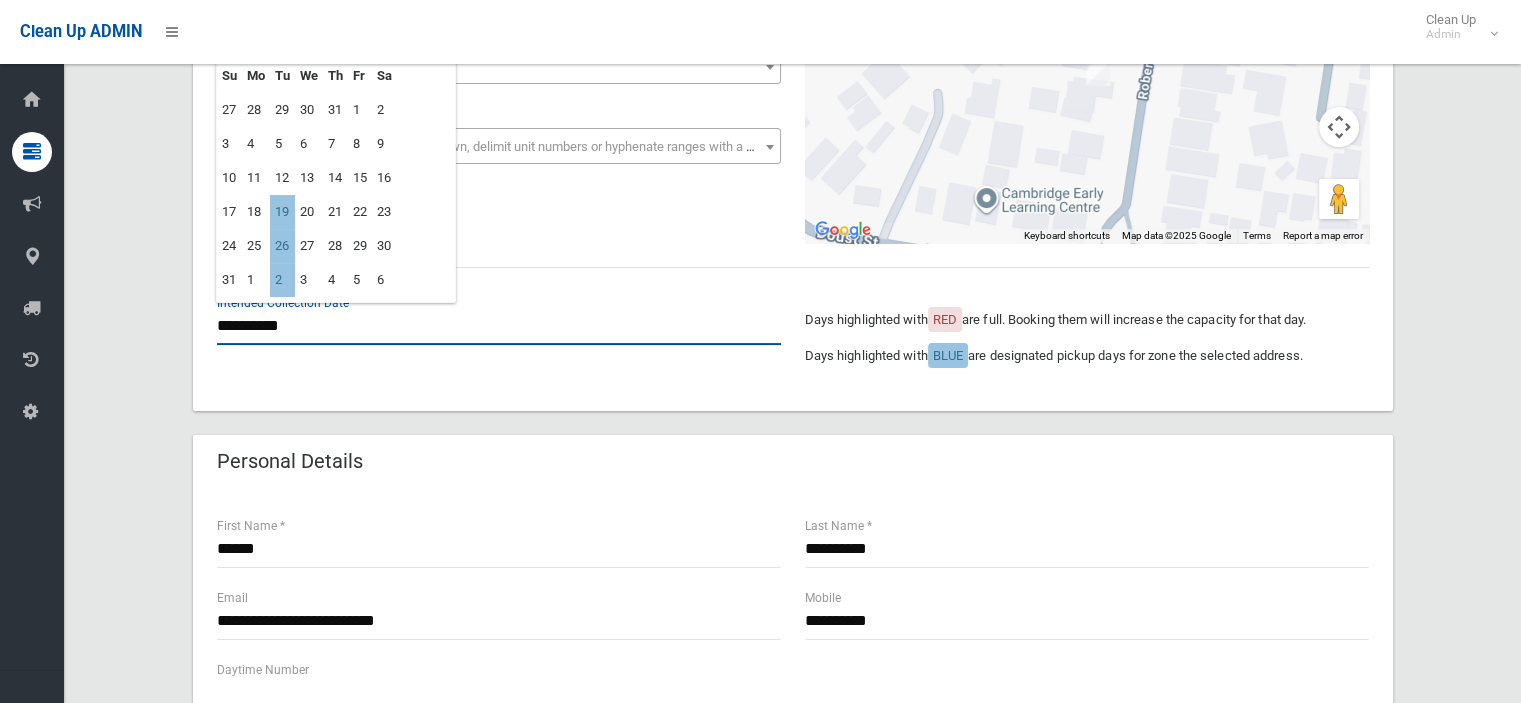 click on "**********" at bounding box center [499, 326] 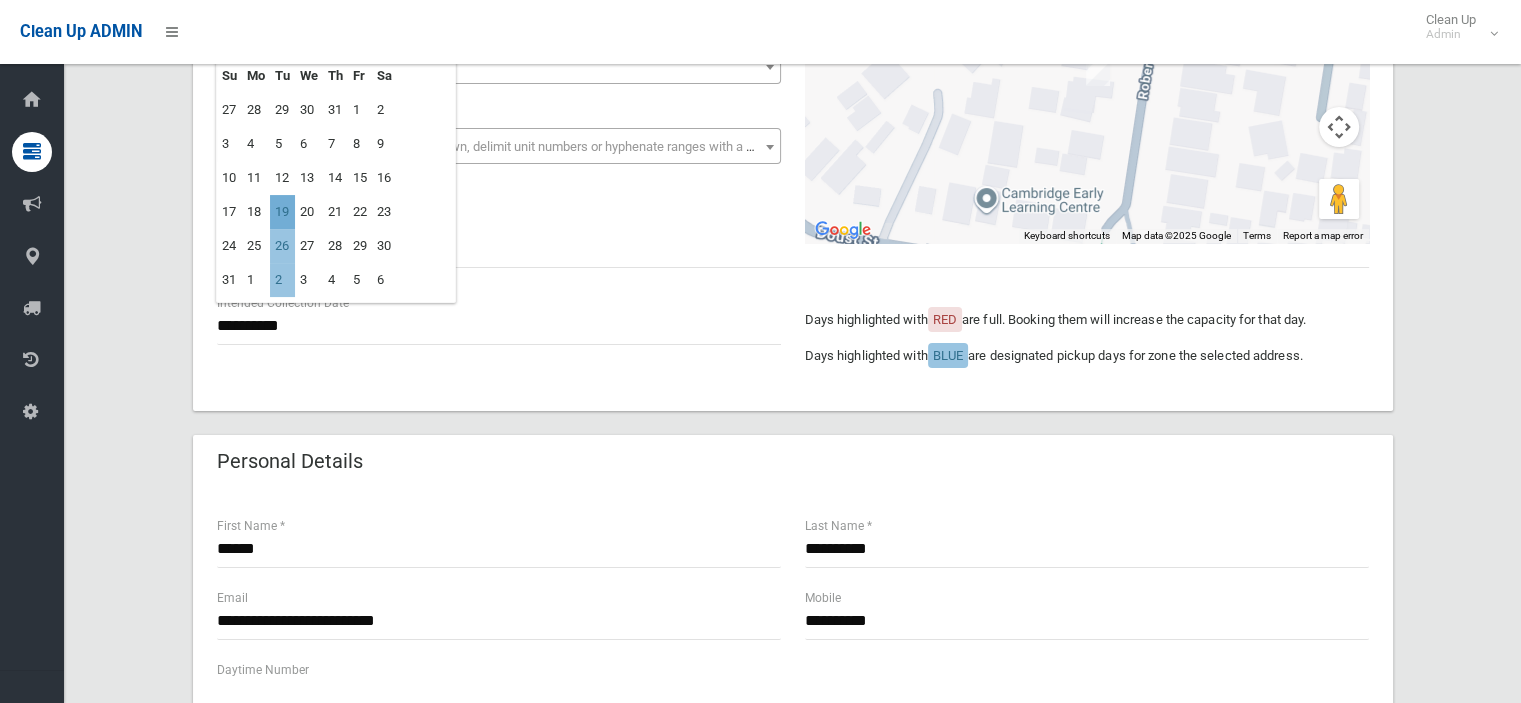 click on "19" at bounding box center [282, 212] 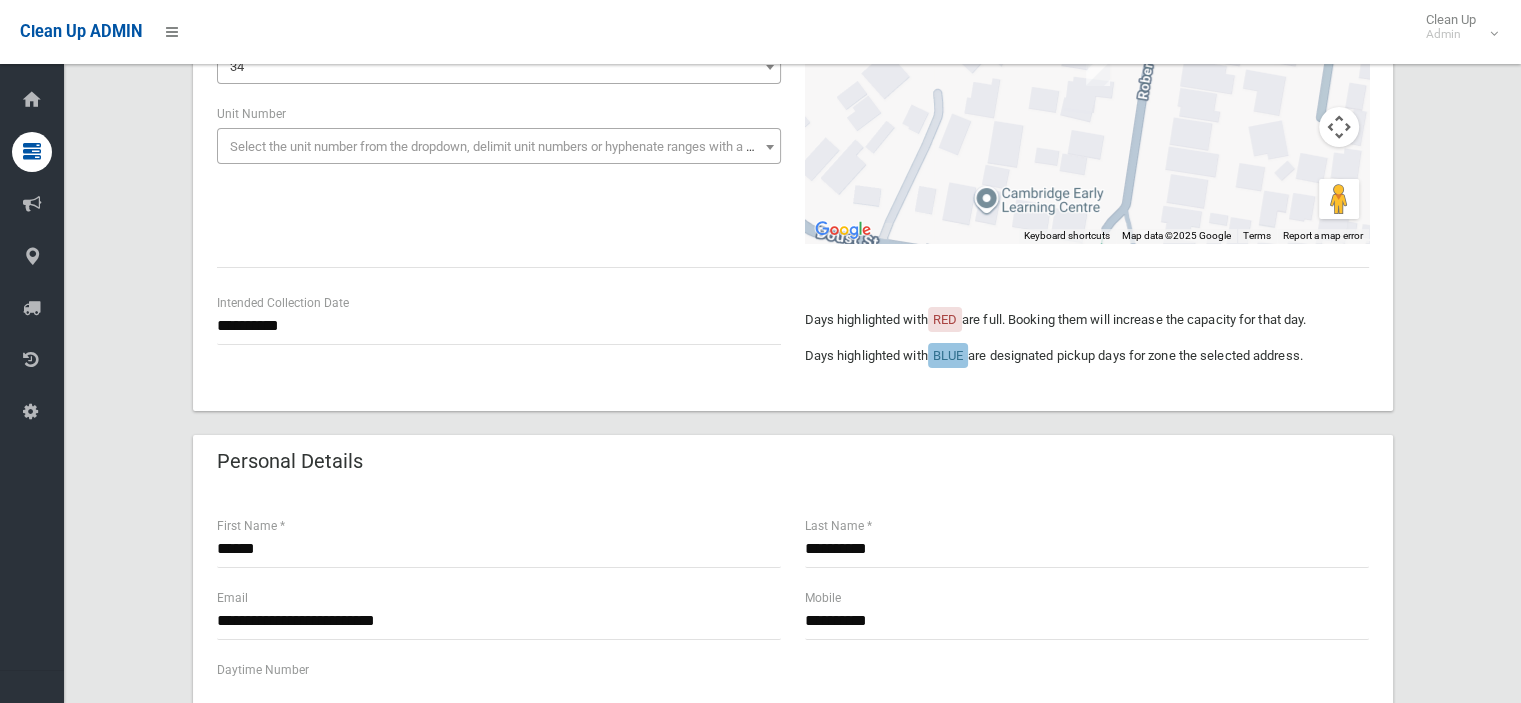 type on "**********" 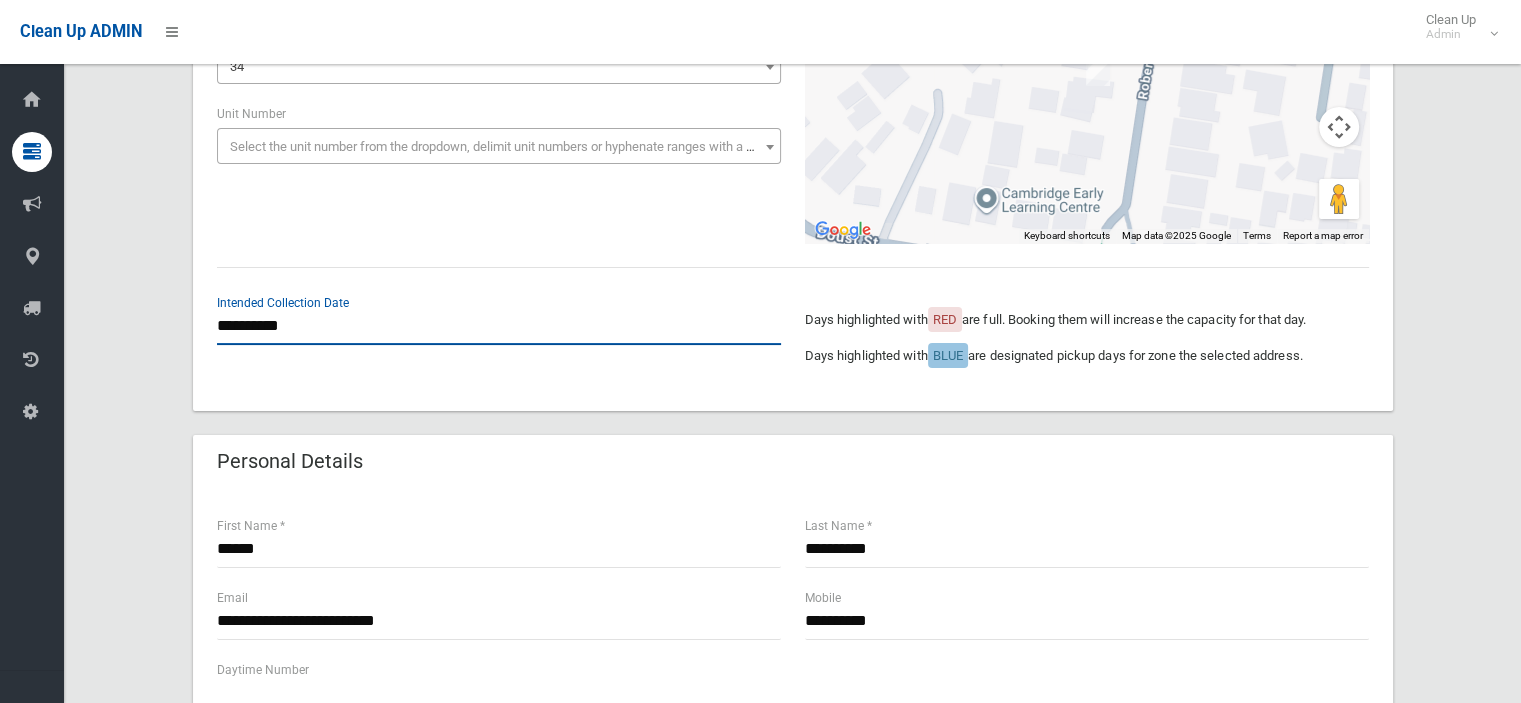 click on "**********" at bounding box center (499, 326) 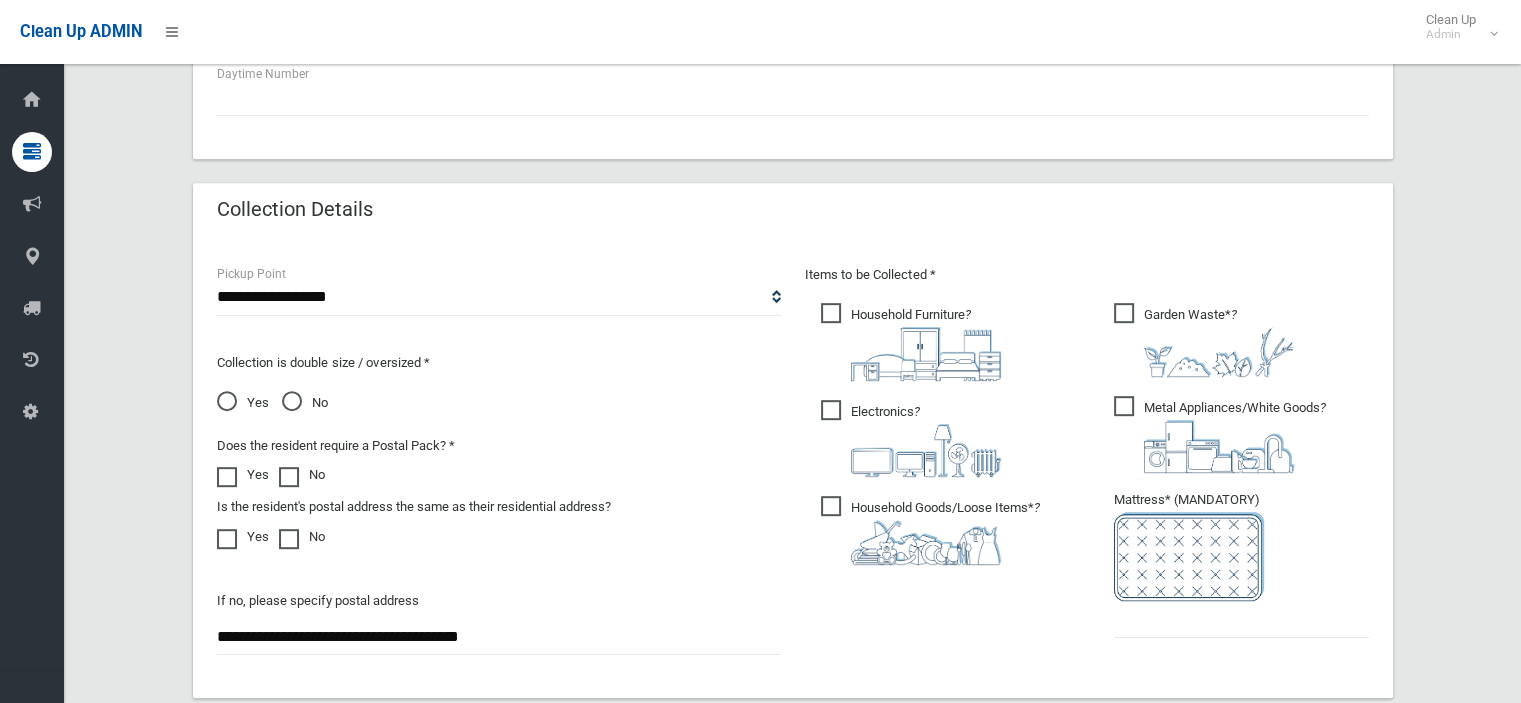 scroll, scrollTop: 900, scrollLeft: 0, axis: vertical 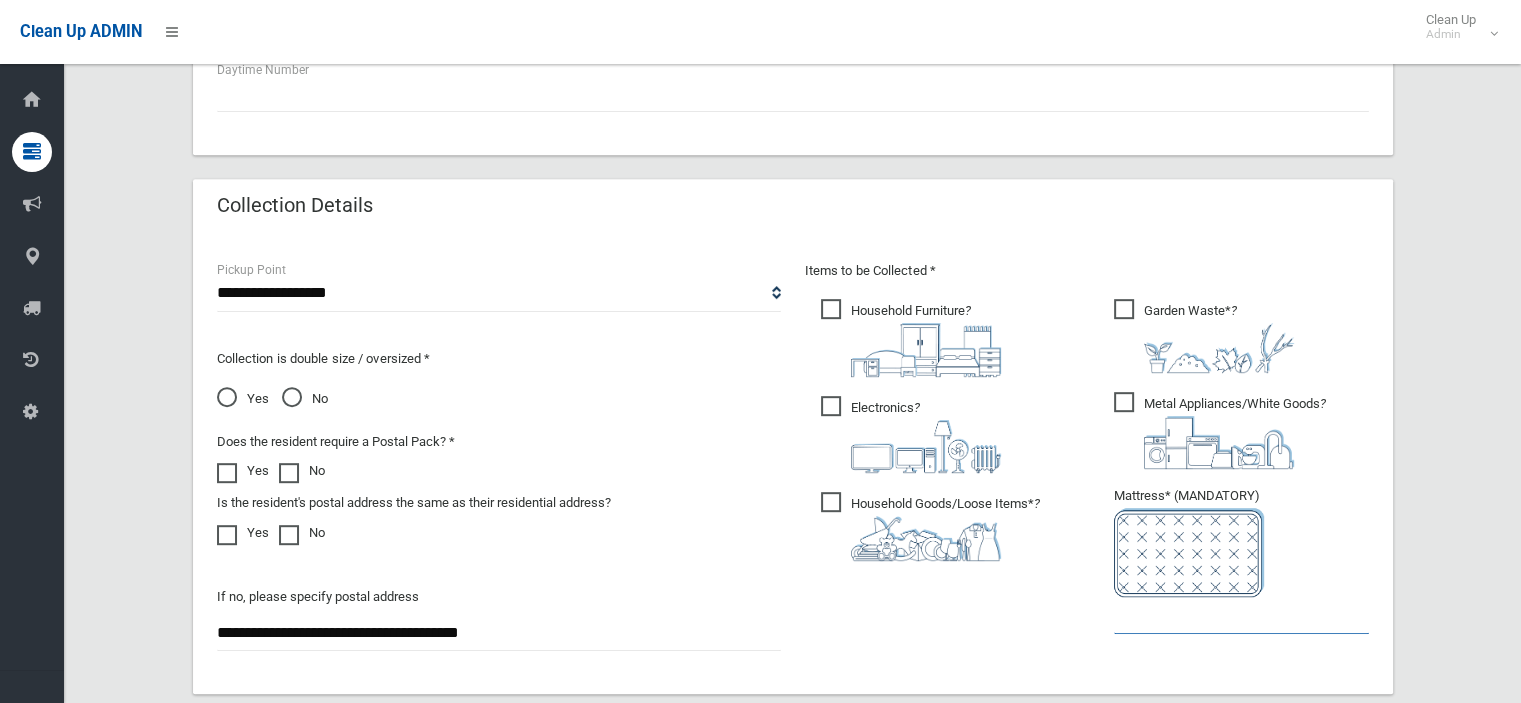 click at bounding box center (1241, 615) 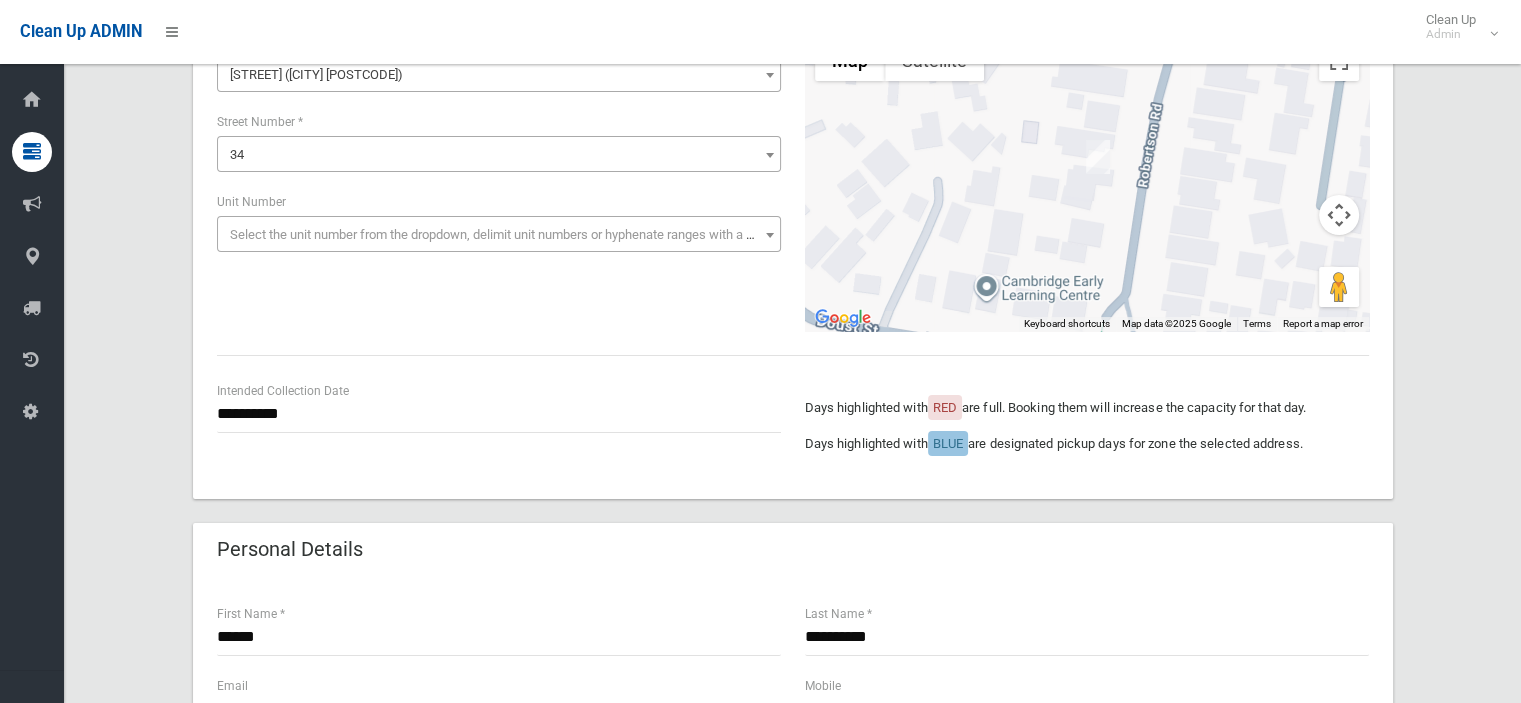 scroll, scrollTop: 200, scrollLeft: 0, axis: vertical 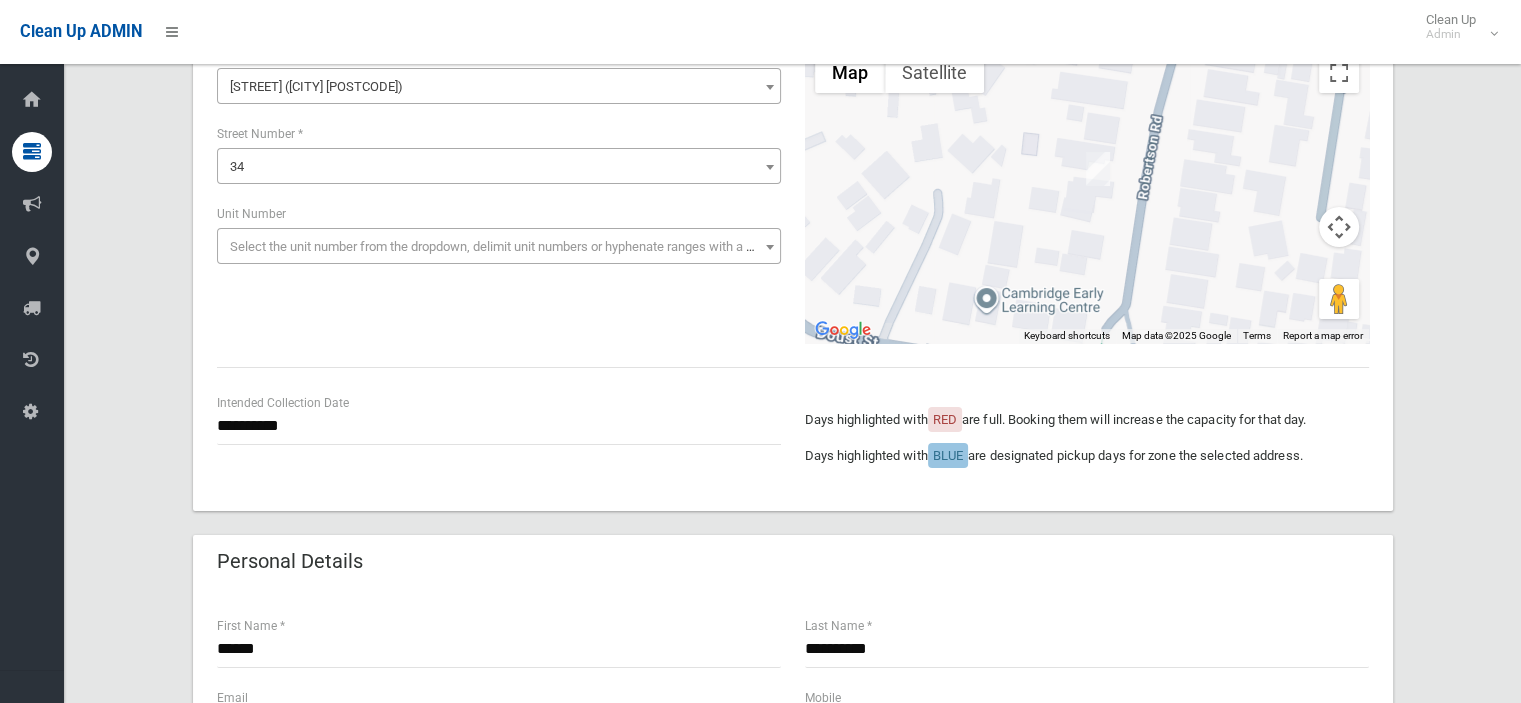 type on "*" 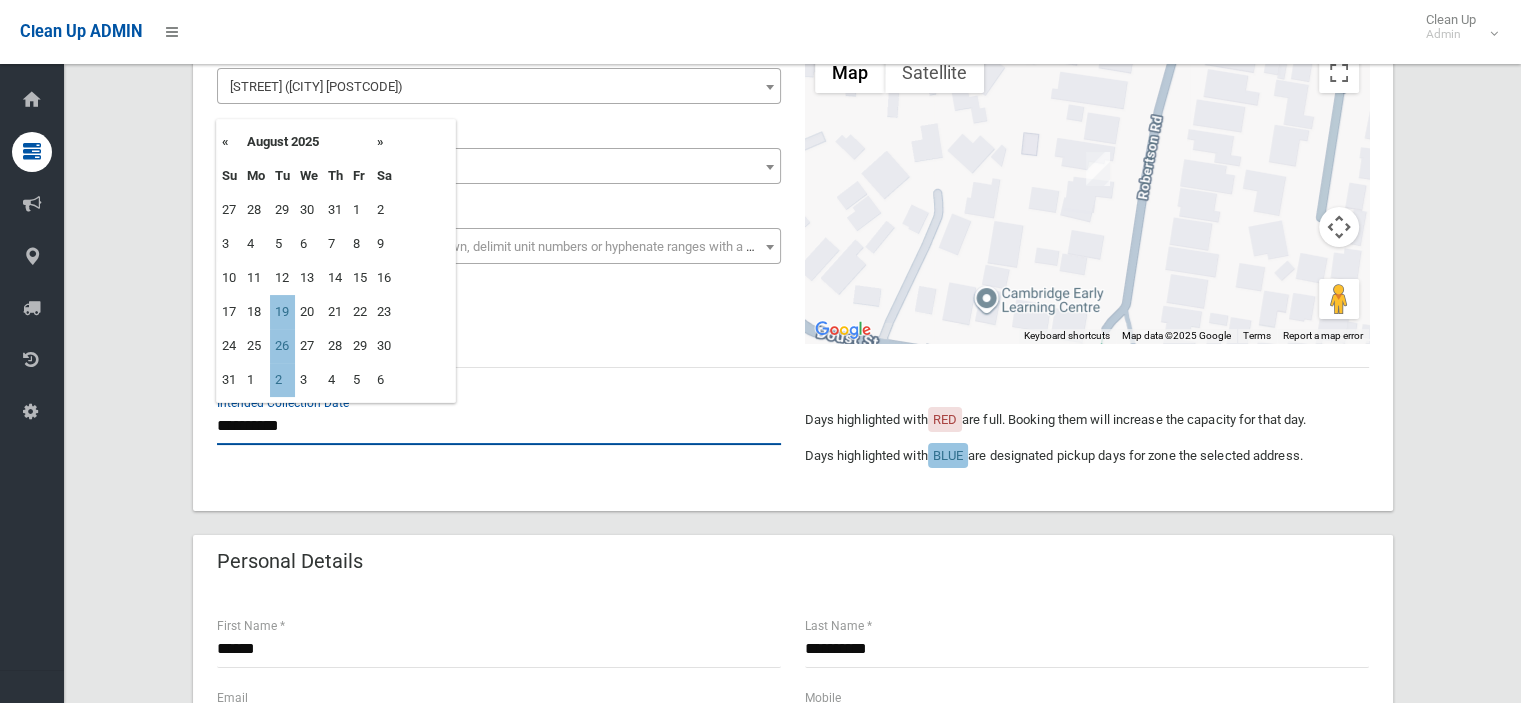 click on "**********" at bounding box center [499, 426] 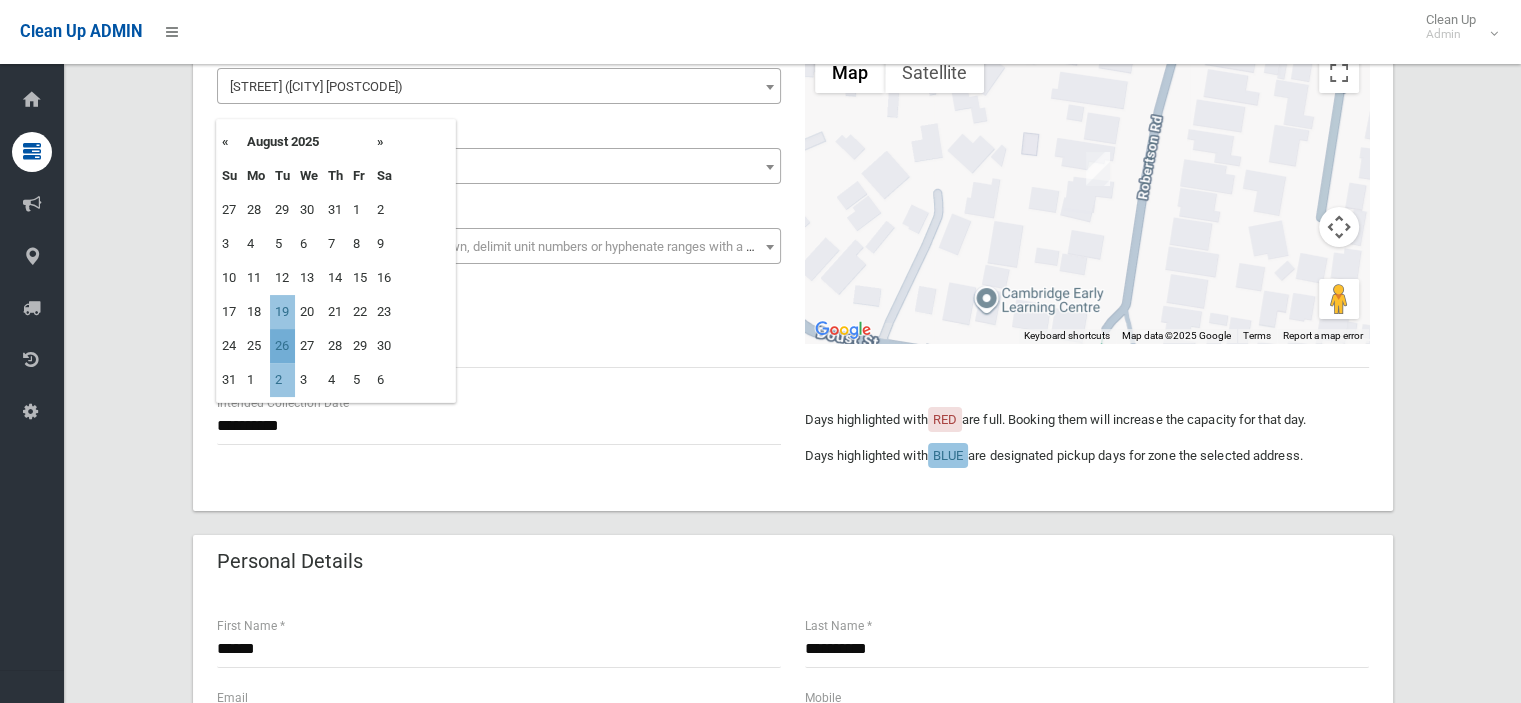 click on "26" at bounding box center [282, 346] 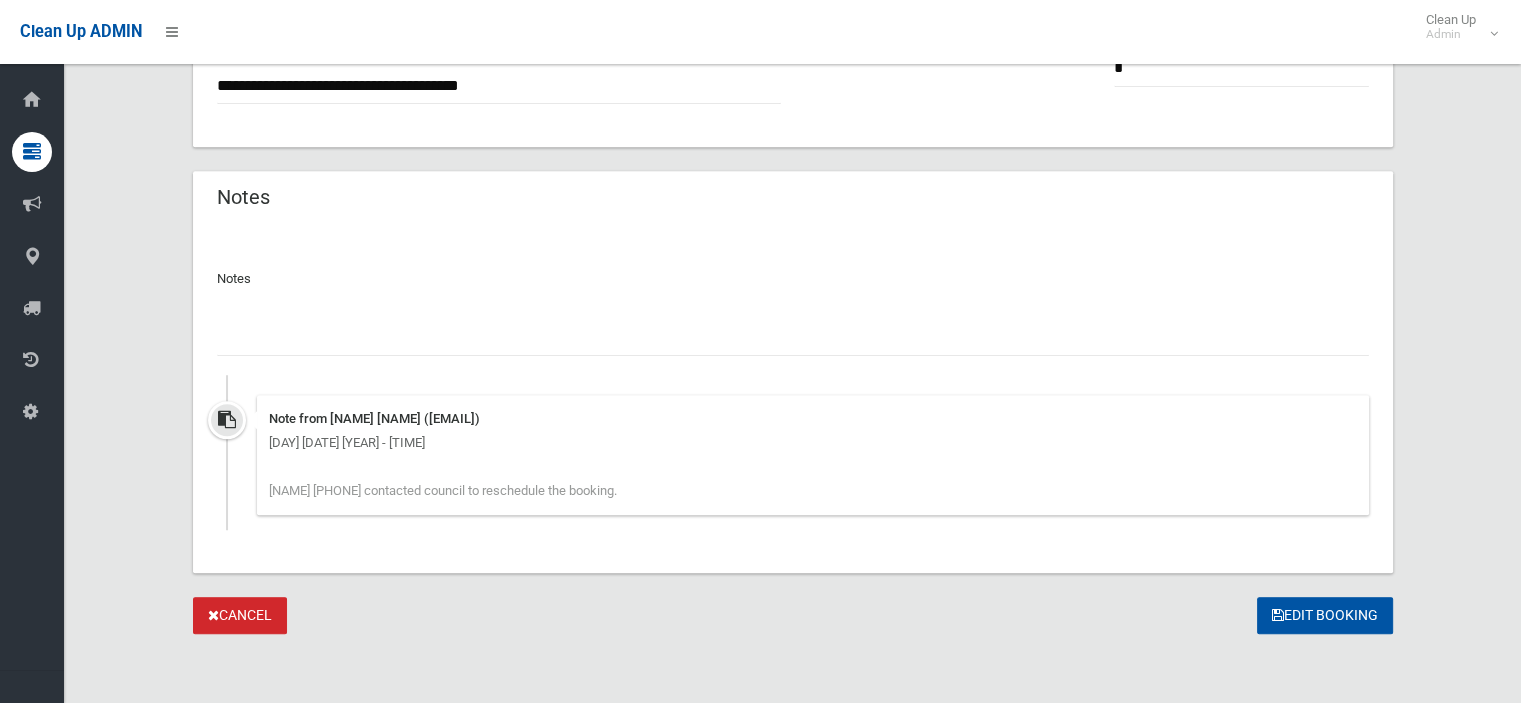 scroll, scrollTop: 1448, scrollLeft: 0, axis: vertical 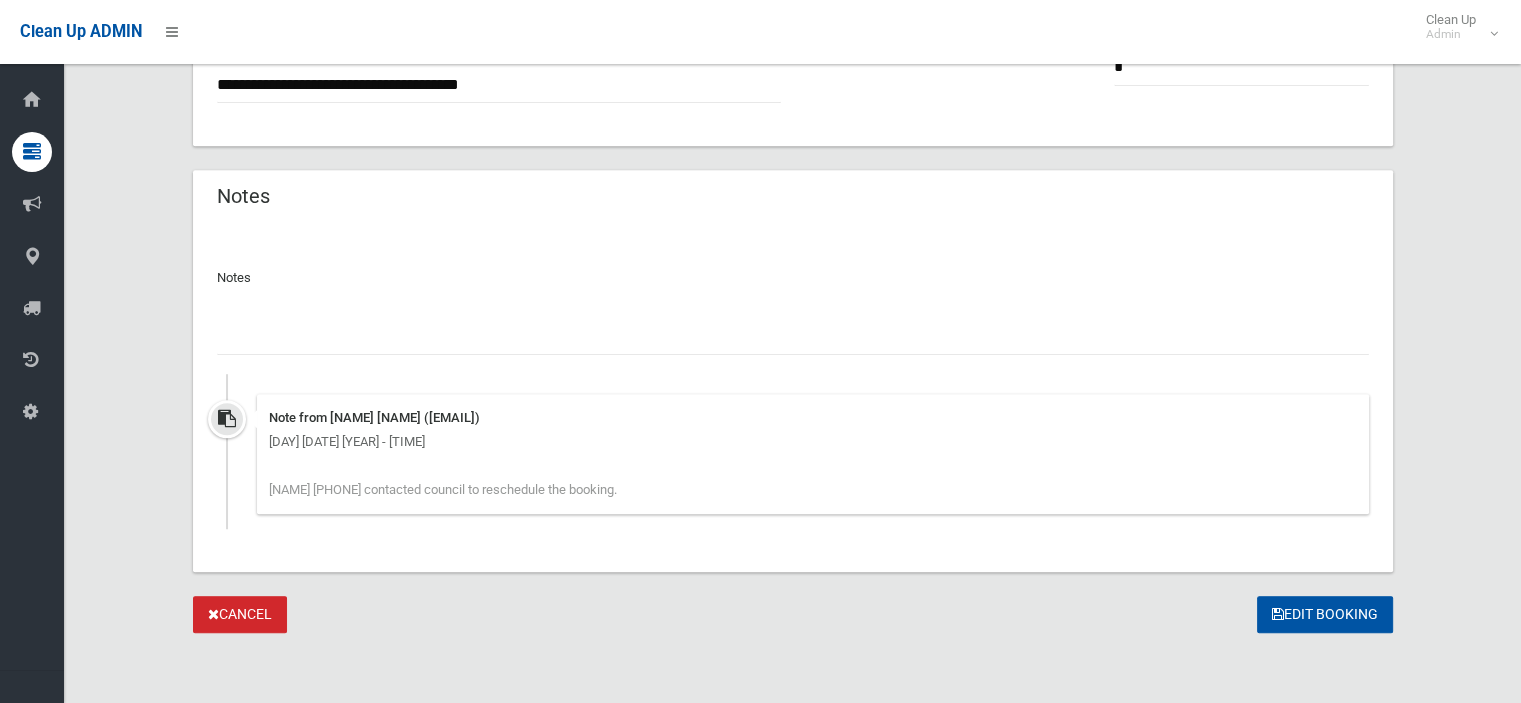 click at bounding box center [793, 336] 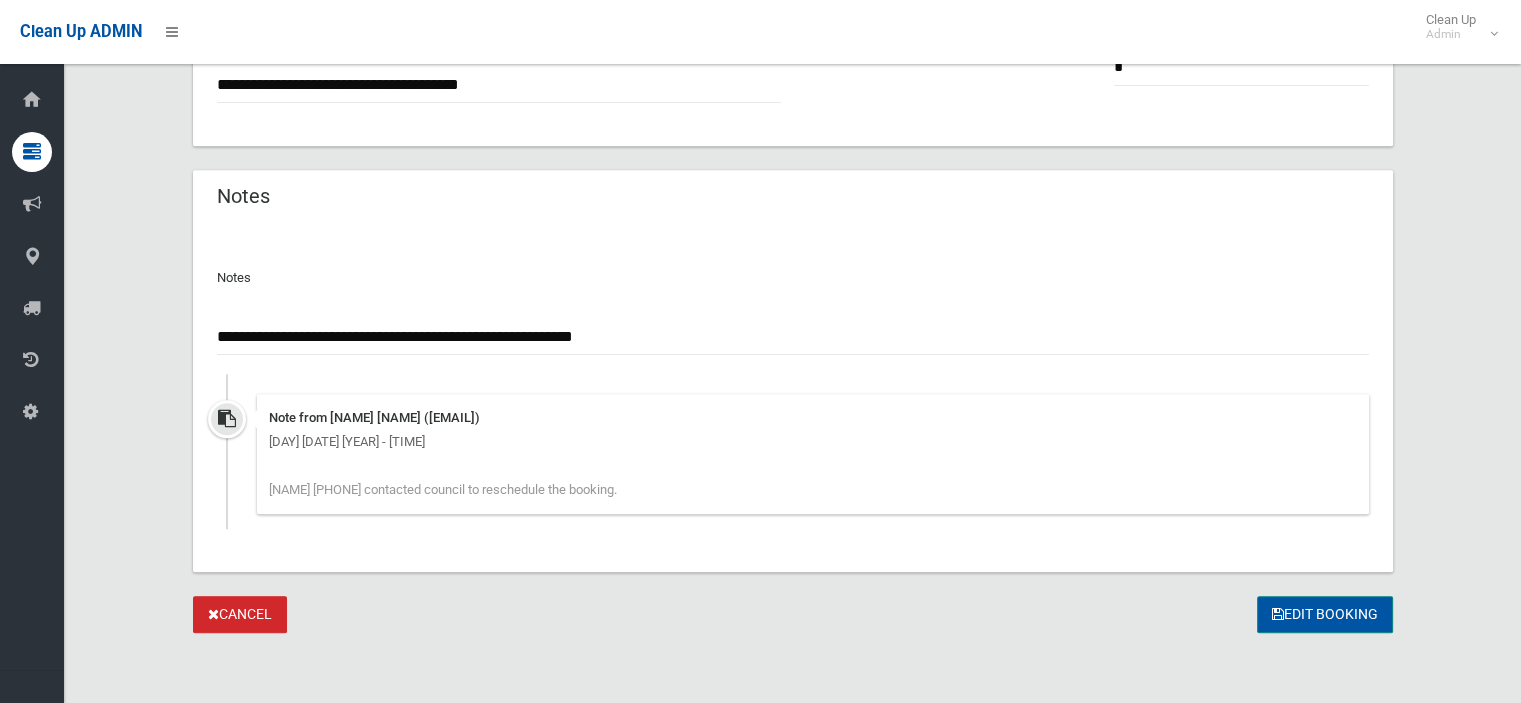 type on "**********" 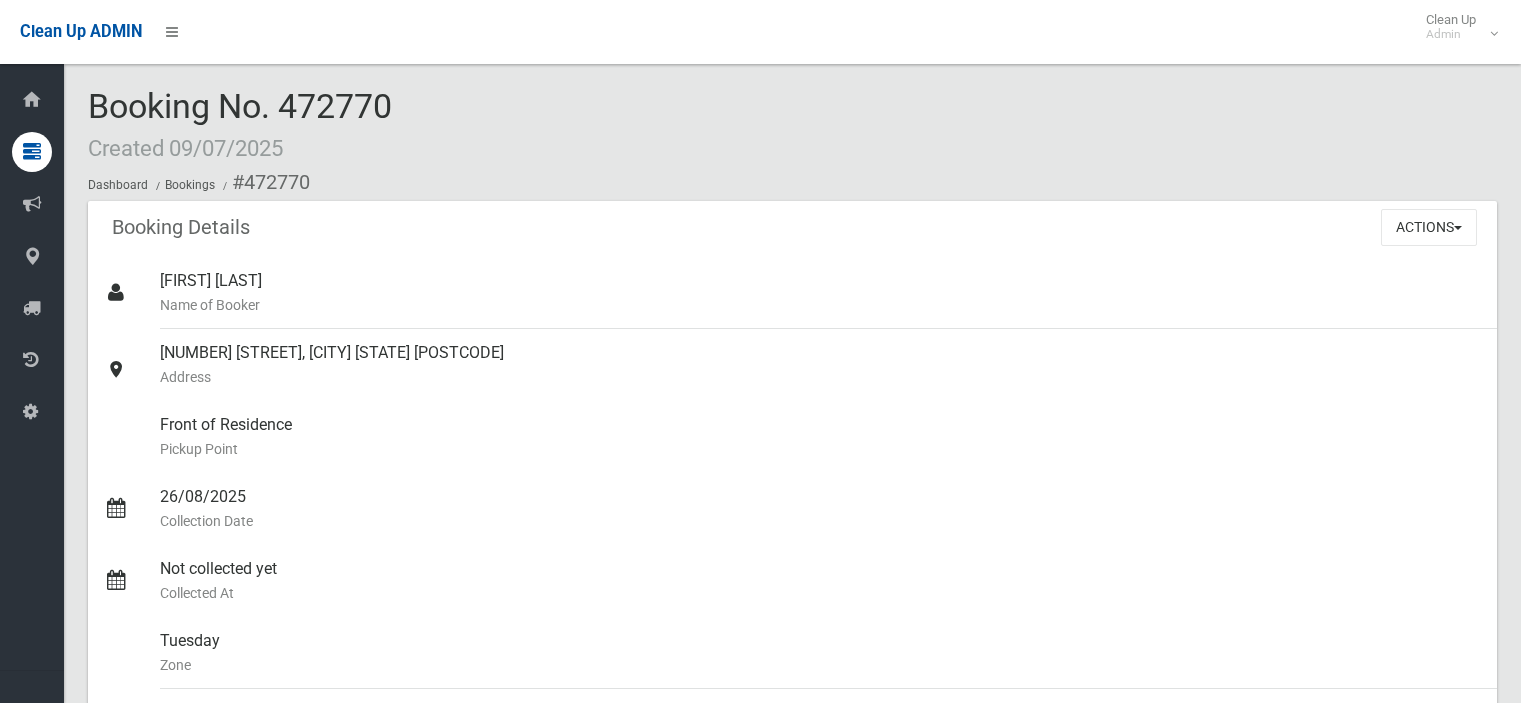 scroll, scrollTop: 0, scrollLeft: 0, axis: both 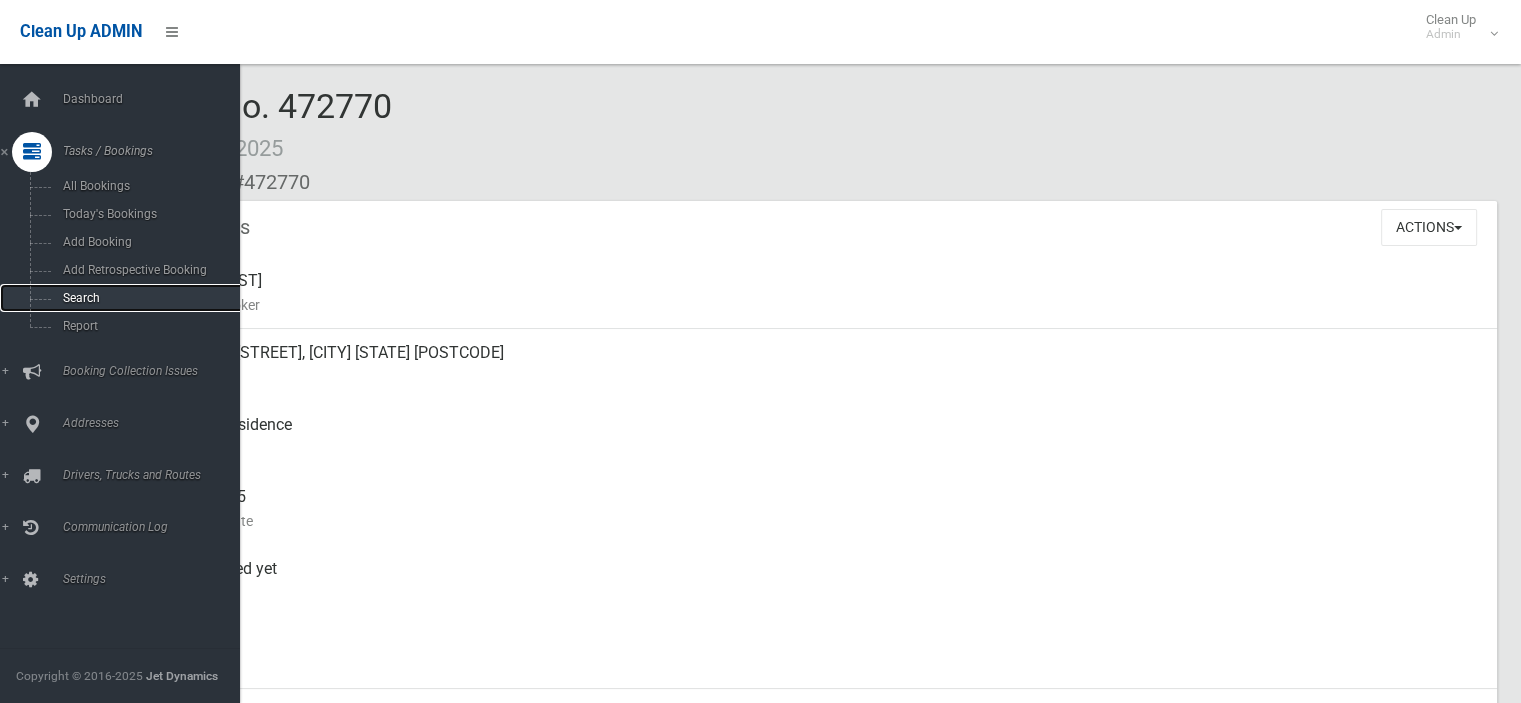 click on "Search" at bounding box center [147, 298] 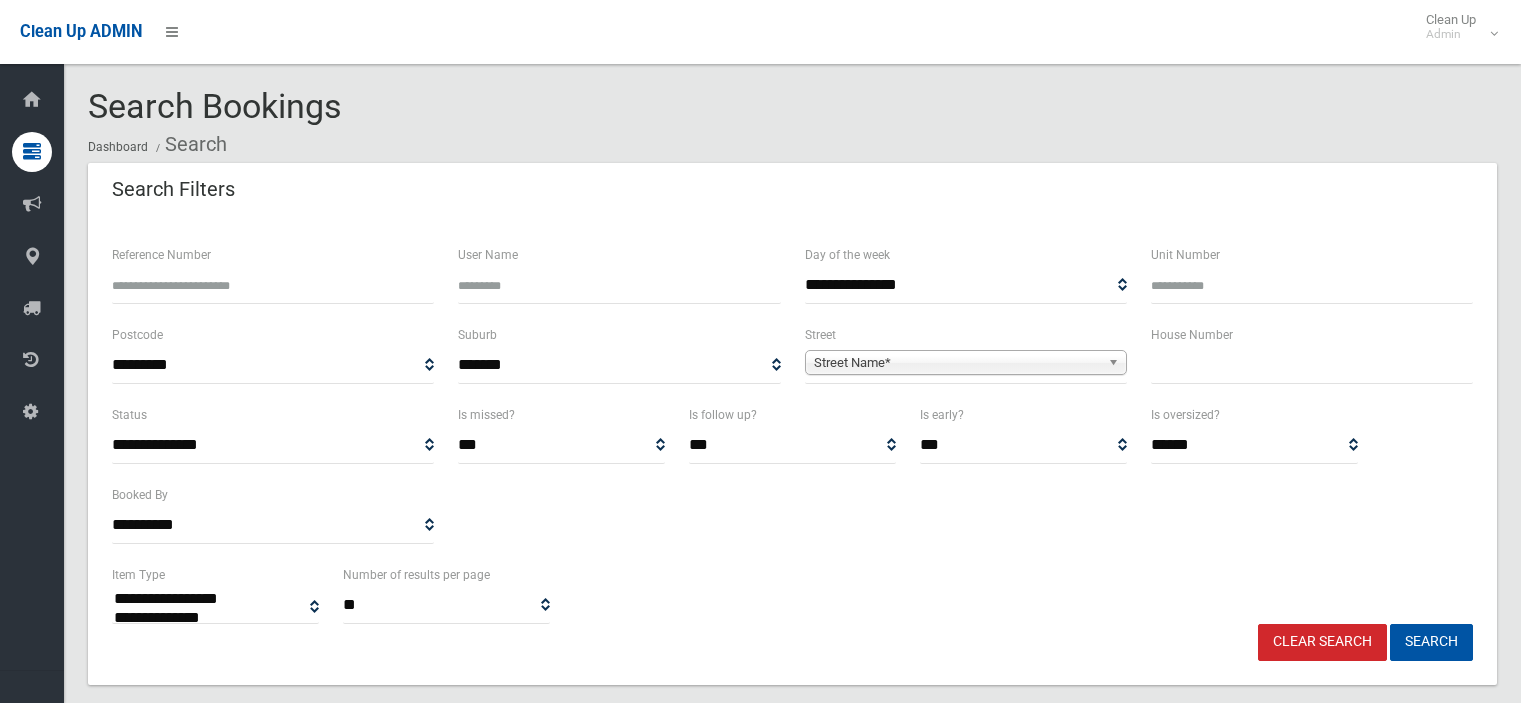 select 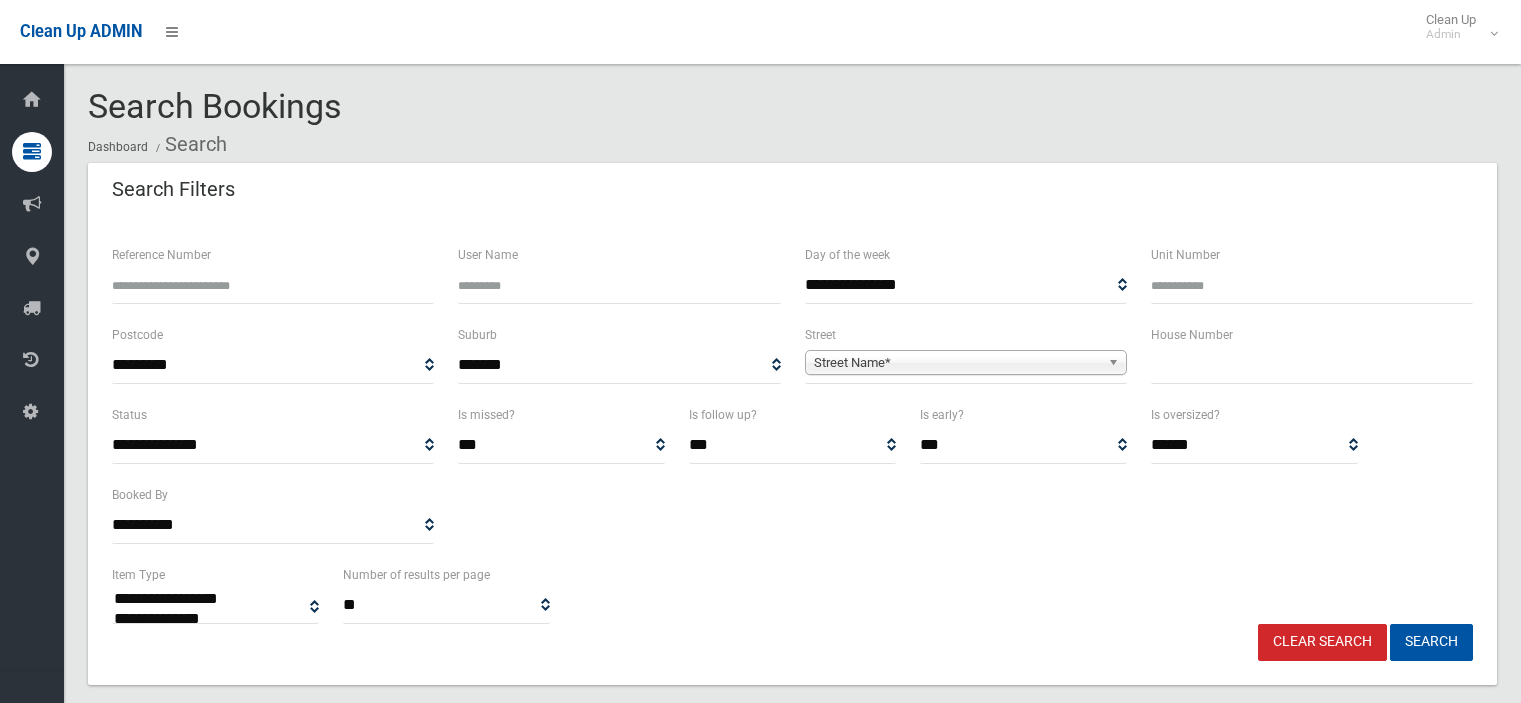 scroll, scrollTop: 0, scrollLeft: 0, axis: both 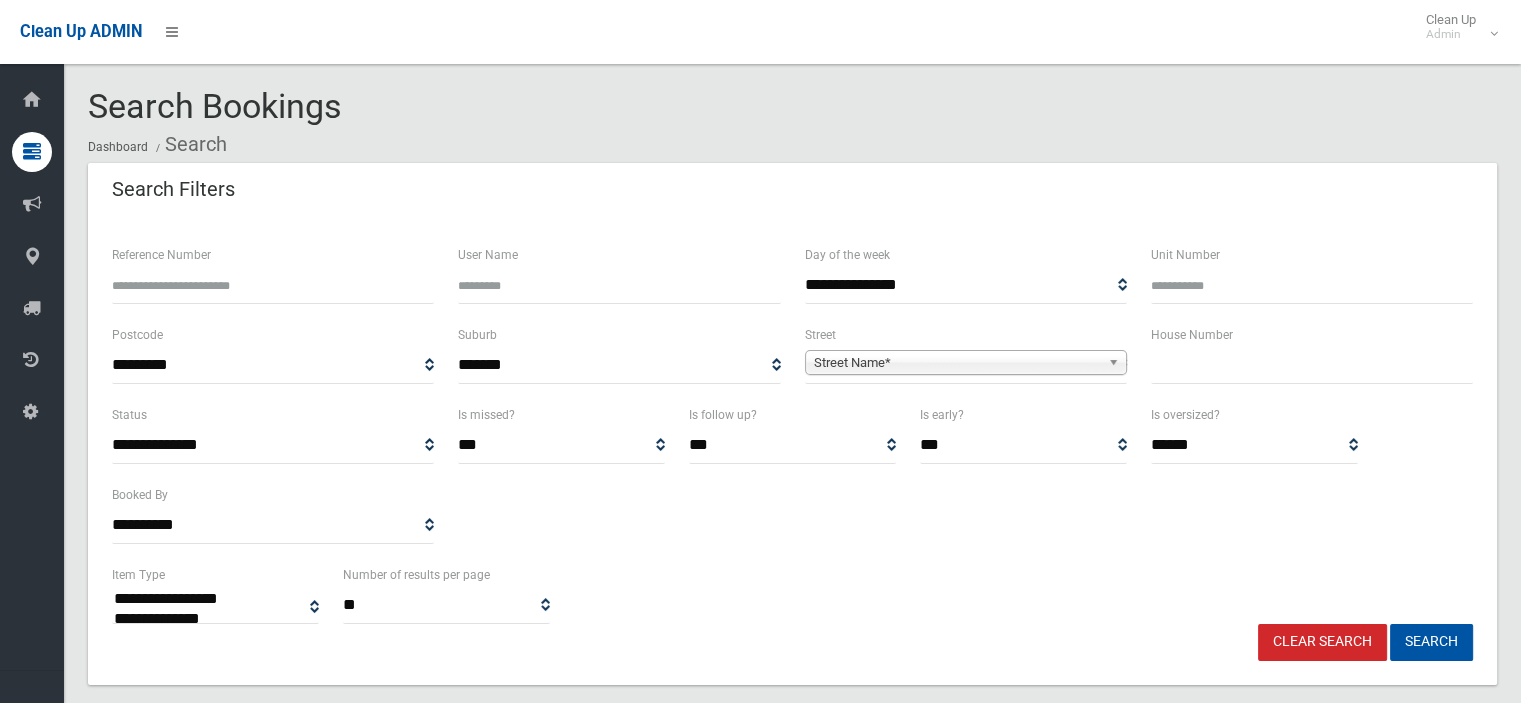 click at bounding box center [1312, 365] 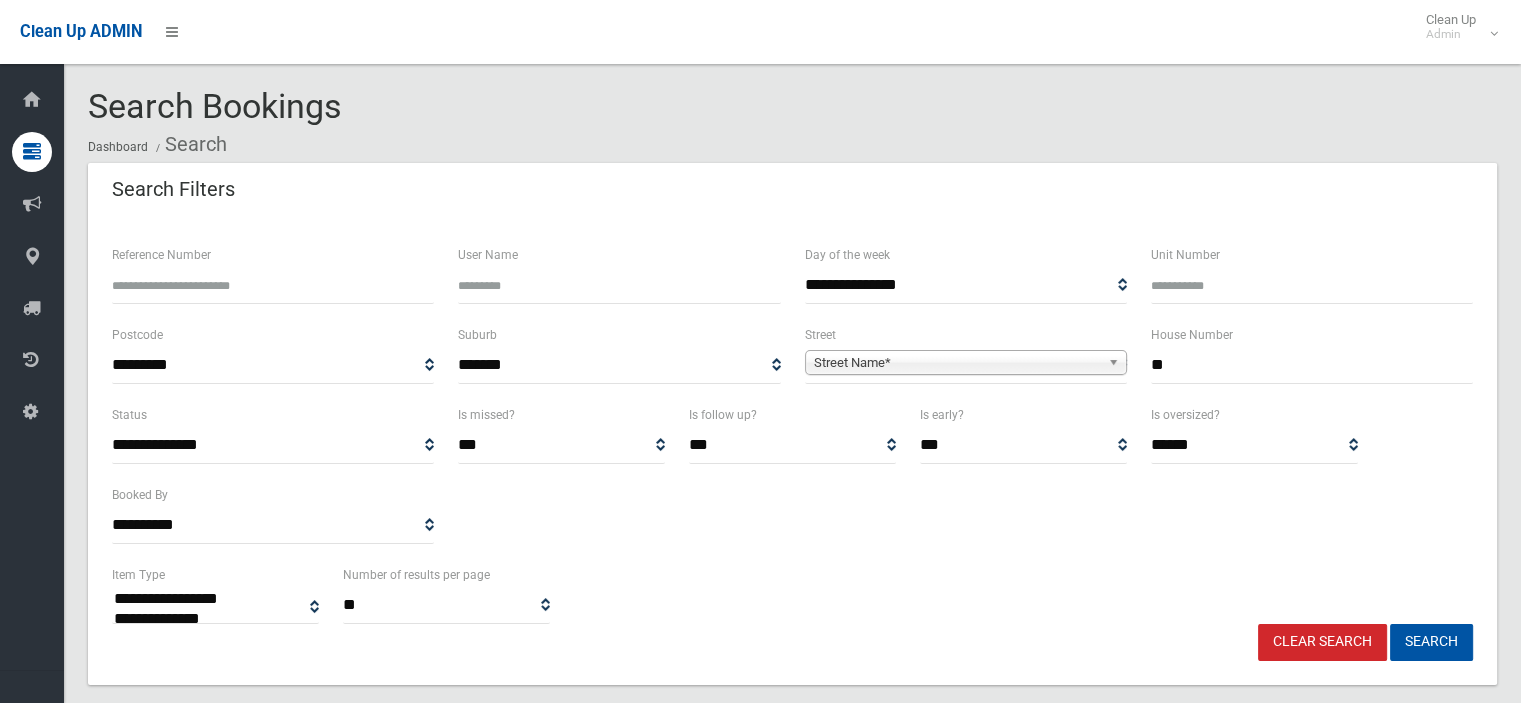 type on "**" 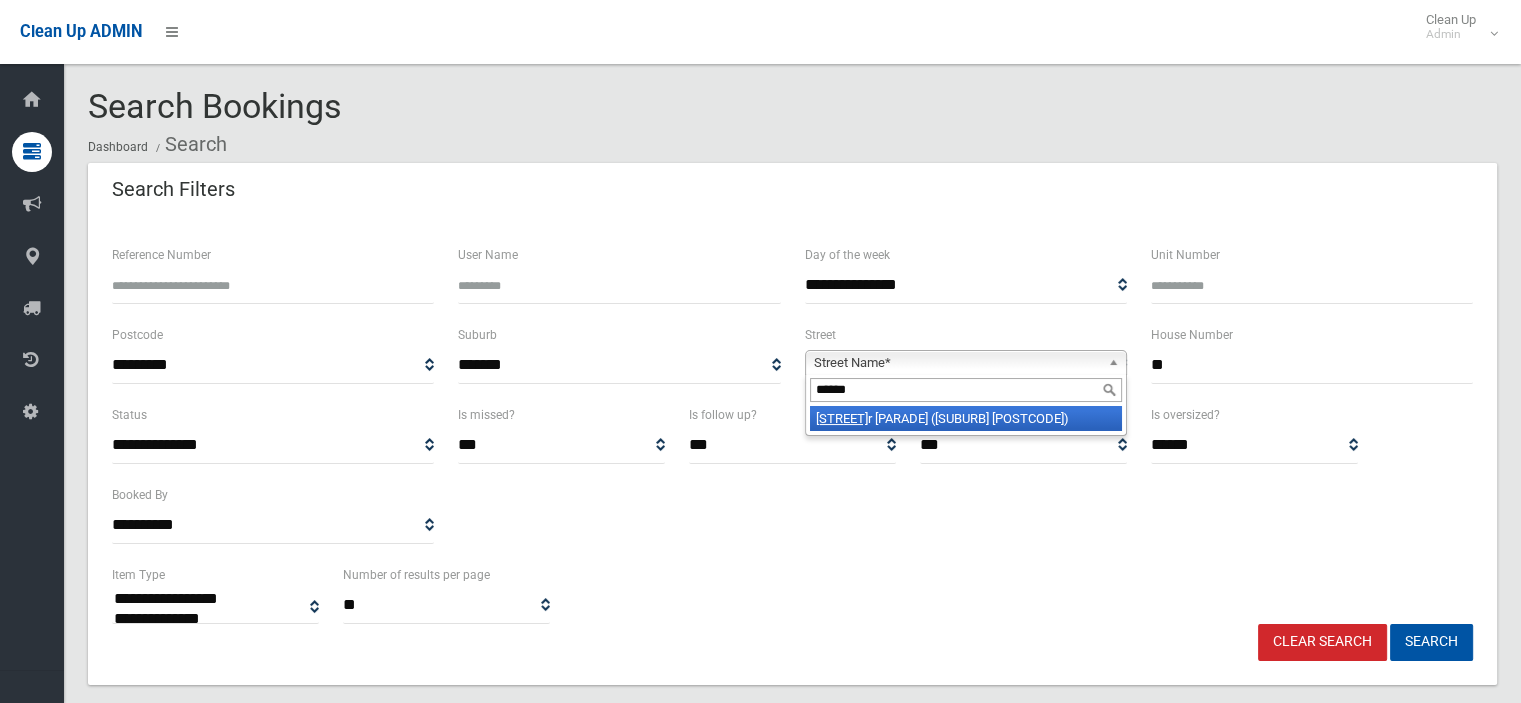 type on "******" 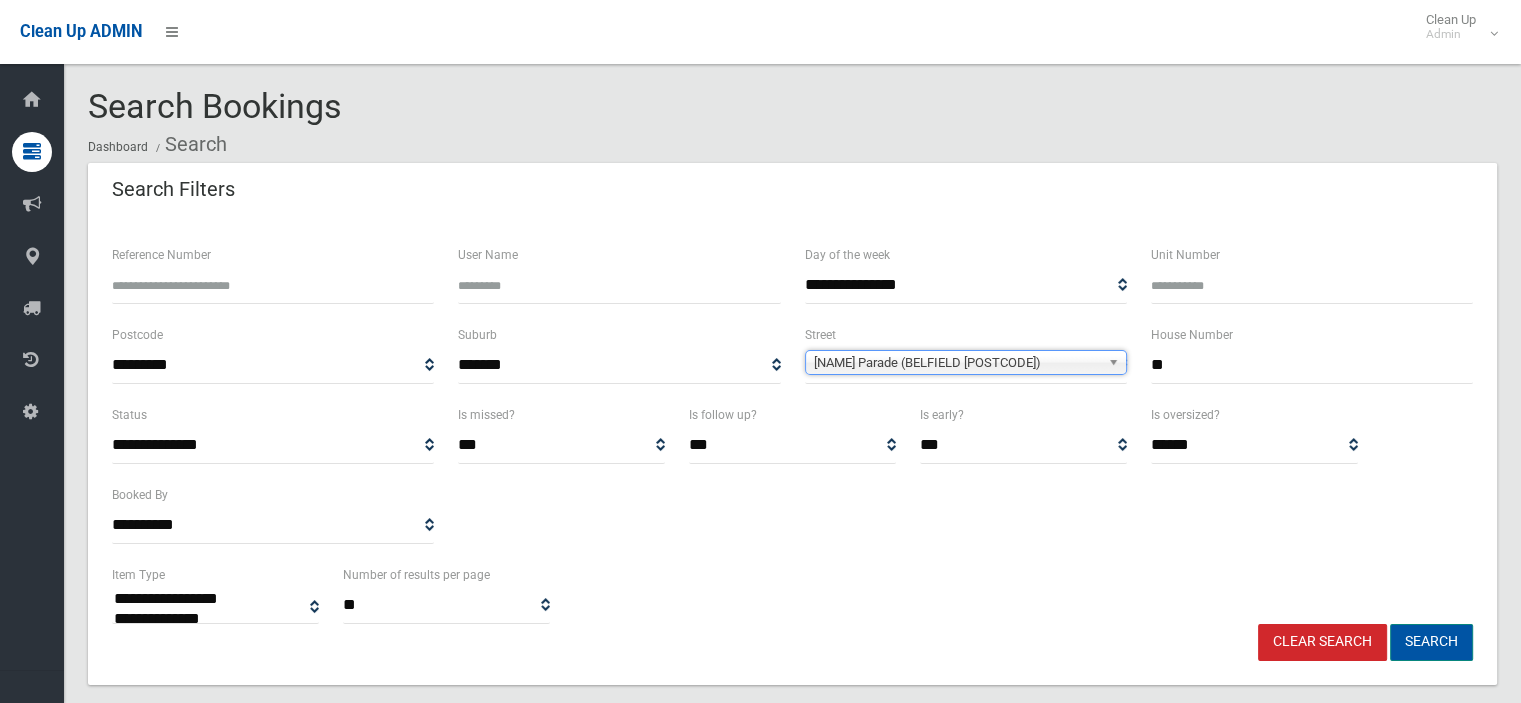 drag, startPoint x: 1432, startPoint y: 649, endPoint x: 1405, endPoint y: 644, distance: 27.45906 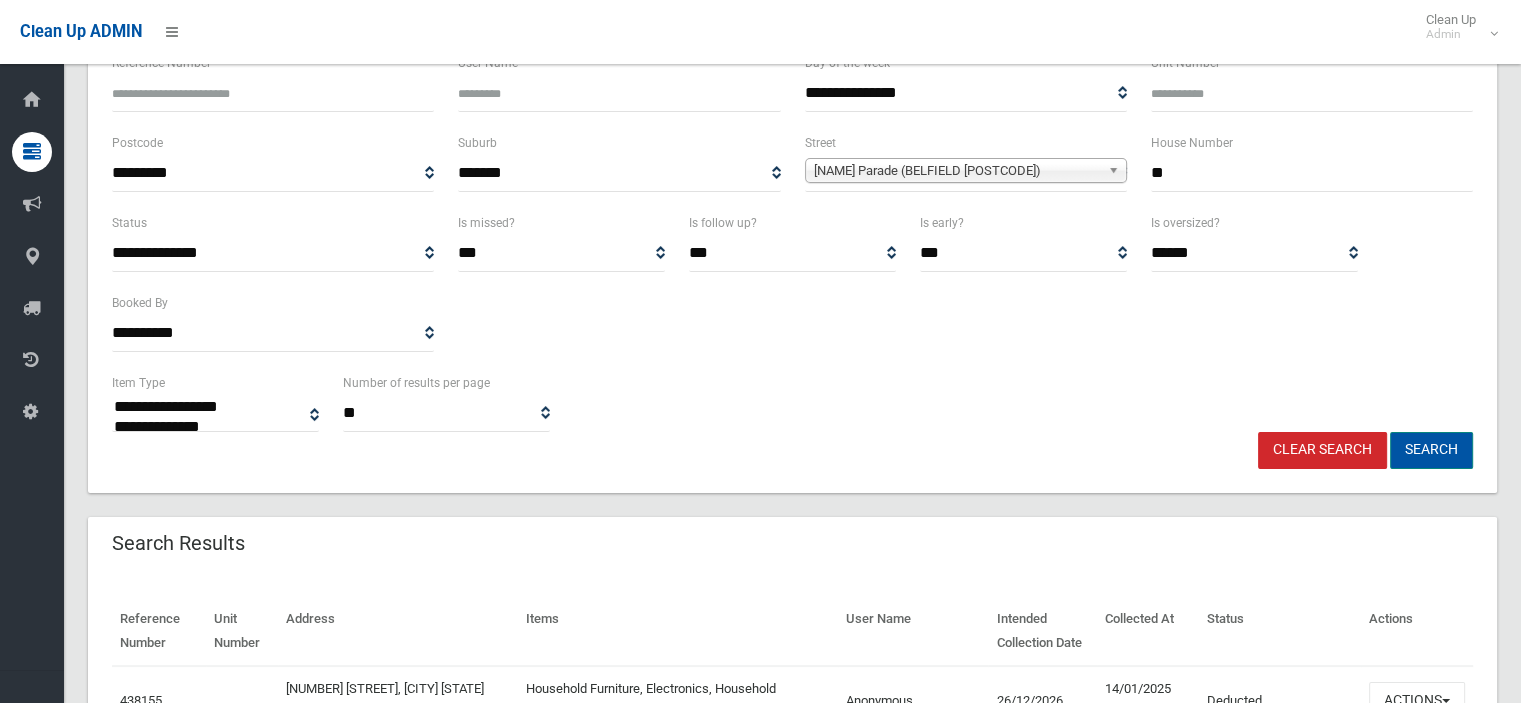 scroll, scrollTop: 200, scrollLeft: 0, axis: vertical 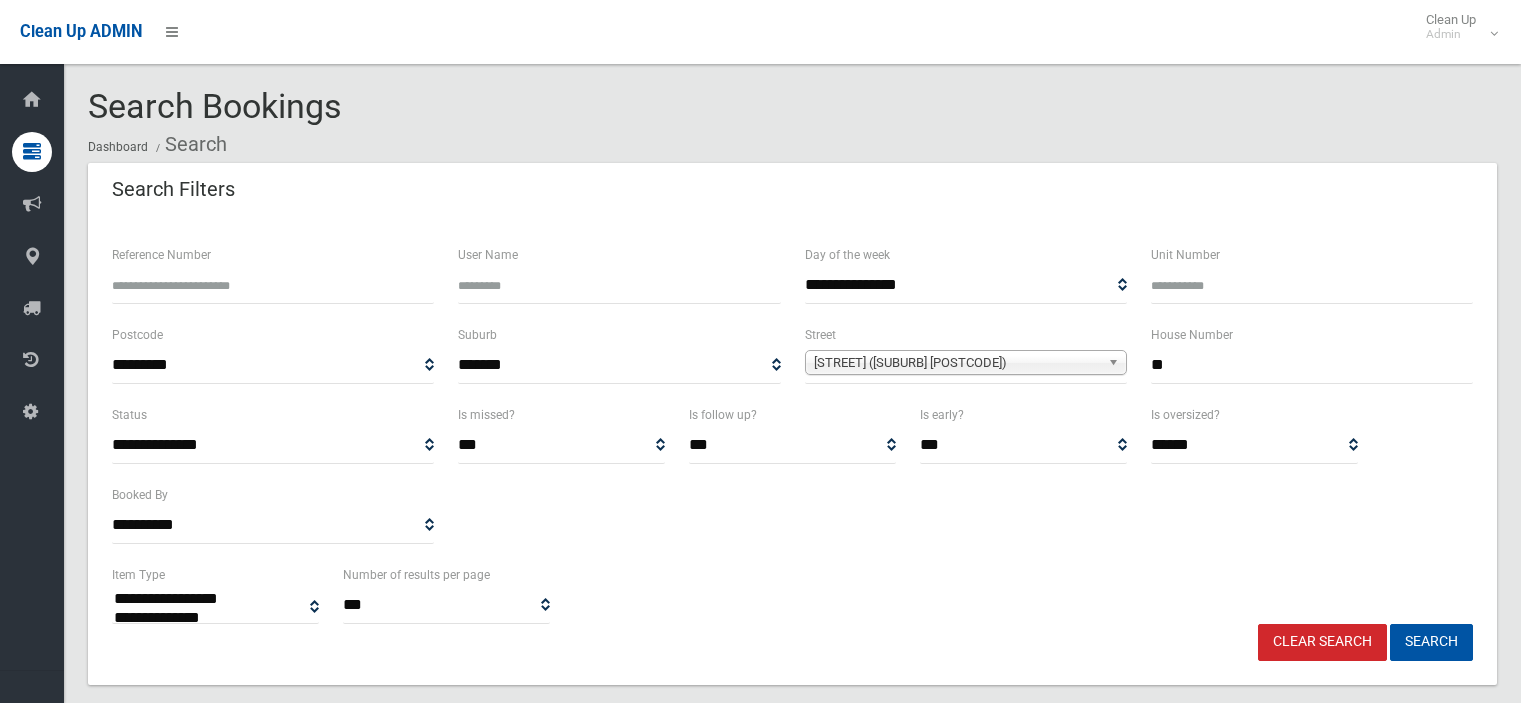 select 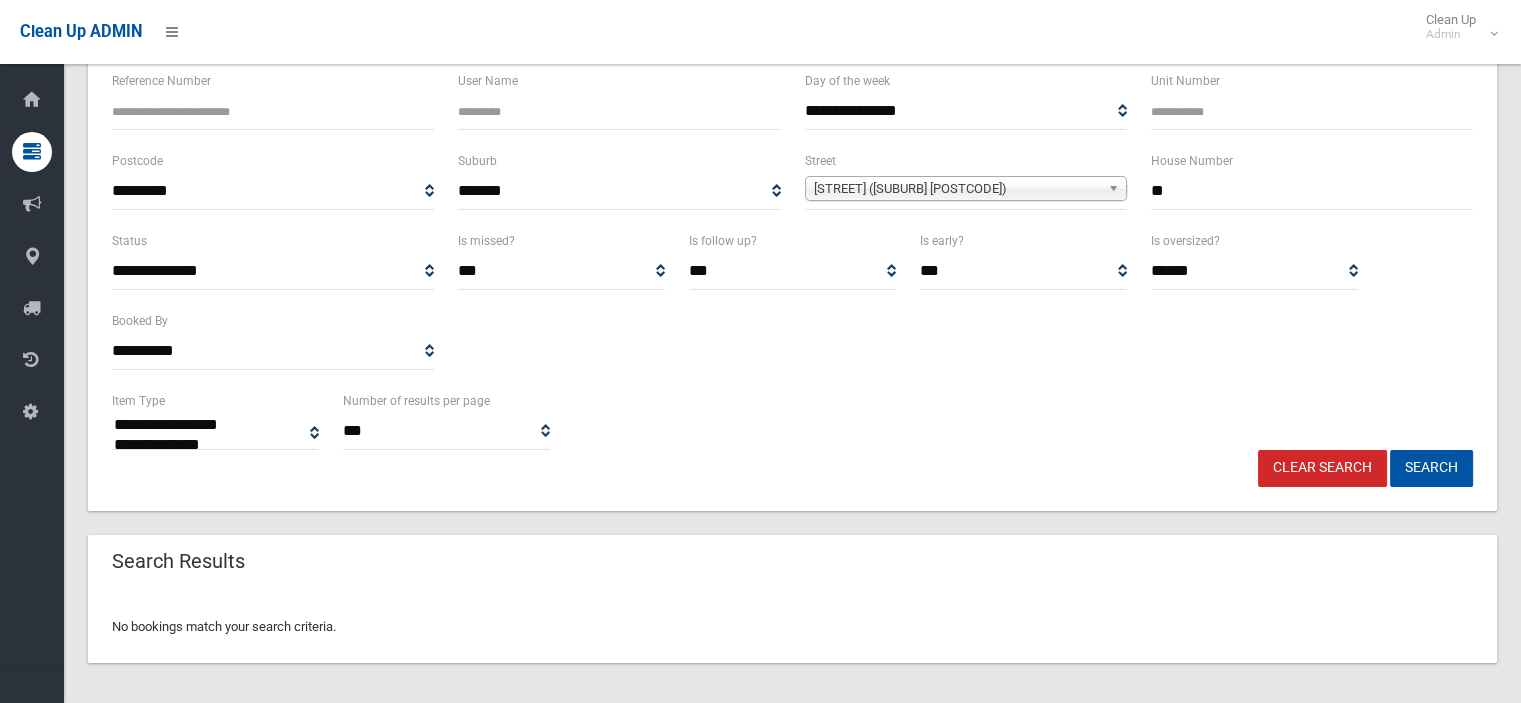 scroll, scrollTop: 180, scrollLeft: 0, axis: vertical 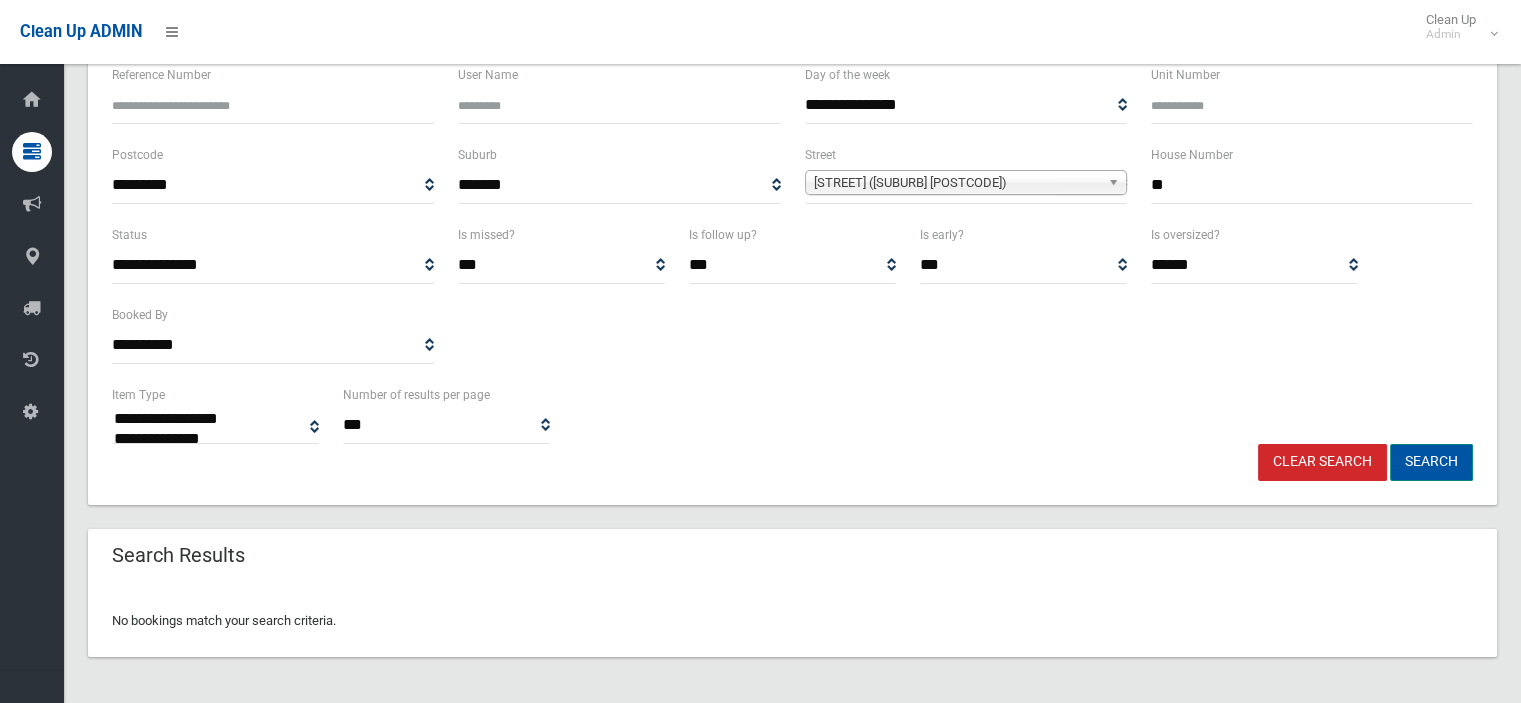 click on "Search" at bounding box center [1431, 462] 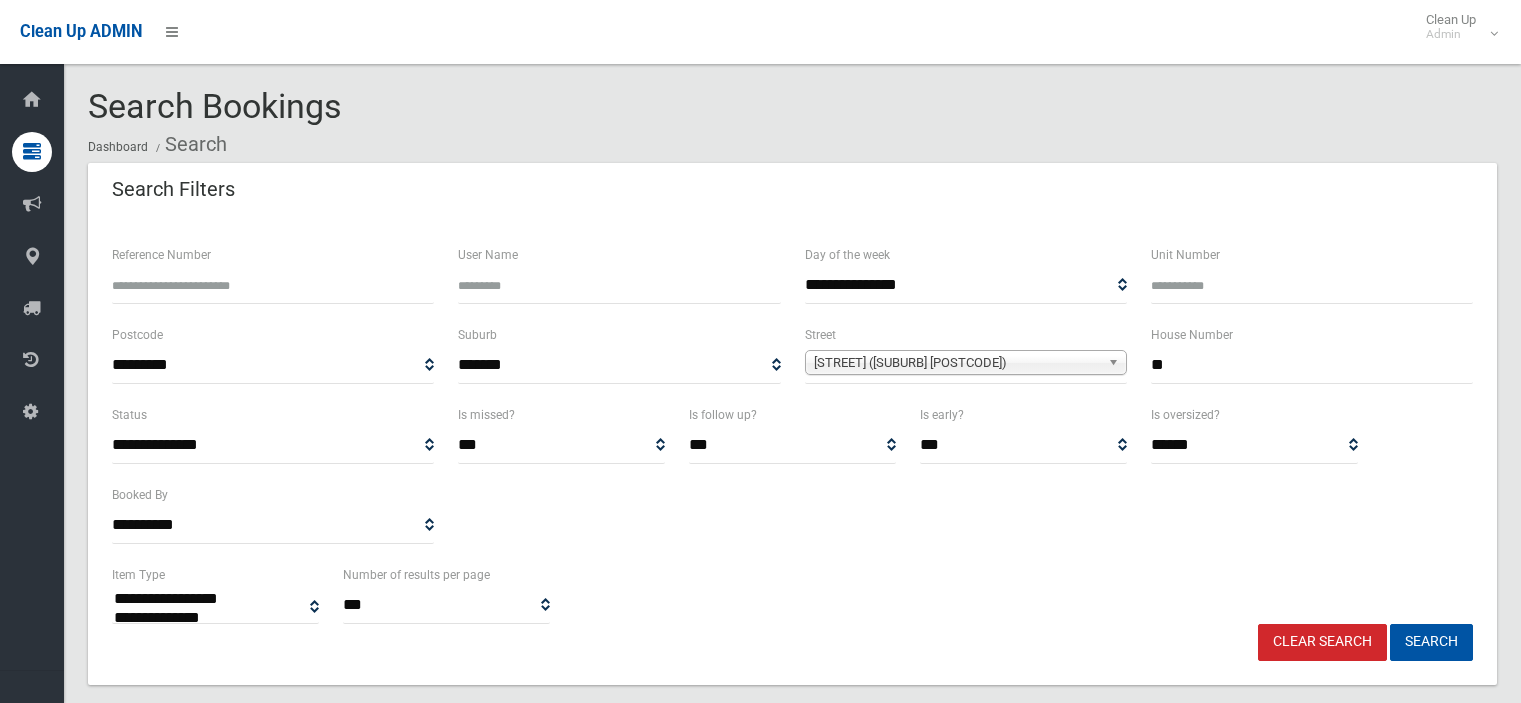 select 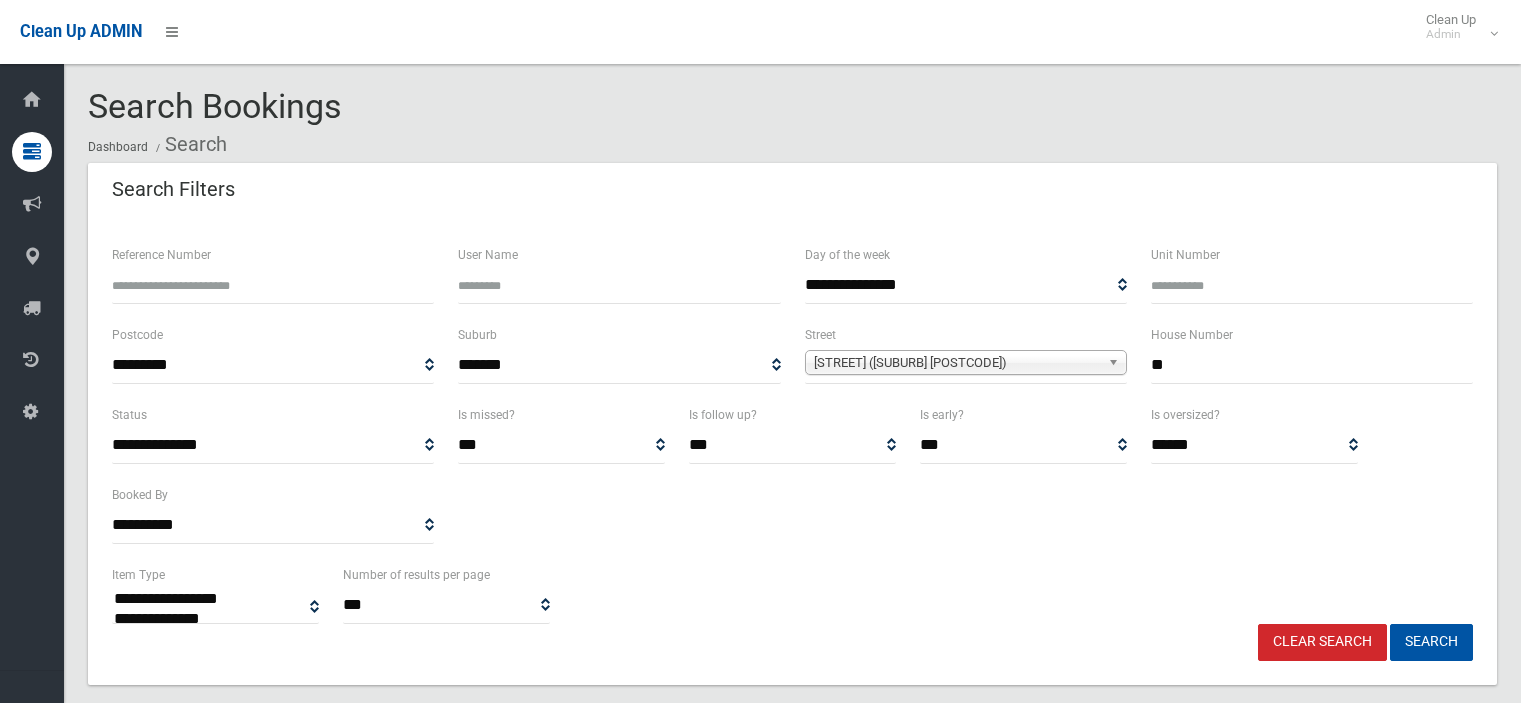 scroll, scrollTop: 0, scrollLeft: 0, axis: both 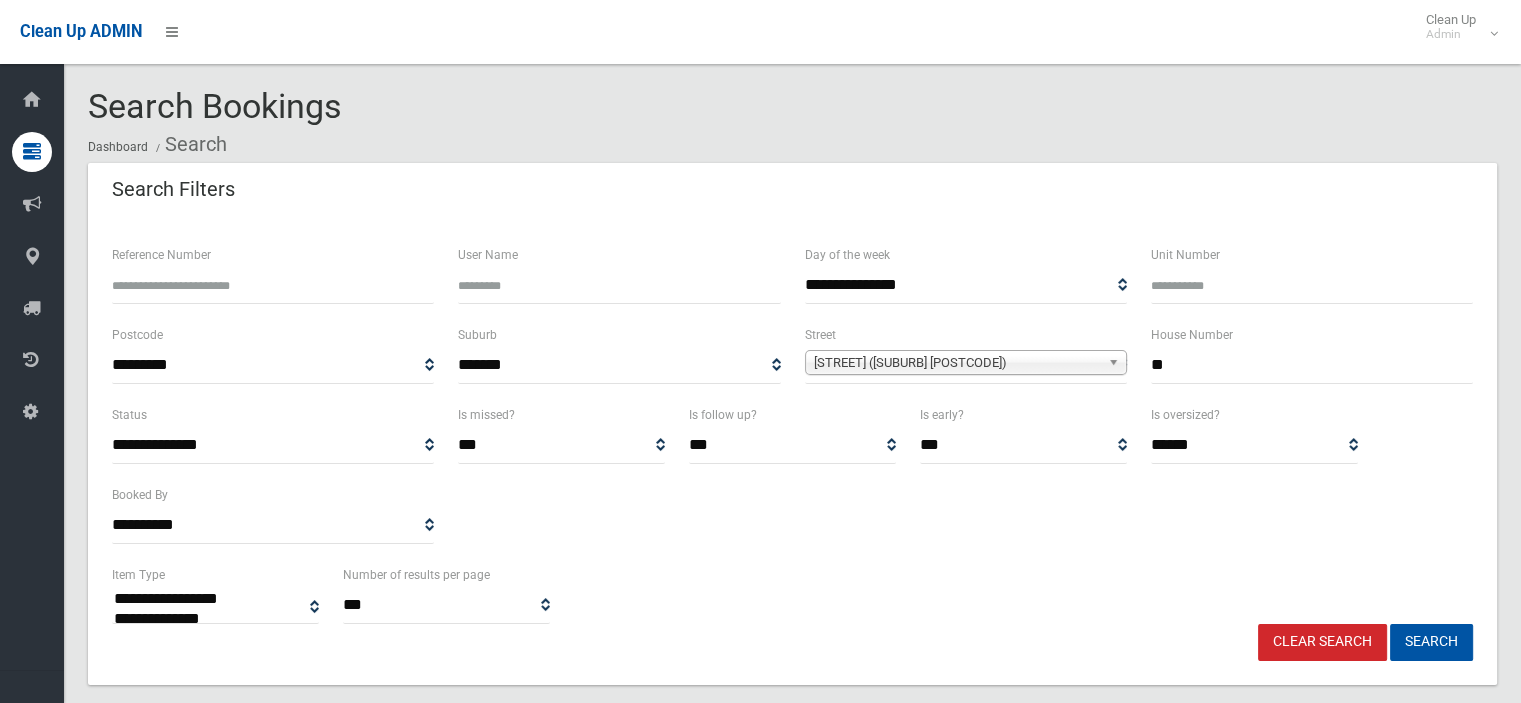 drag, startPoint x: 1202, startPoint y: 361, endPoint x: 1187, endPoint y: 352, distance: 17.492855 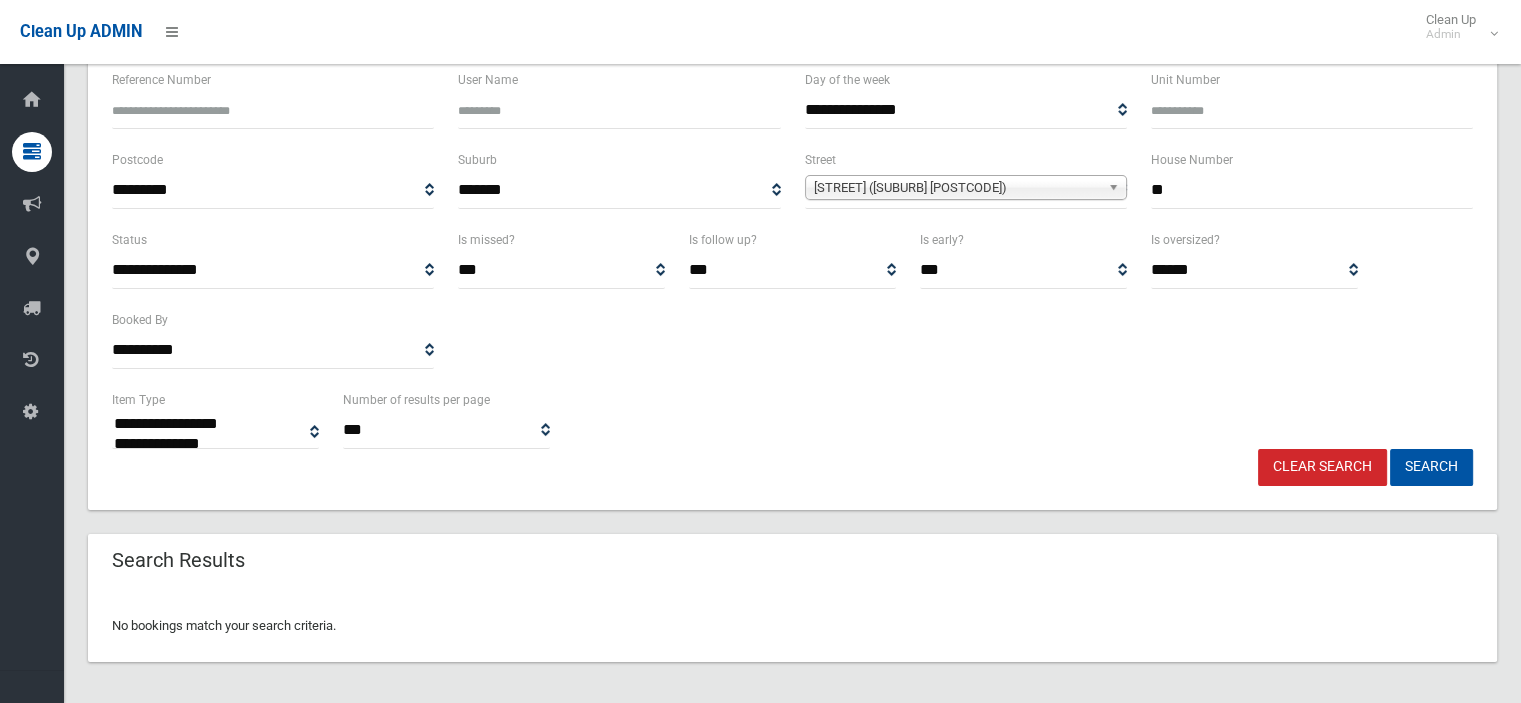 scroll, scrollTop: 180, scrollLeft: 0, axis: vertical 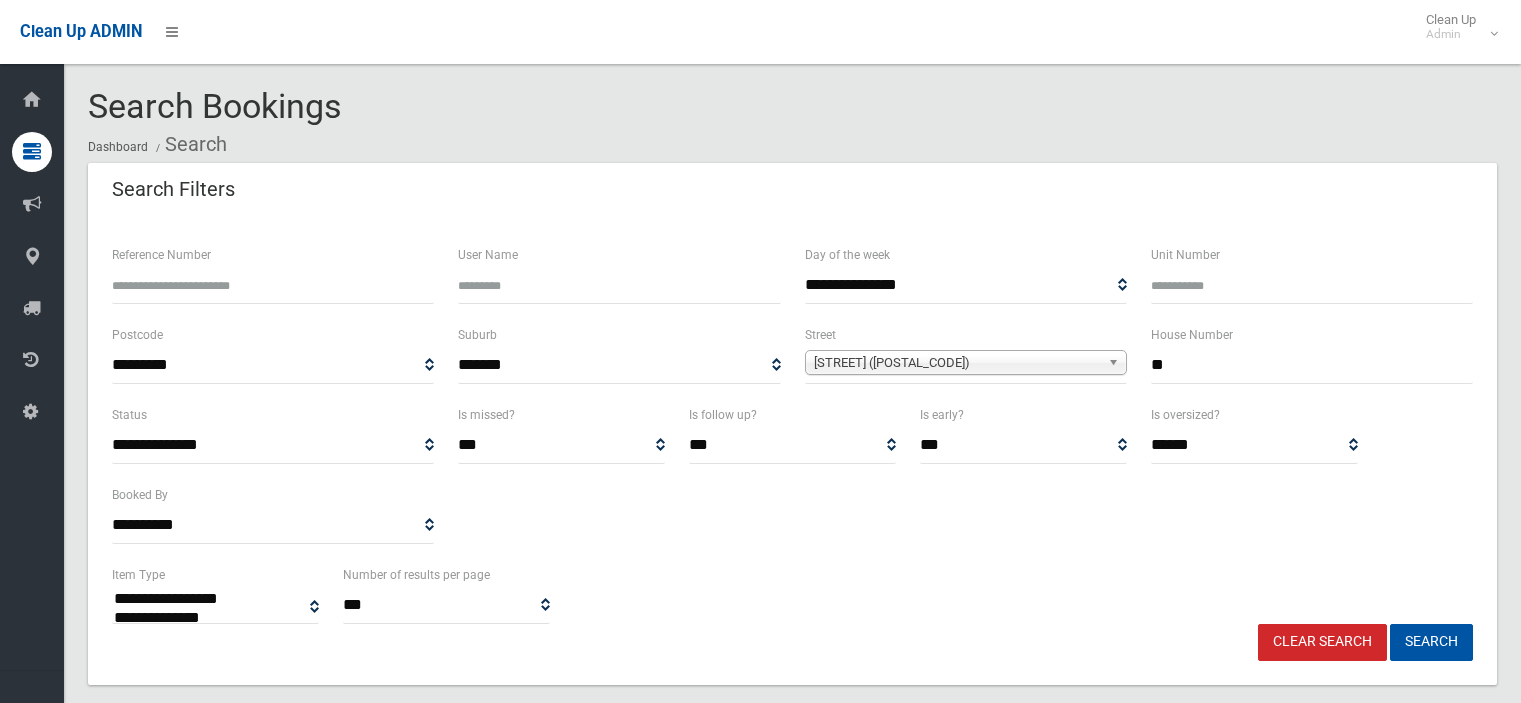 select 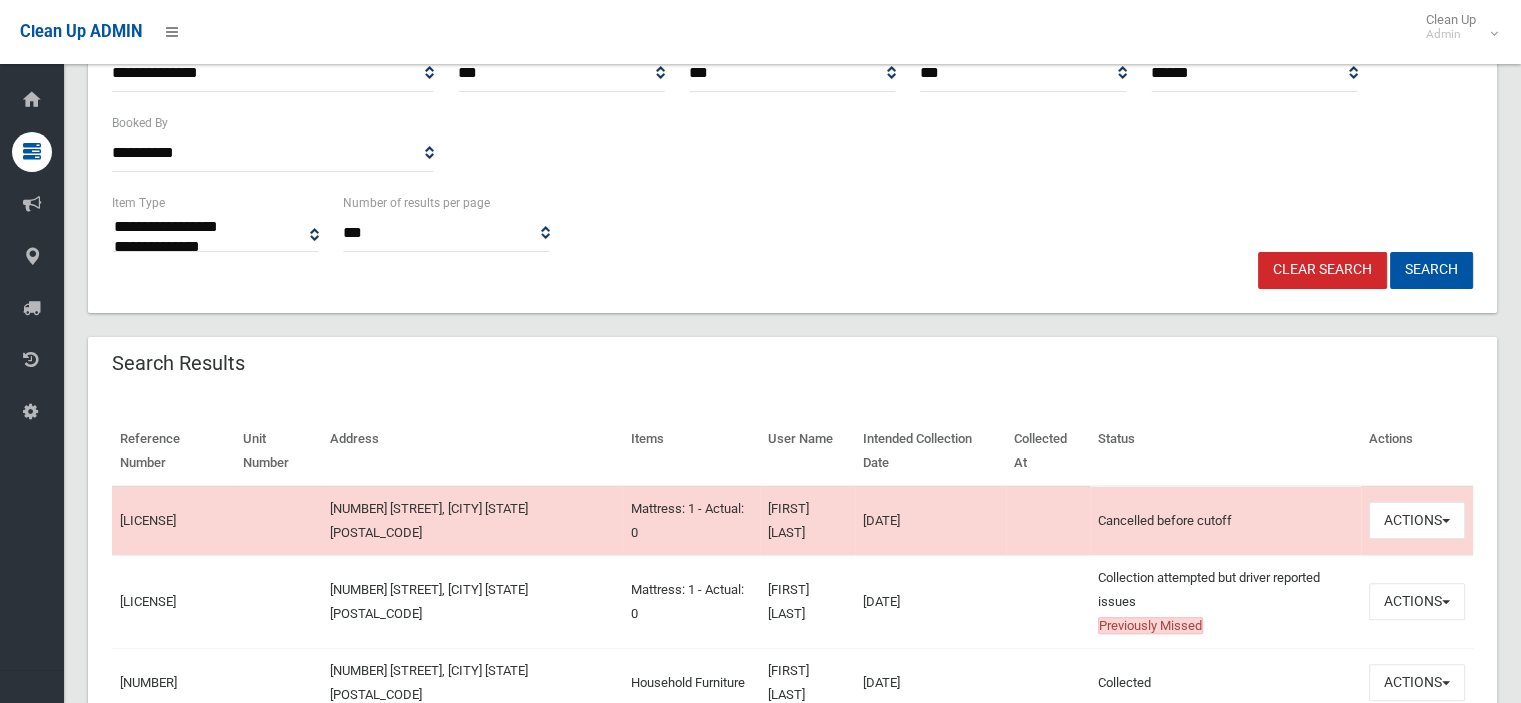 scroll, scrollTop: 380, scrollLeft: 0, axis: vertical 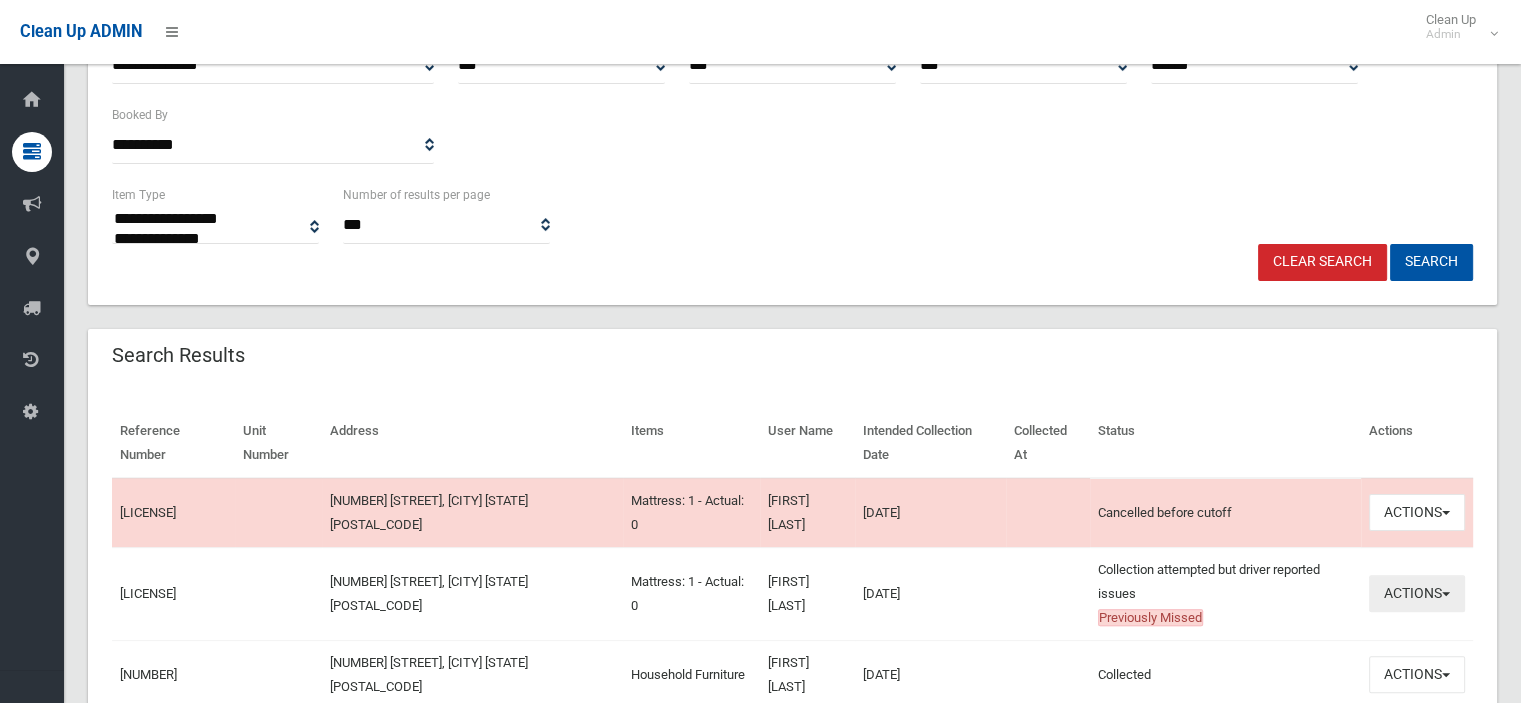 click on "Actions" at bounding box center (1417, 593) 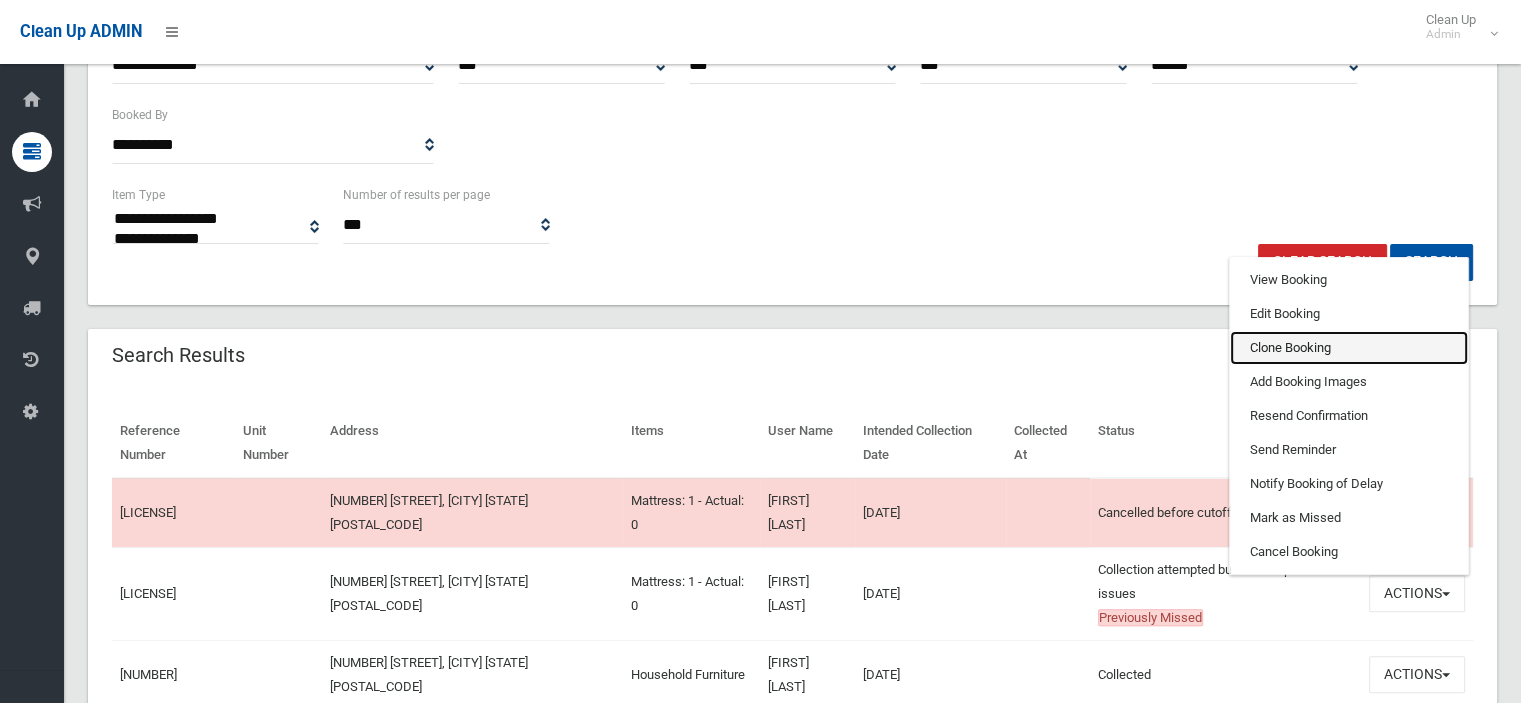 click on "Clone Booking" at bounding box center (1349, 348) 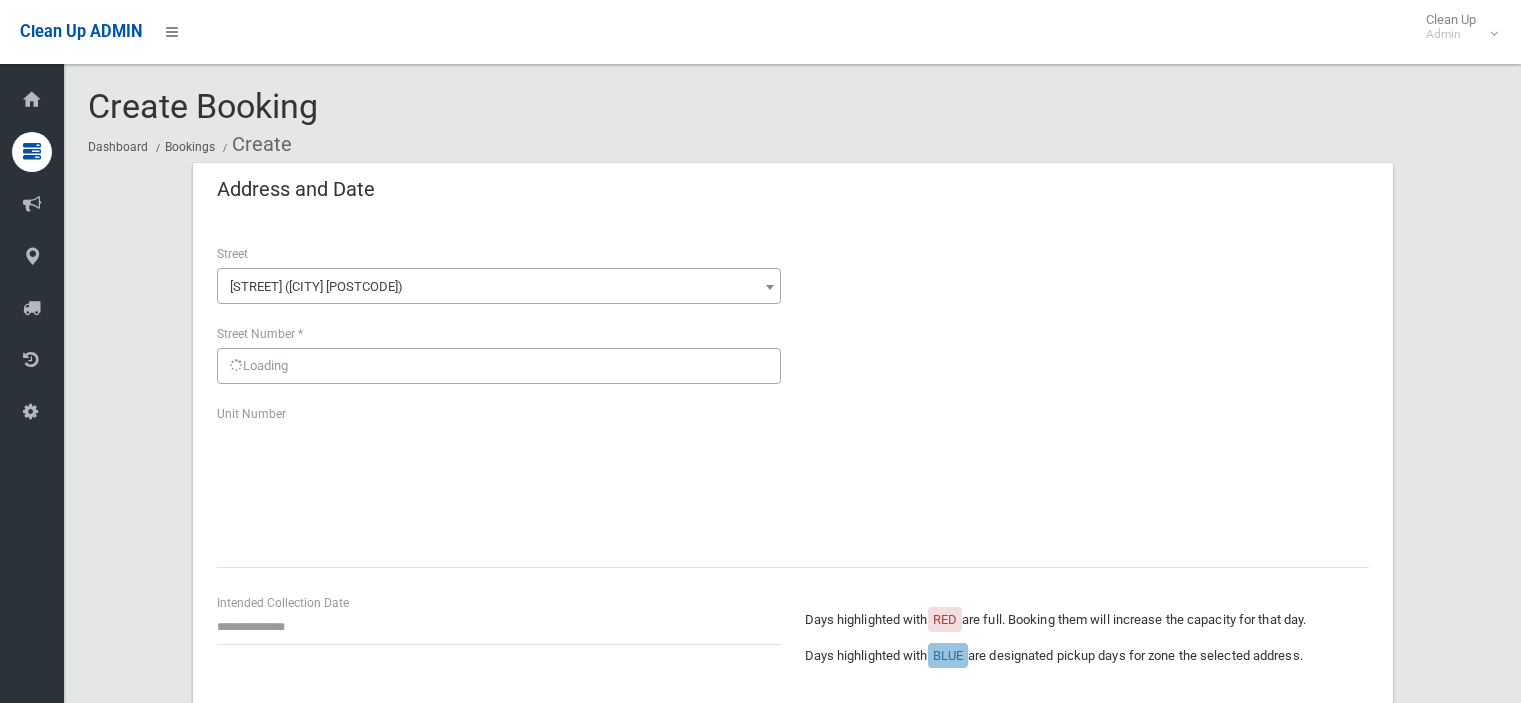 scroll, scrollTop: 0, scrollLeft: 0, axis: both 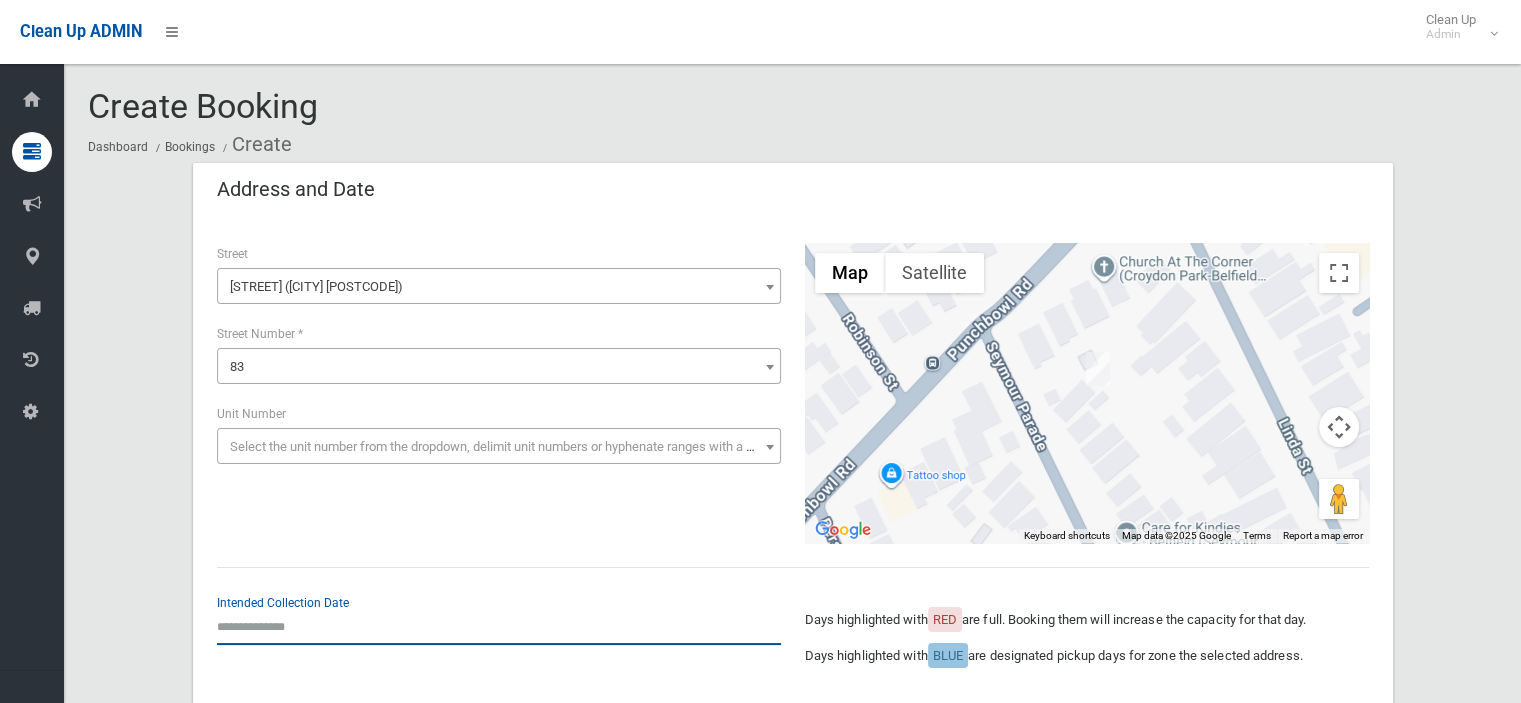 click at bounding box center (499, 626) 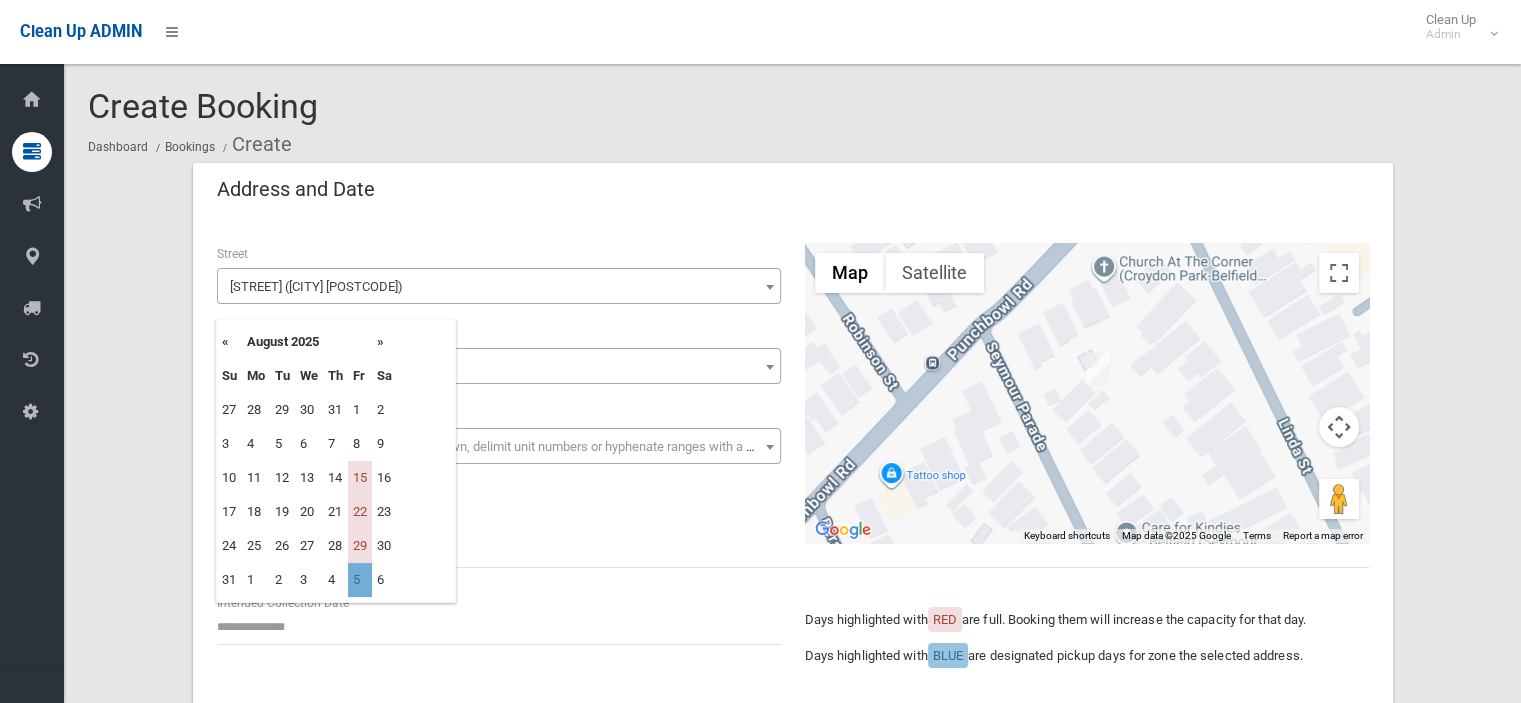 click on "5" at bounding box center [360, 580] 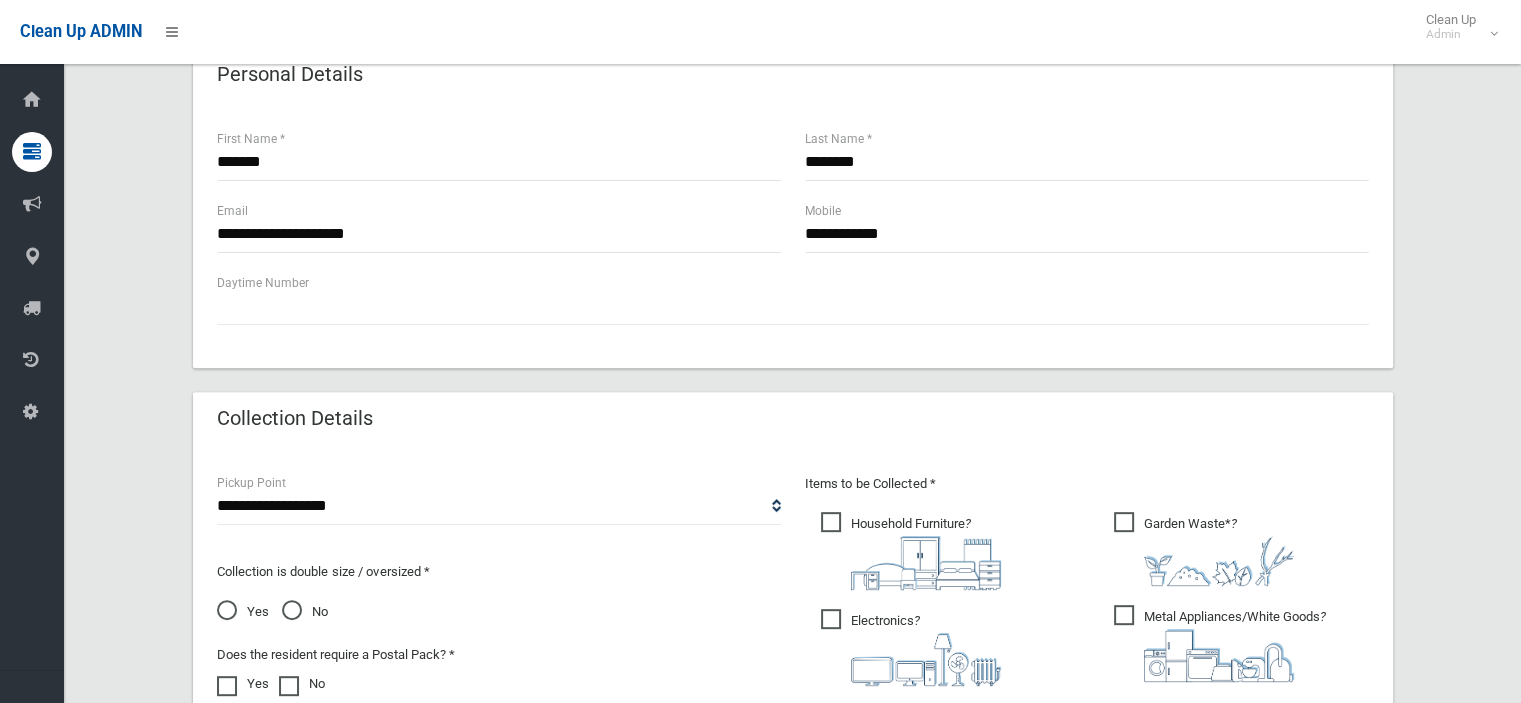 scroll, scrollTop: 700, scrollLeft: 0, axis: vertical 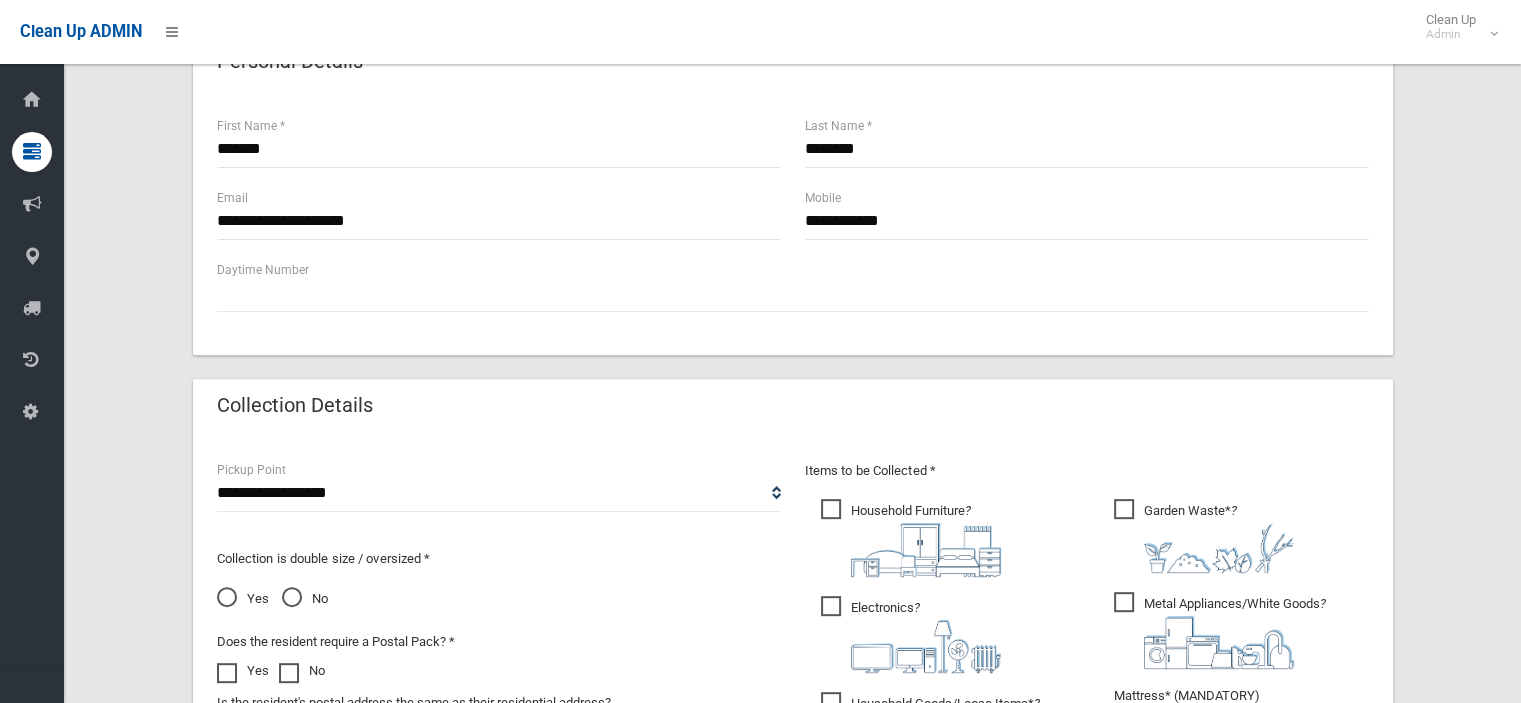 click on "Household Furniture
?" at bounding box center (911, 538) 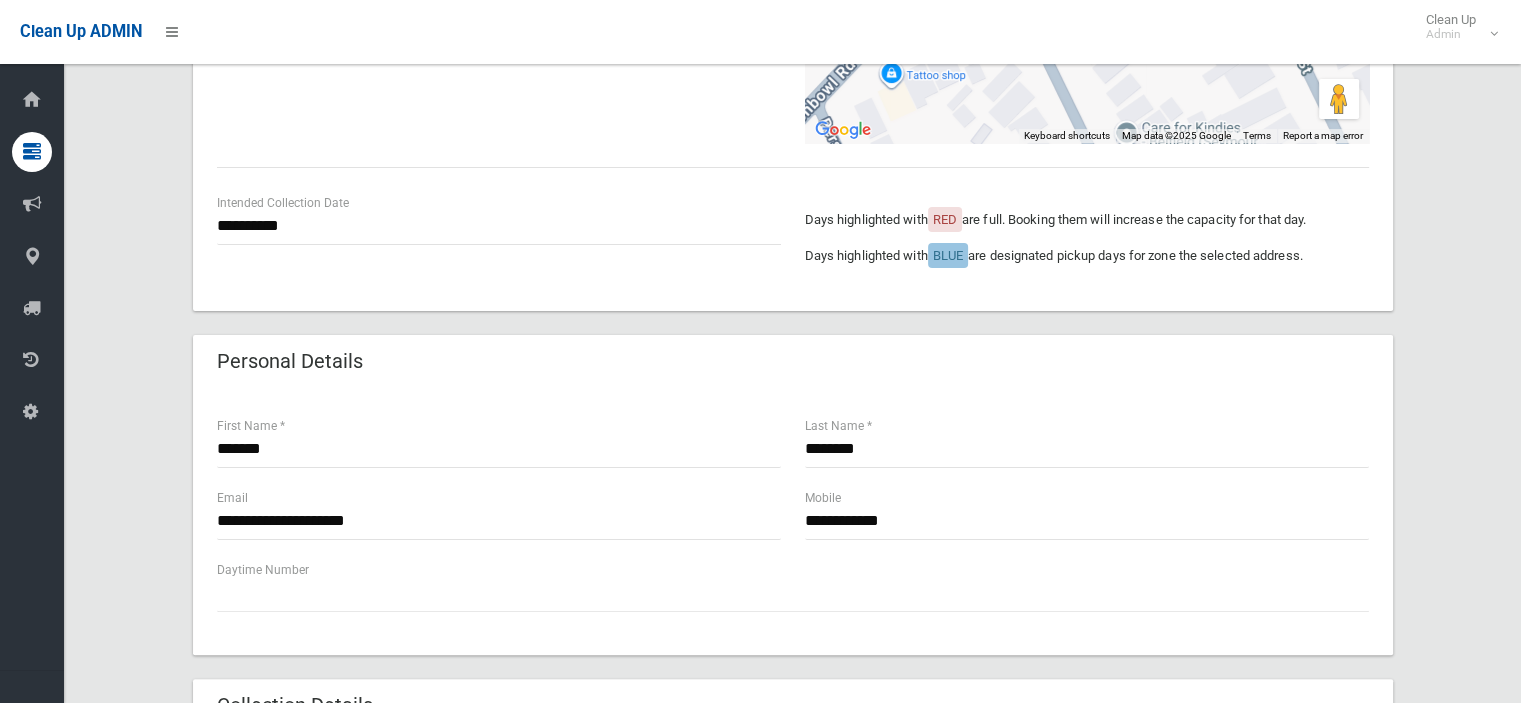 scroll, scrollTop: 600, scrollLeft: 0, axis: vertical 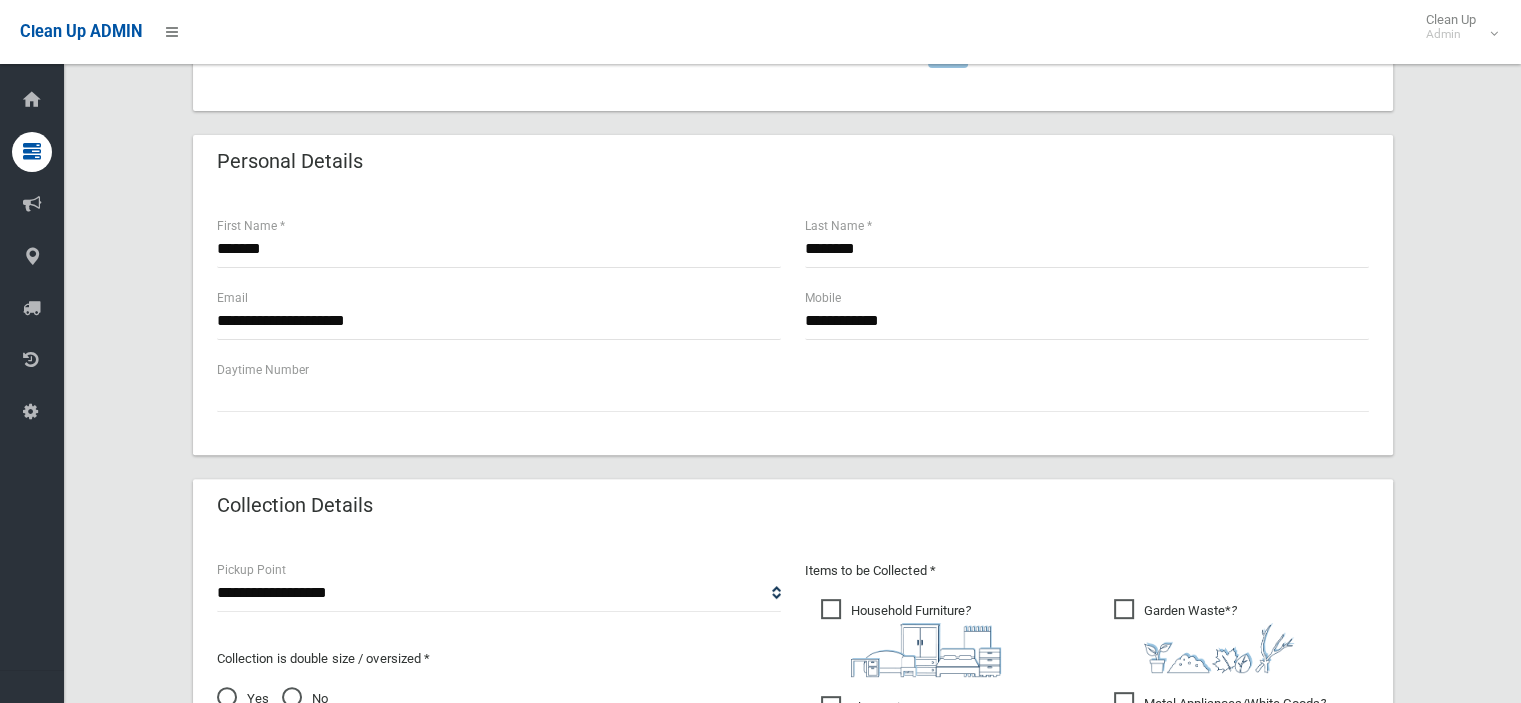 click on "Garden Waste*
?" at bounding box center [1204, 636] 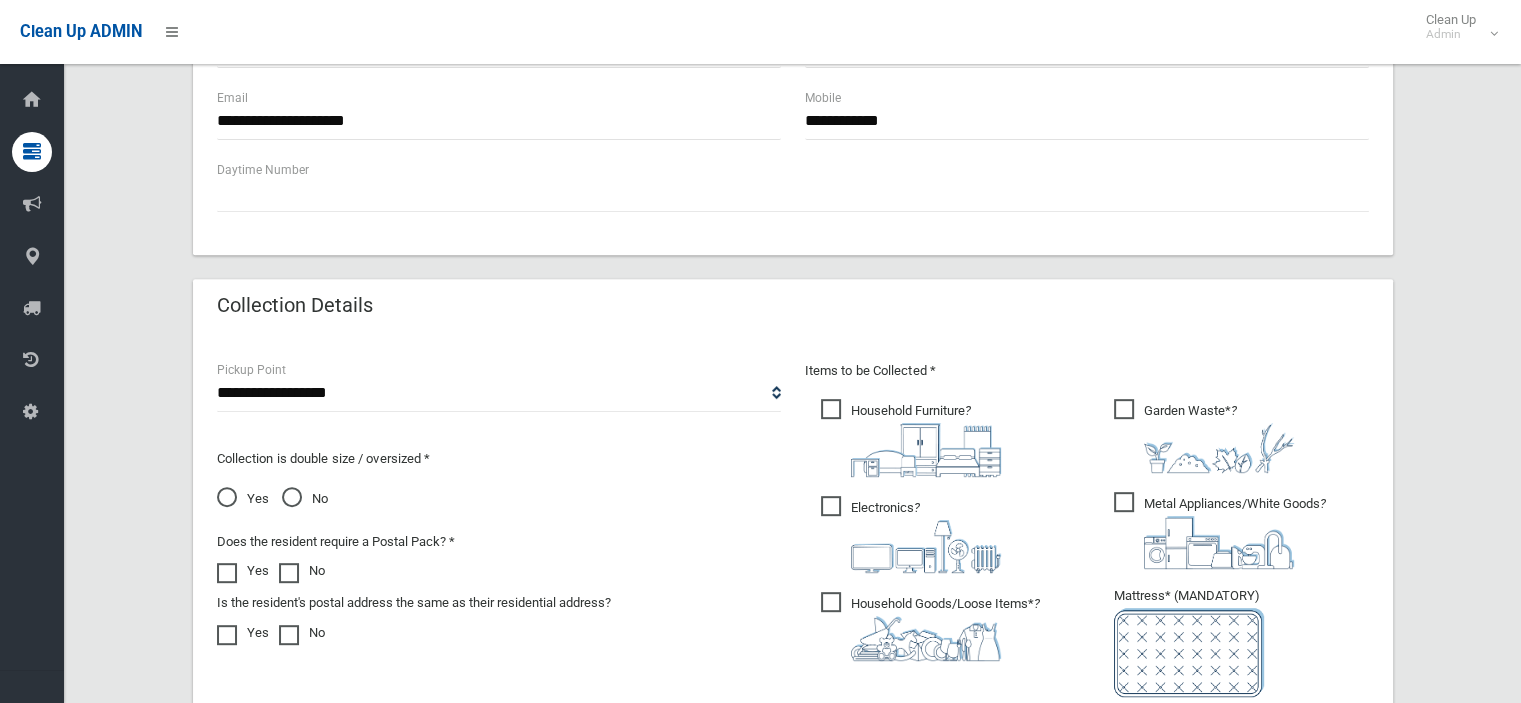 click on "Electronics
?" at bounding box center [911, 534] 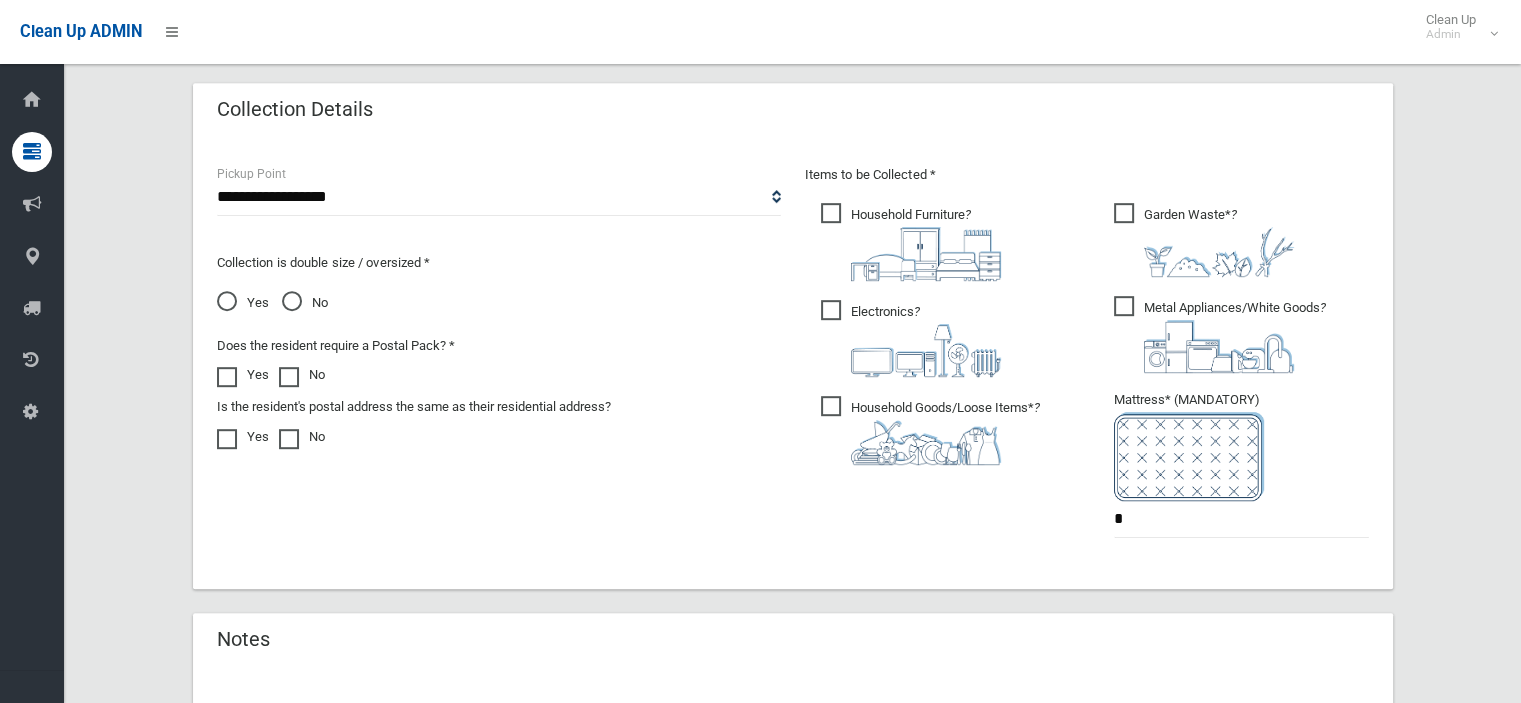 scroll, scrollTop: 1000, scrollLeft: 0, axis: vertical 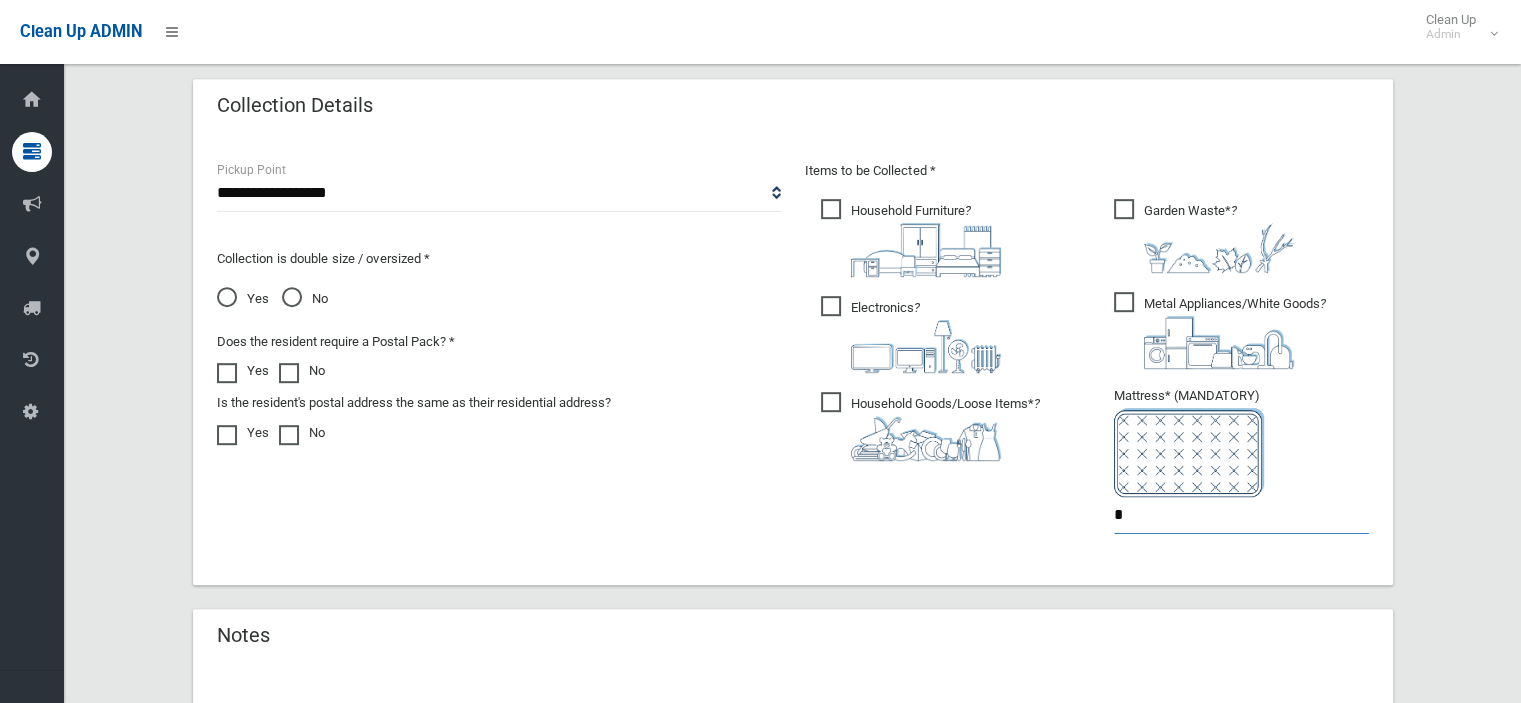 click on "*" at bounding box center [1241, 515] 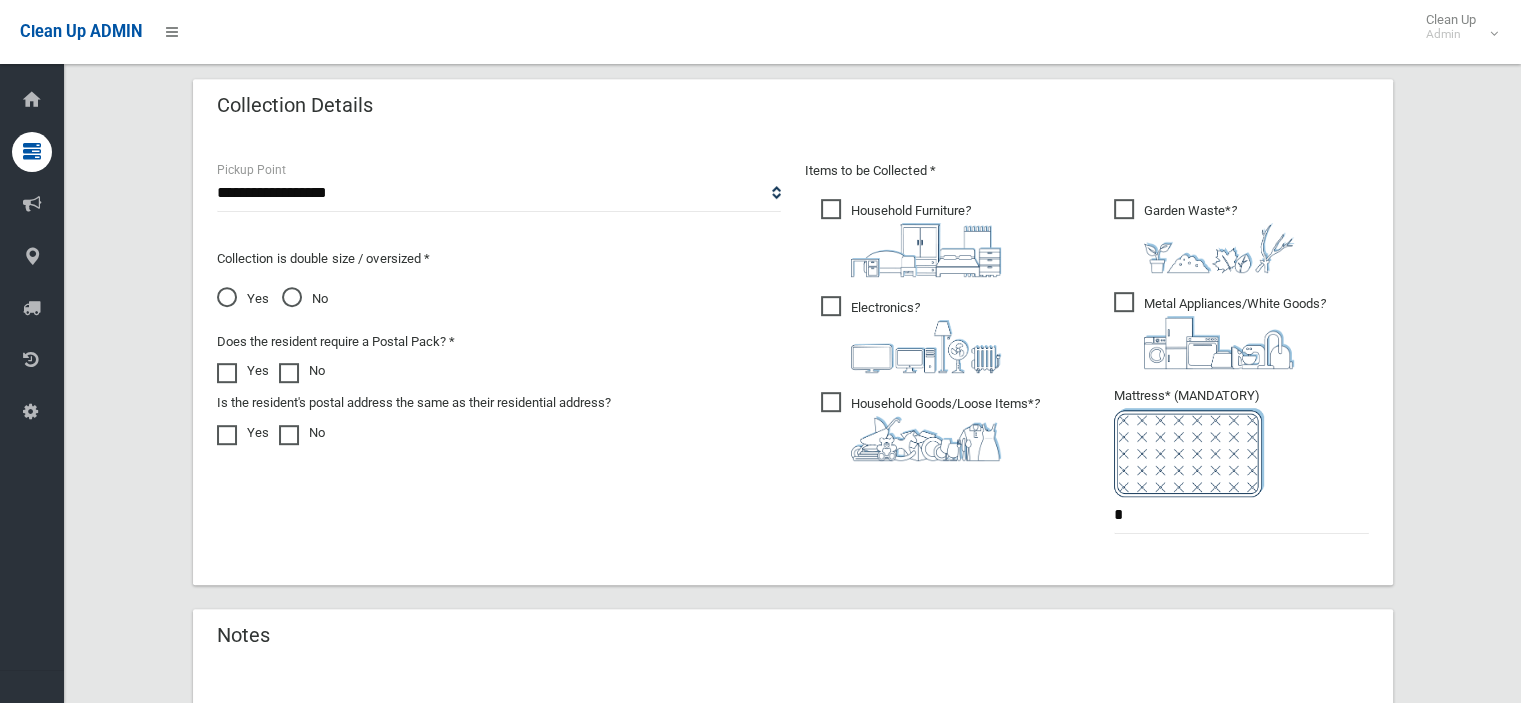 click on "Garden Waste*
?" at bounding box center (1204, 234) 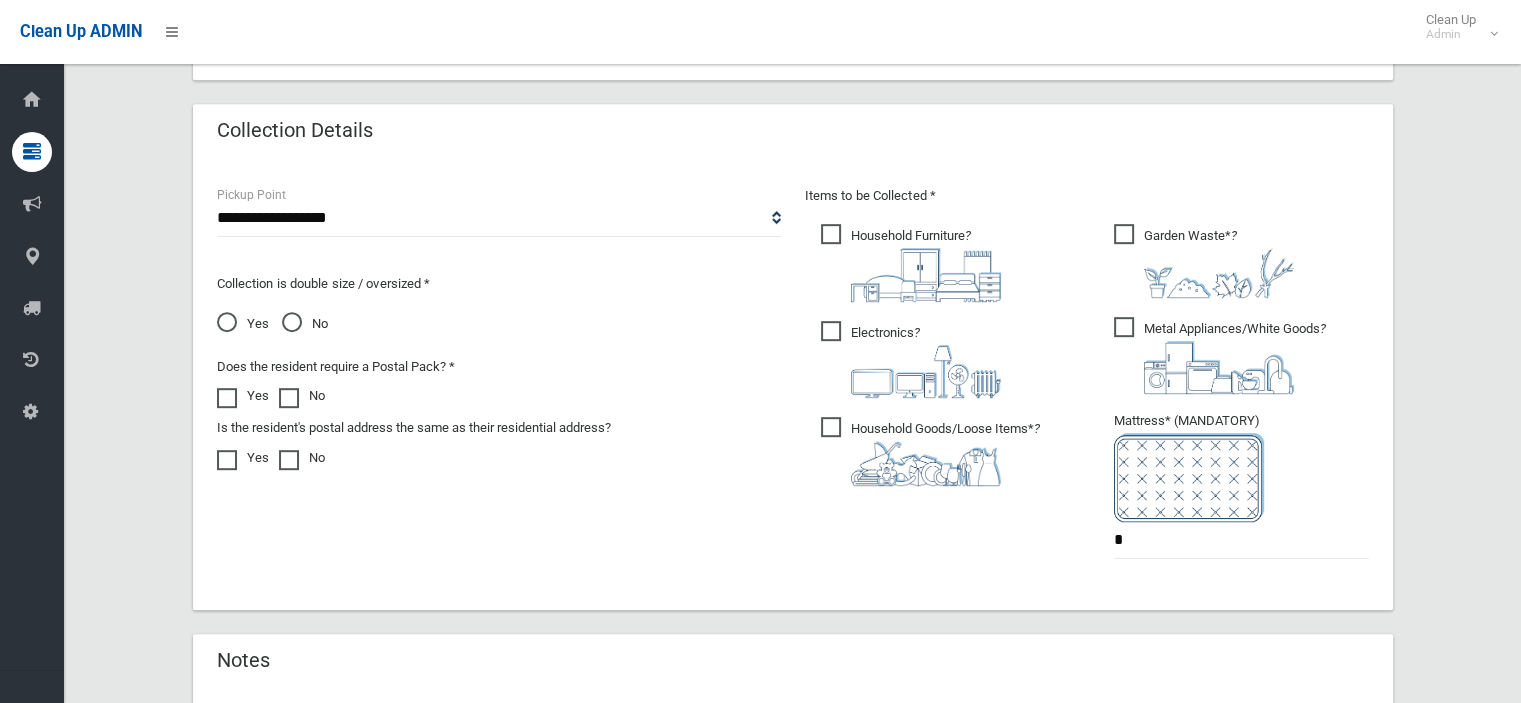 scroll, scrollTop: 965, scrollLeft: 0, axis: vertical 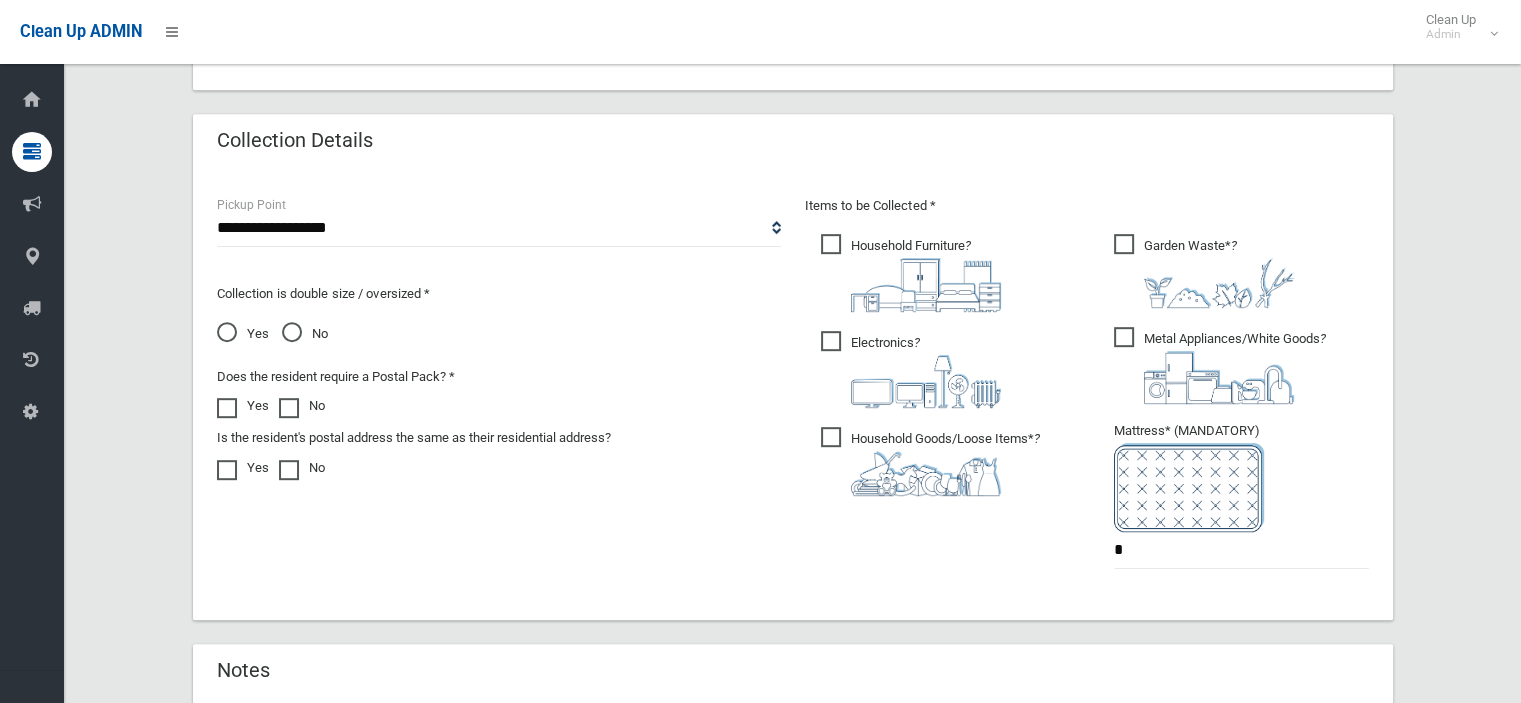 click on "Garden Waste*
?" at bounding box center (1204, 271) 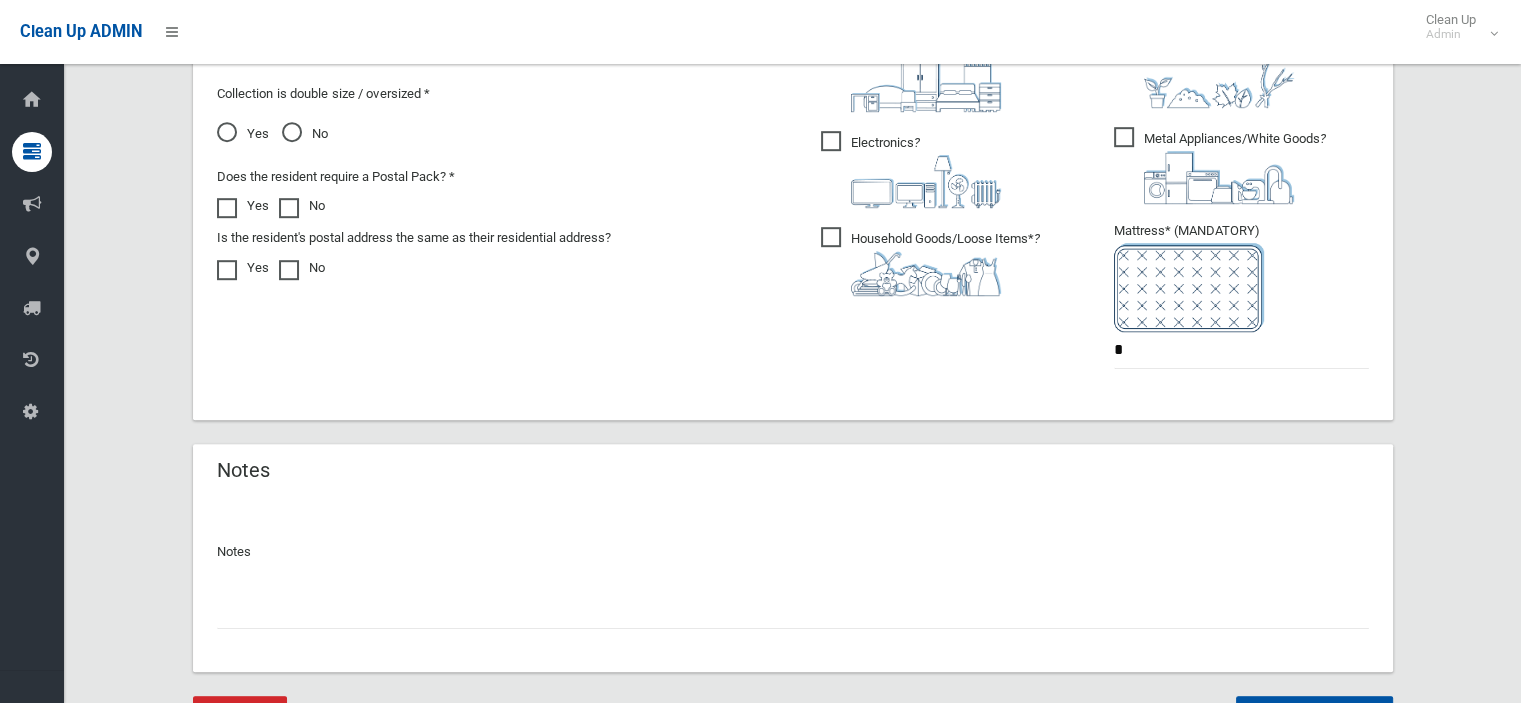 scroll, scrollTop: 1265, scrollLeft: 0, axis: vertical 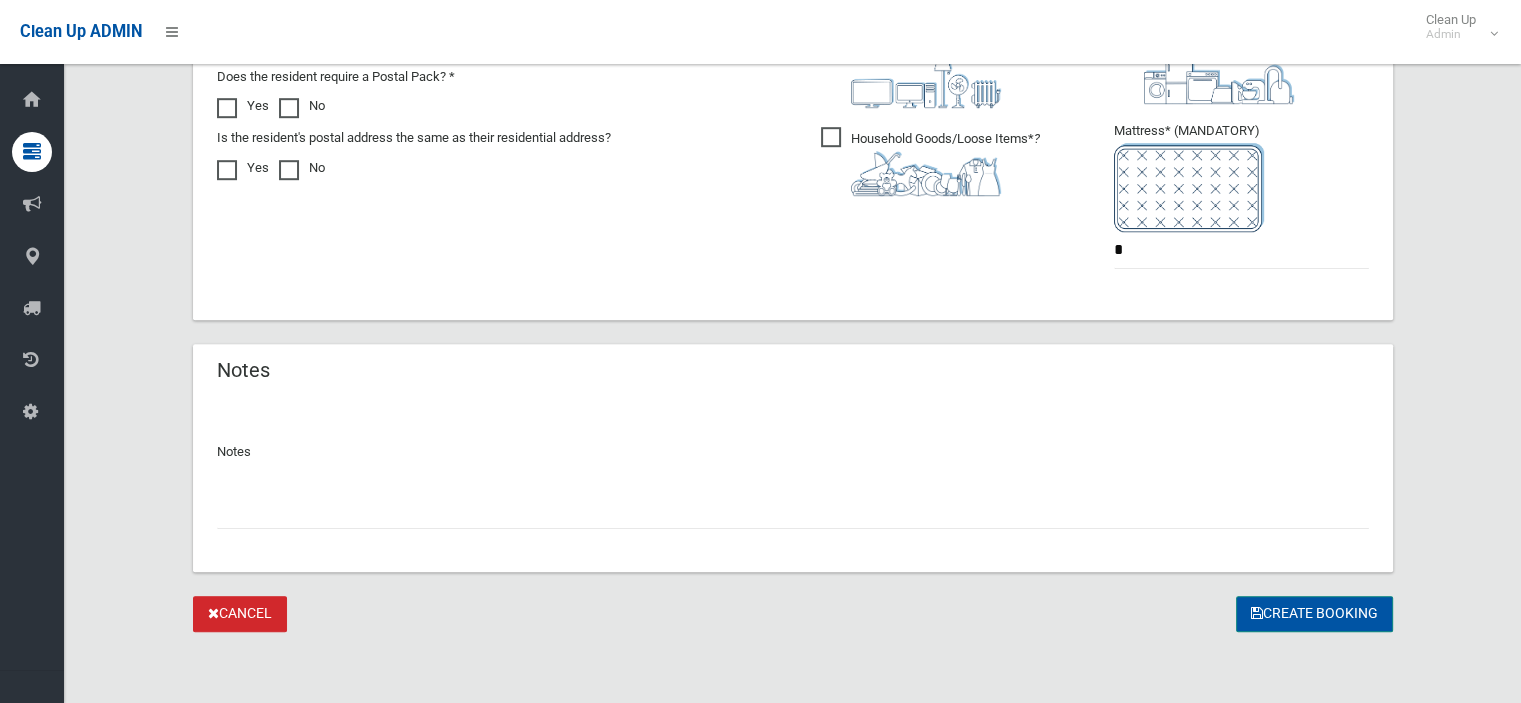 click on "Create Booking" at bounding box center [1314, 614] 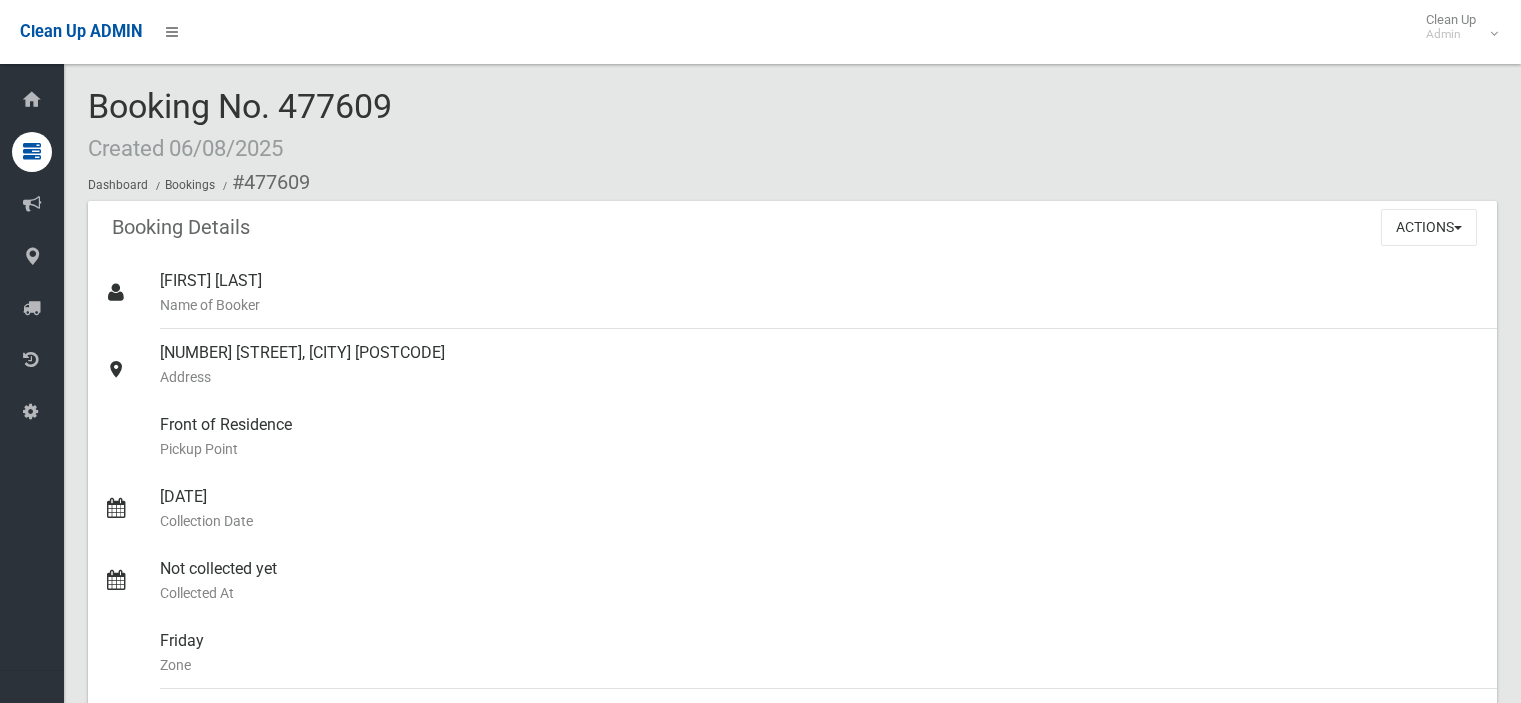 scroll, scrollTop: 0, scrollLeft: 0, axis: both 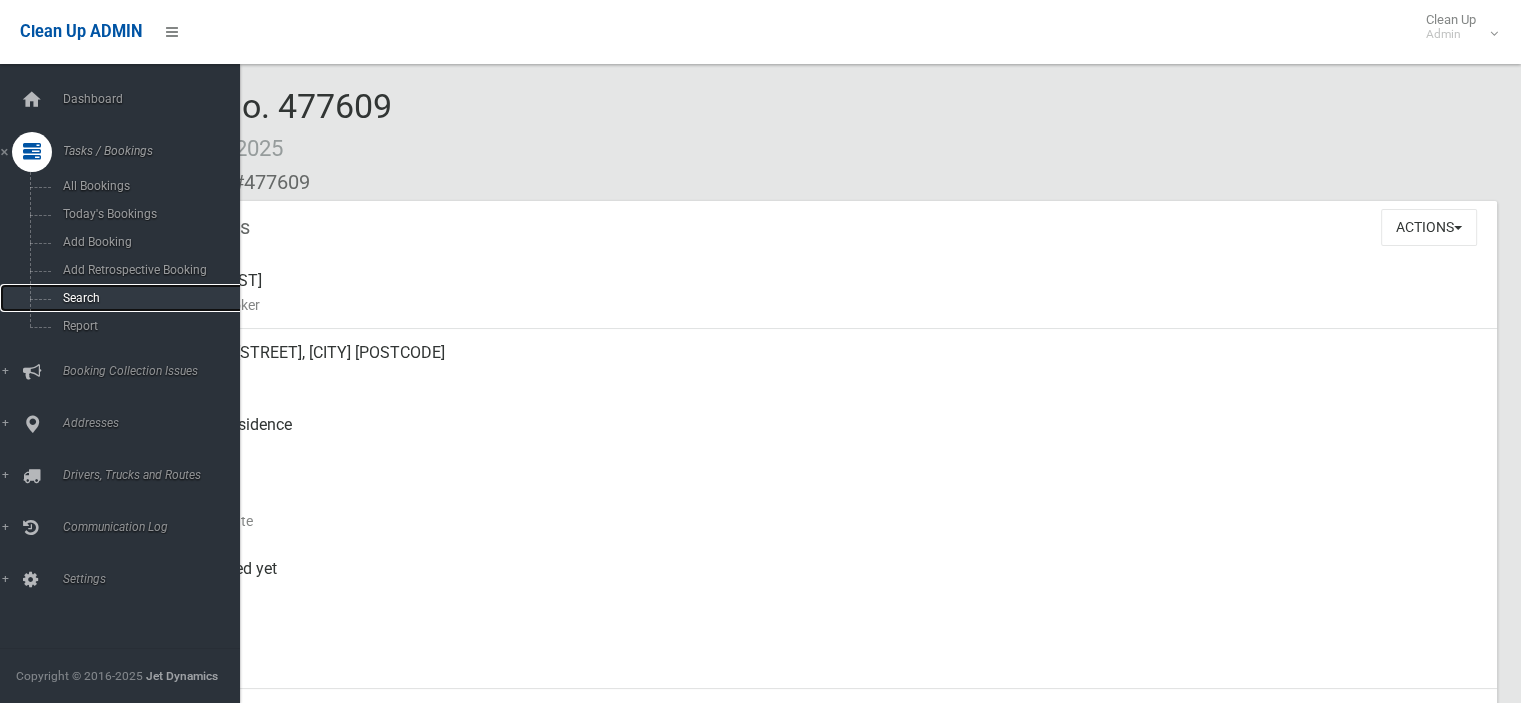 click on "Search" at bounding box center (147, 298) 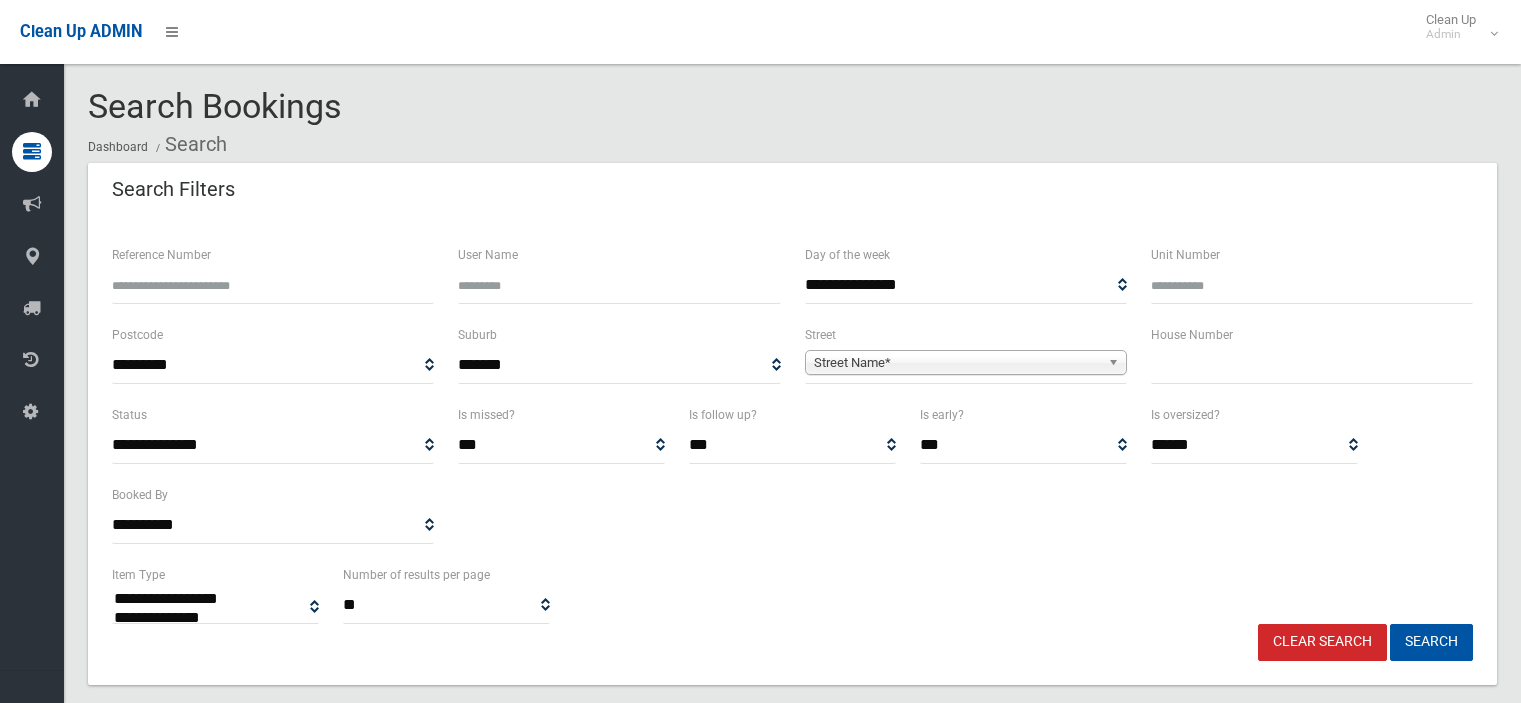 select 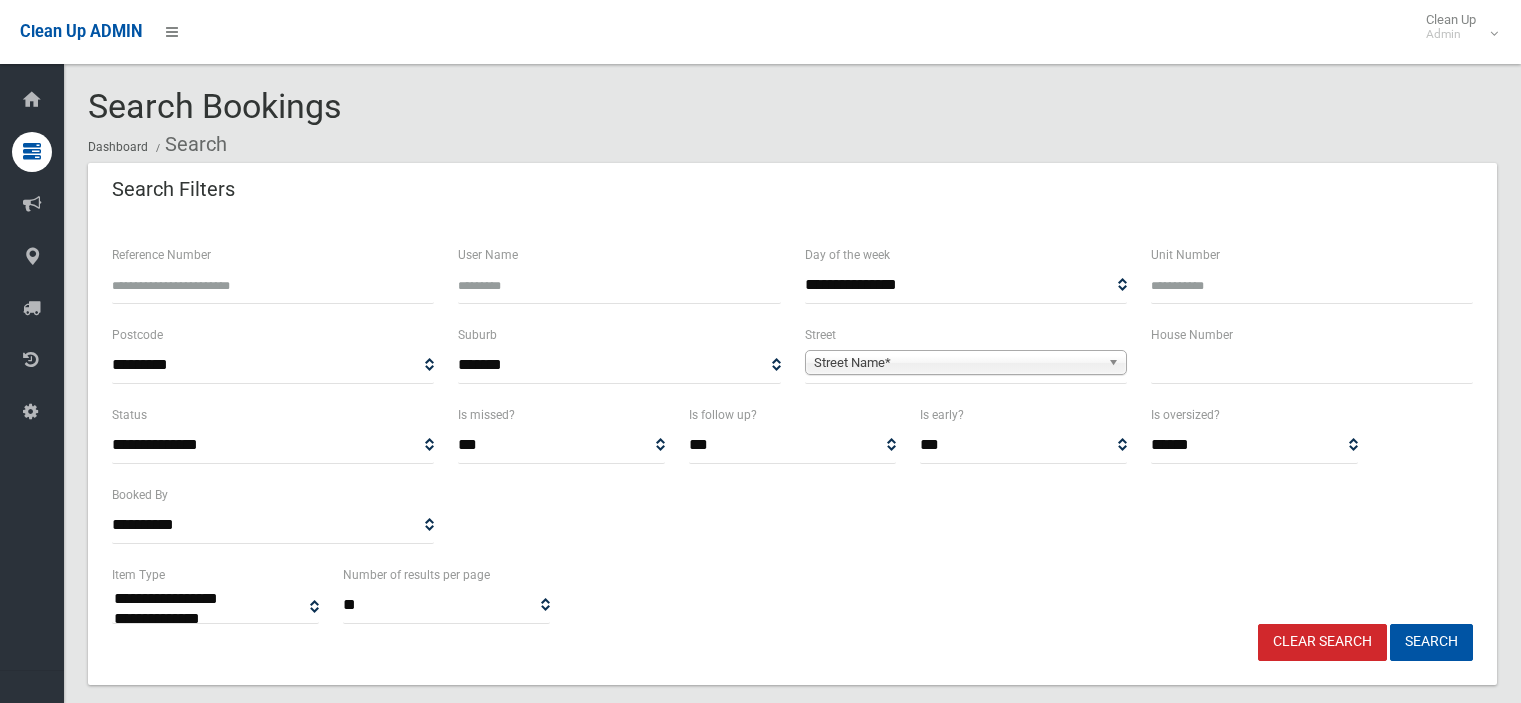 scroll, scrollTop: 0, scrollLeft: 0, axis: both 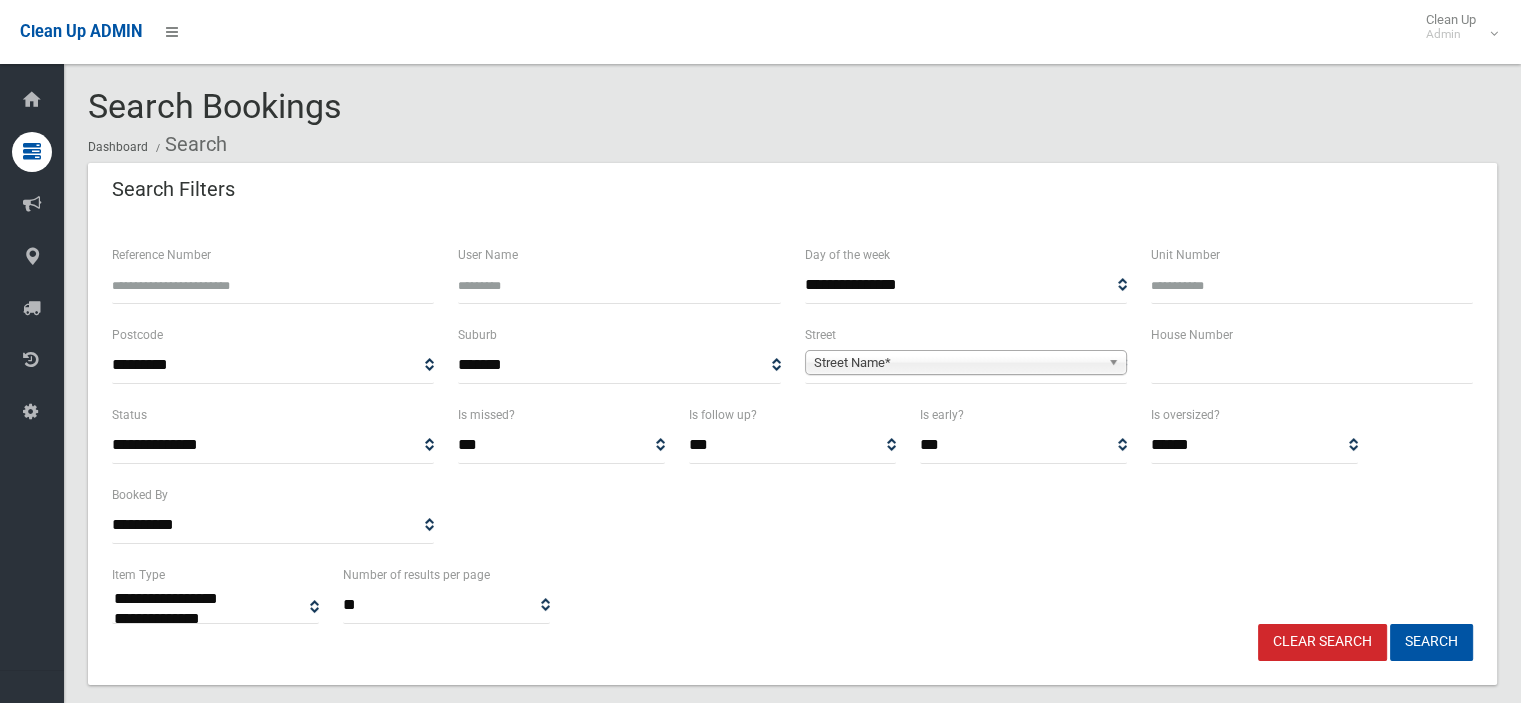 click at bounding box center (1312, 365) 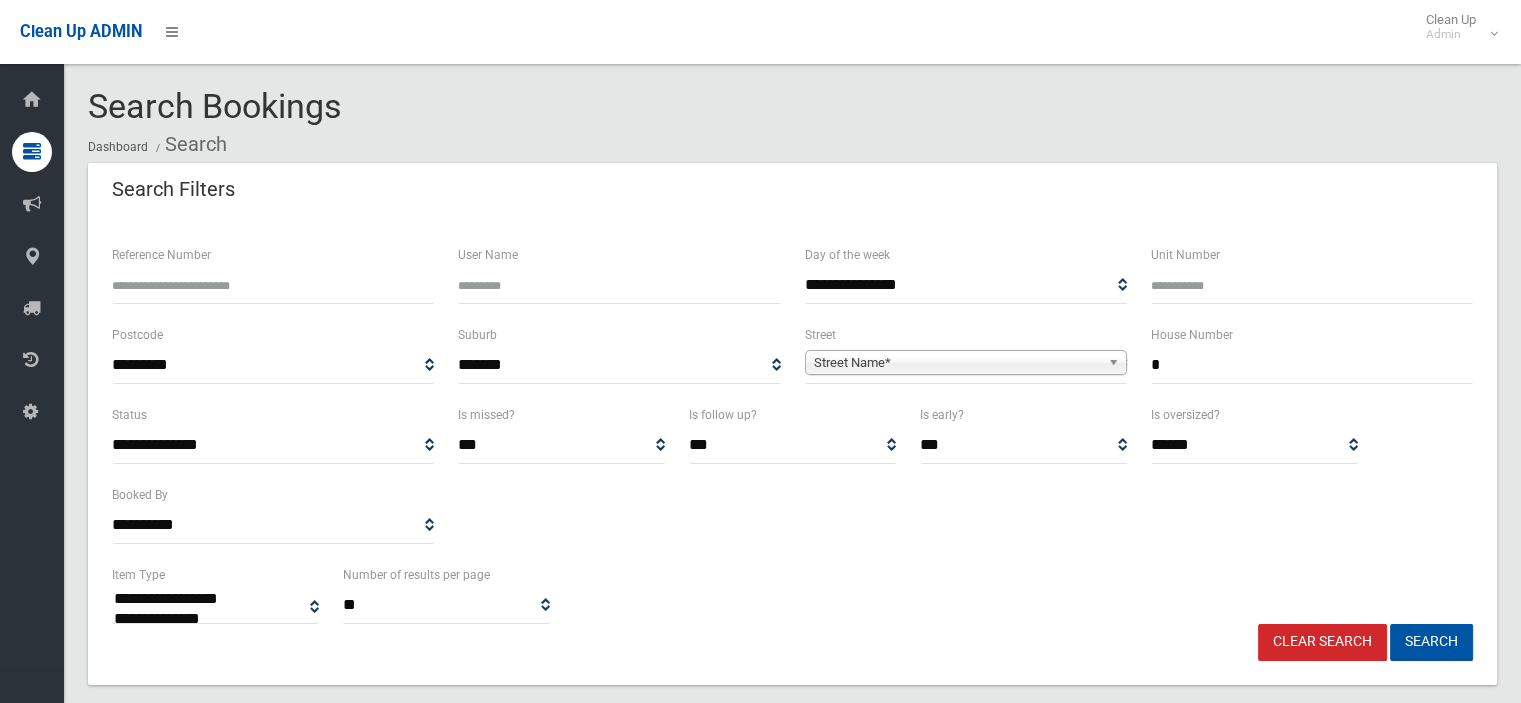 type on "*" 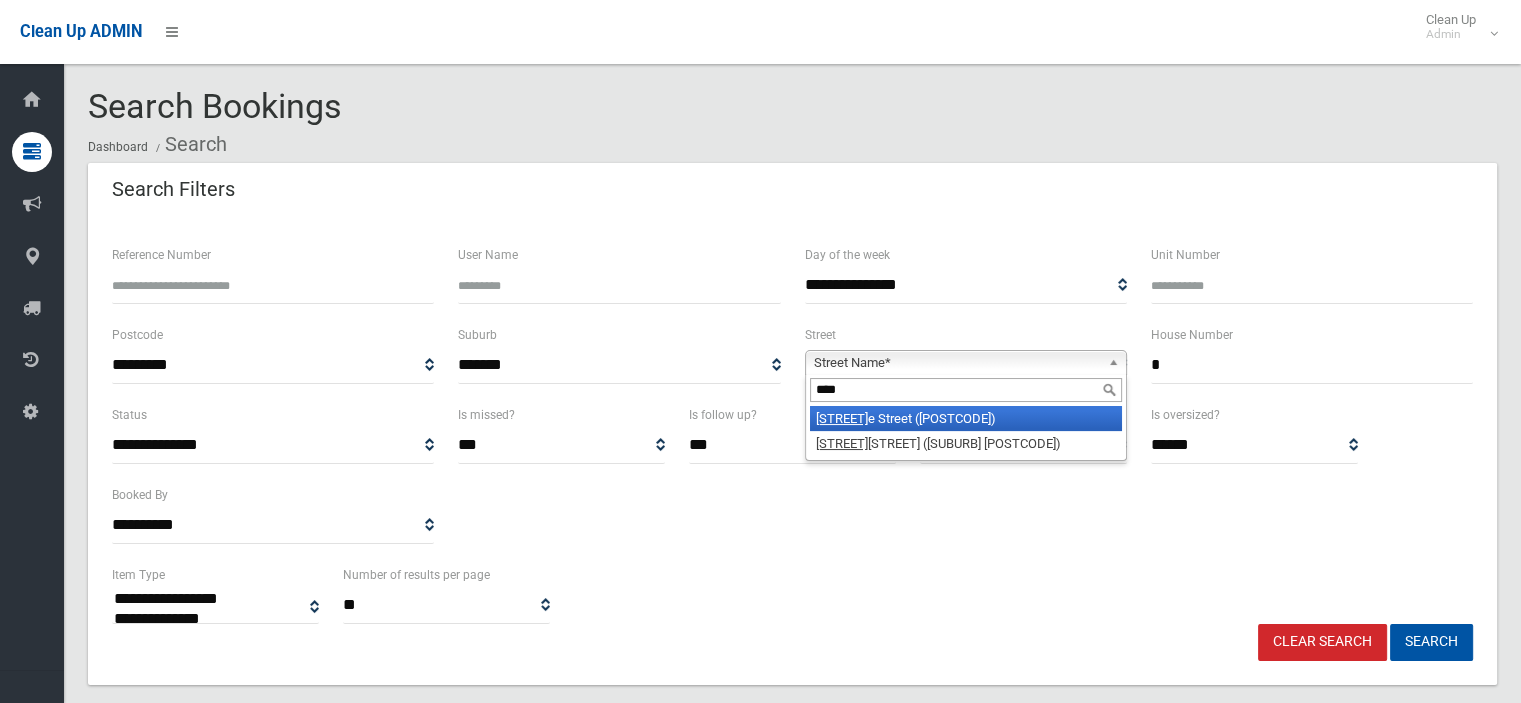 type on "****" 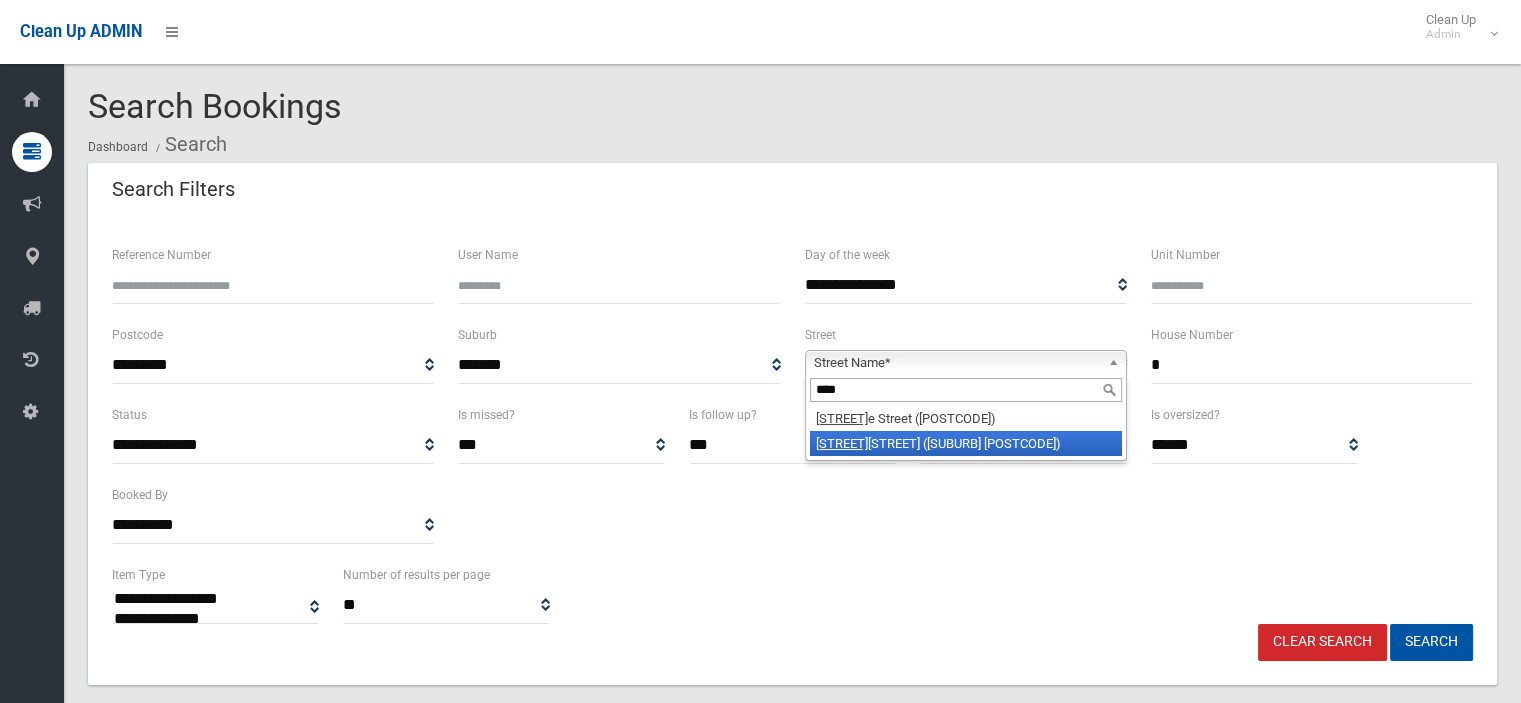 click on "Ridg ewell Street (ROSELANDS 2196)" at bounding box center [966, 443] 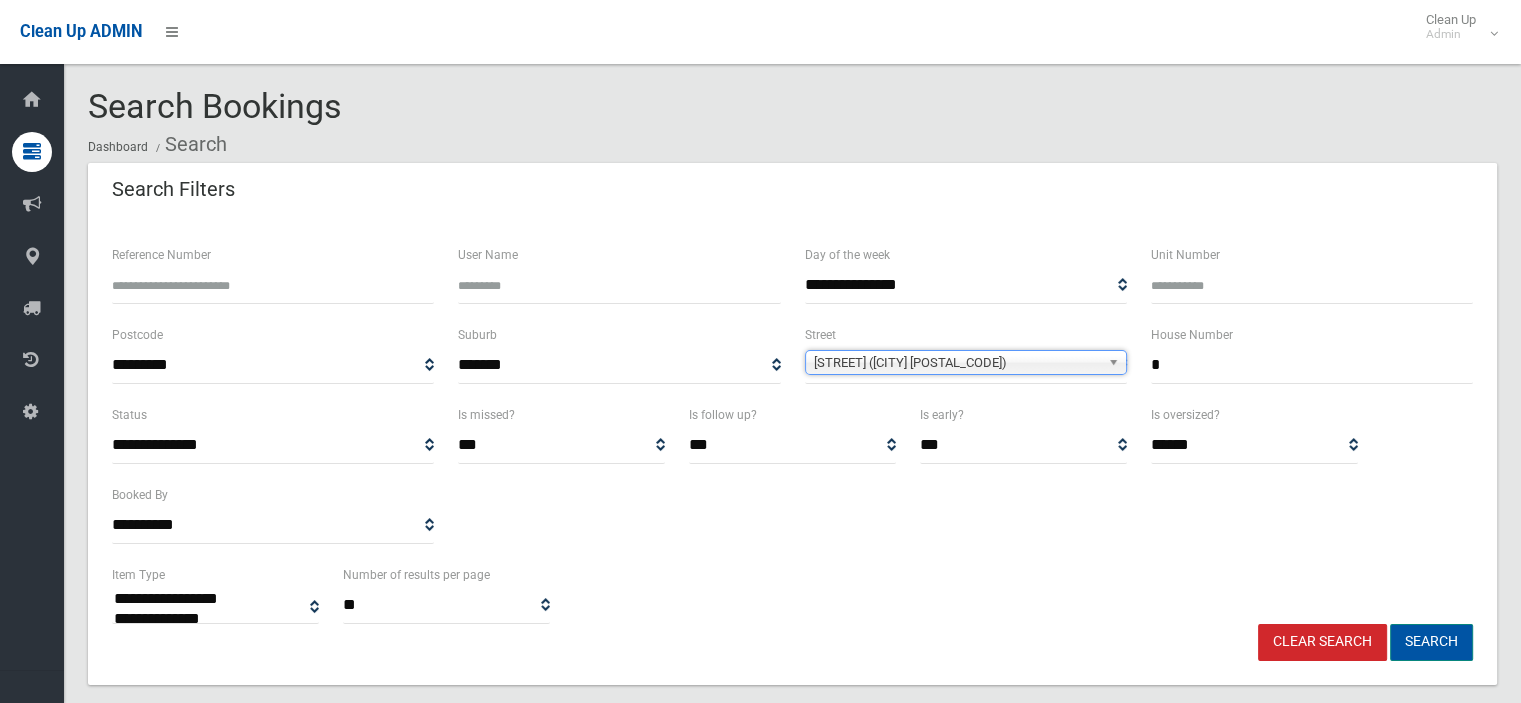 click on "Search" at bounding box center (1431, 642) 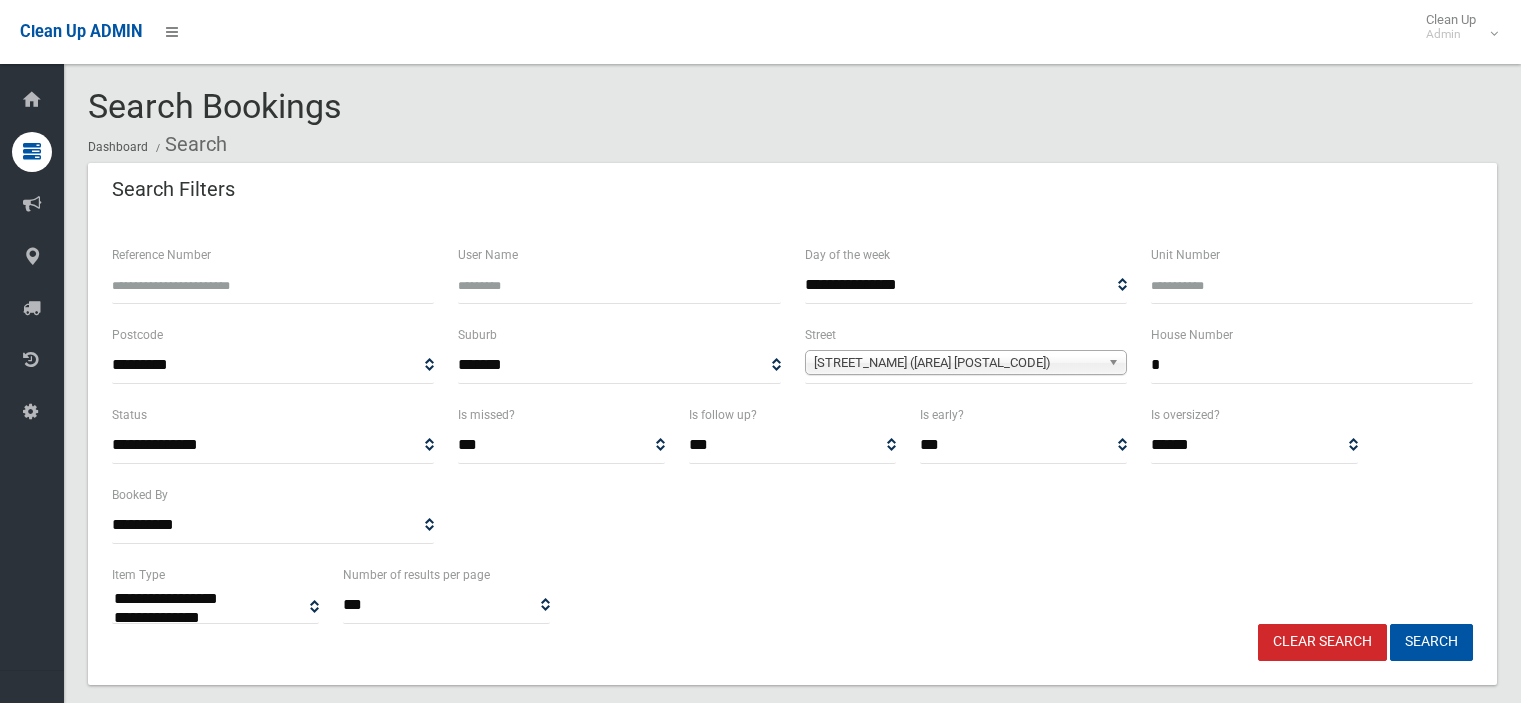 select 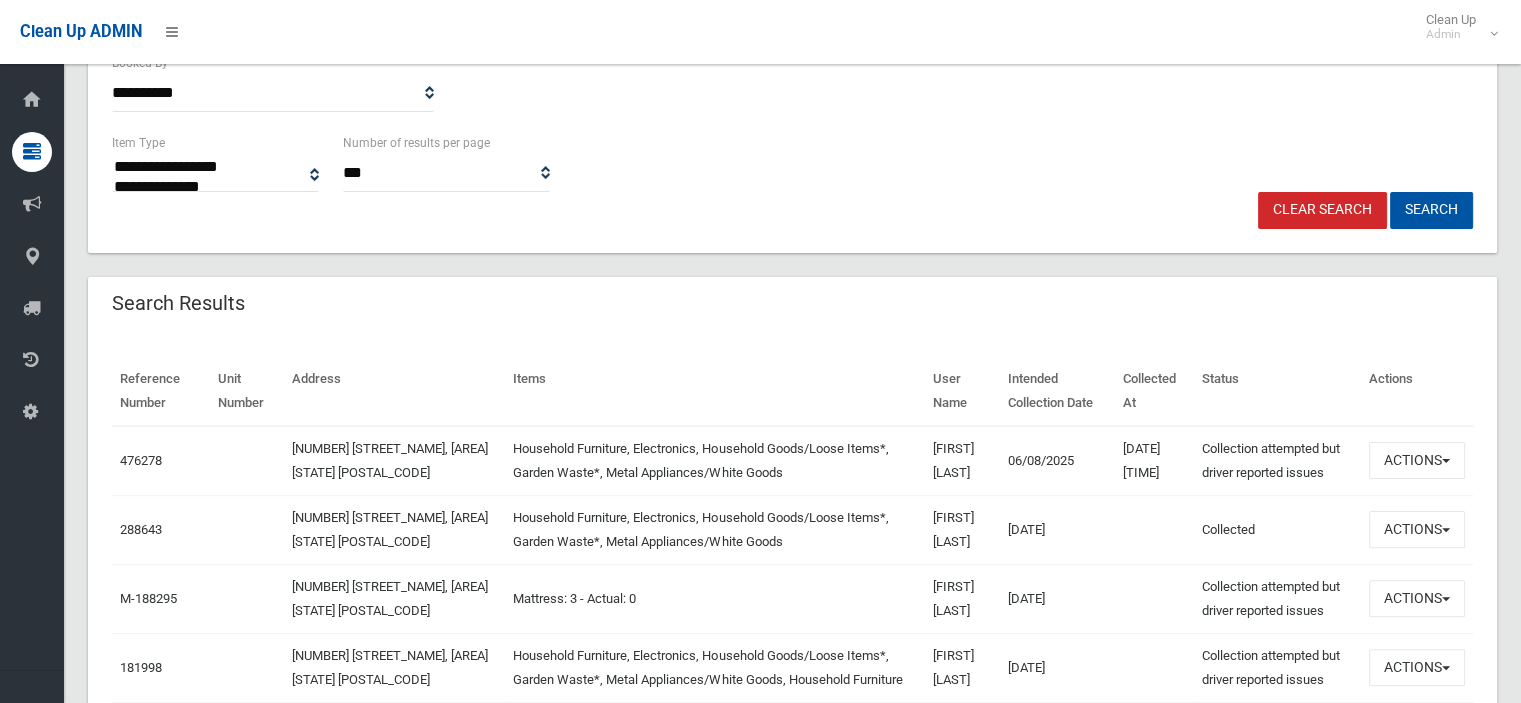scroll, scrollTop: 500, scrollLeft: 0, axis: vertical 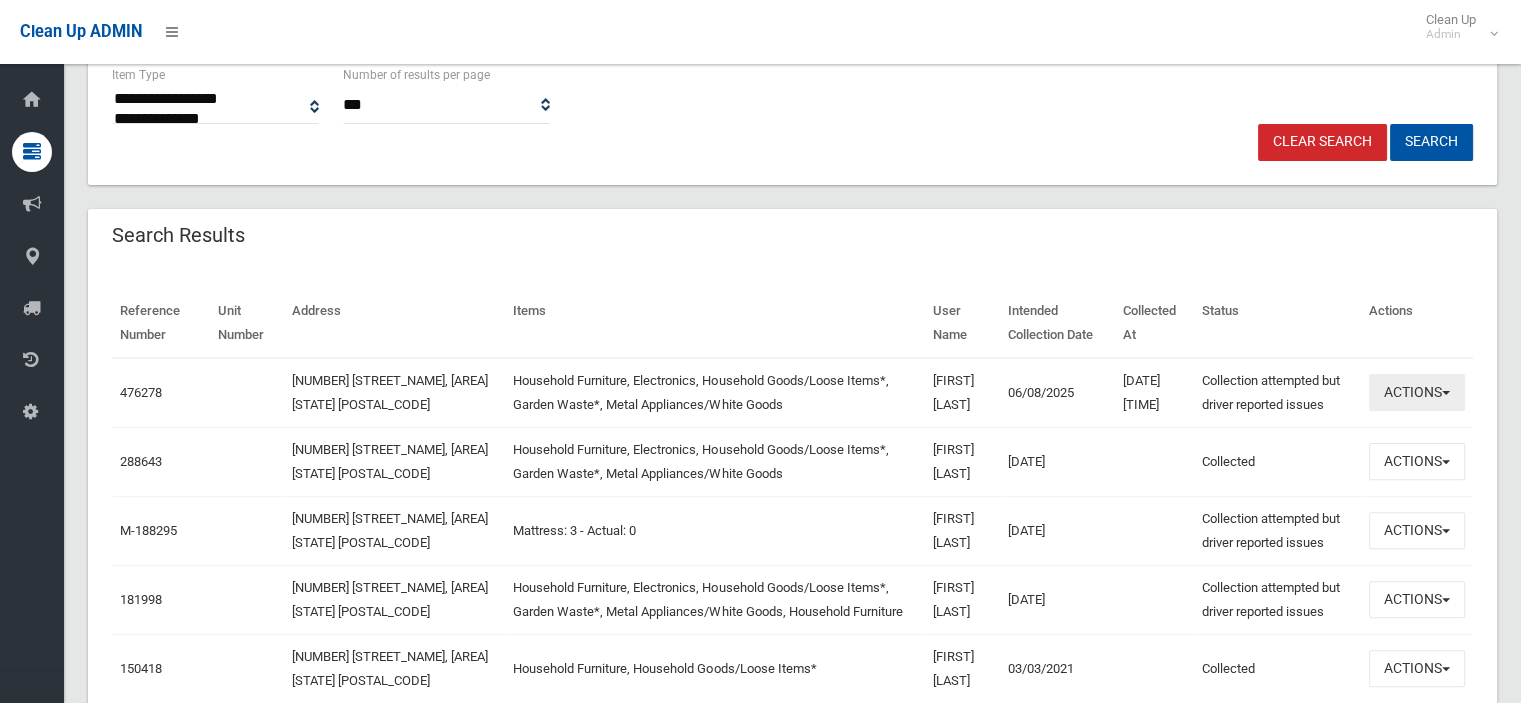 click at bounding box center [1446, 393] 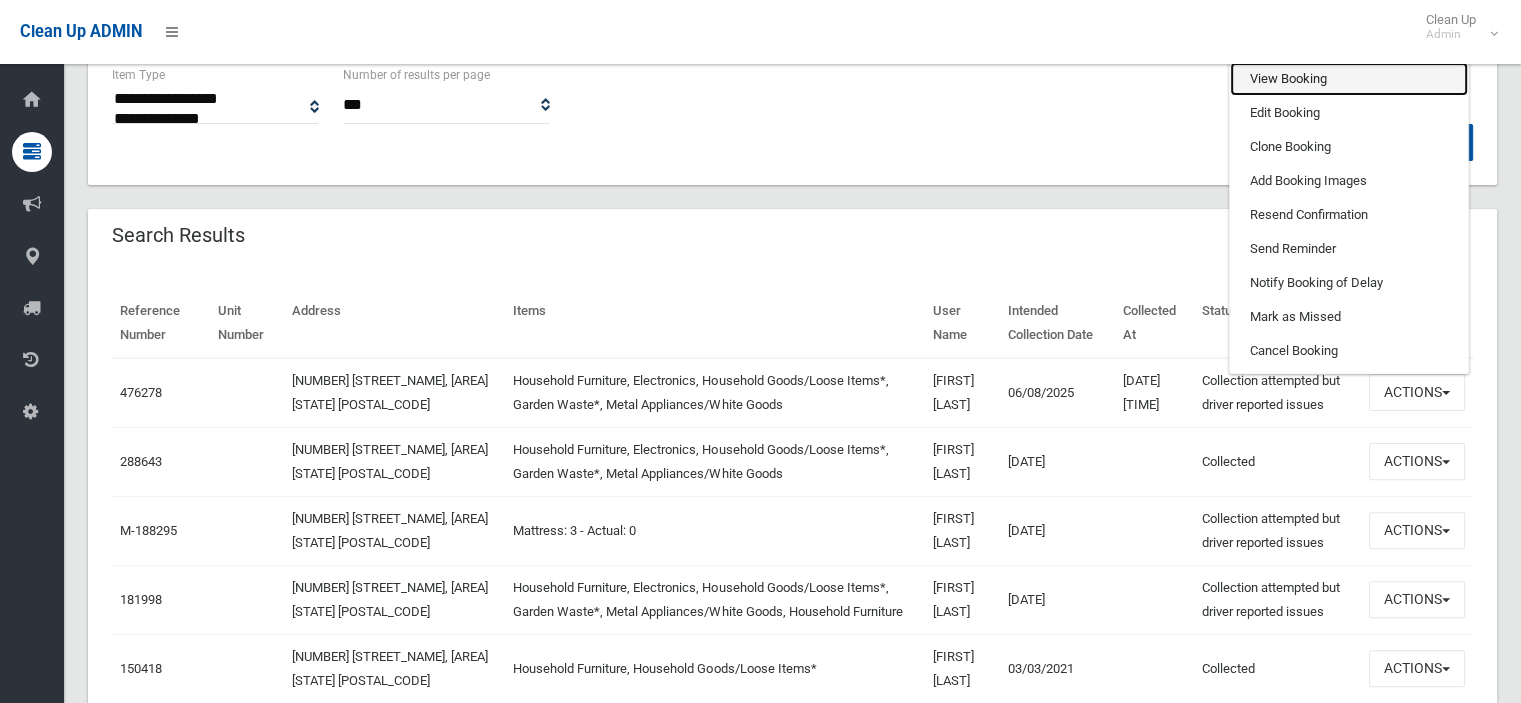 click on "View Booking" at bounding box center (1349, 79) 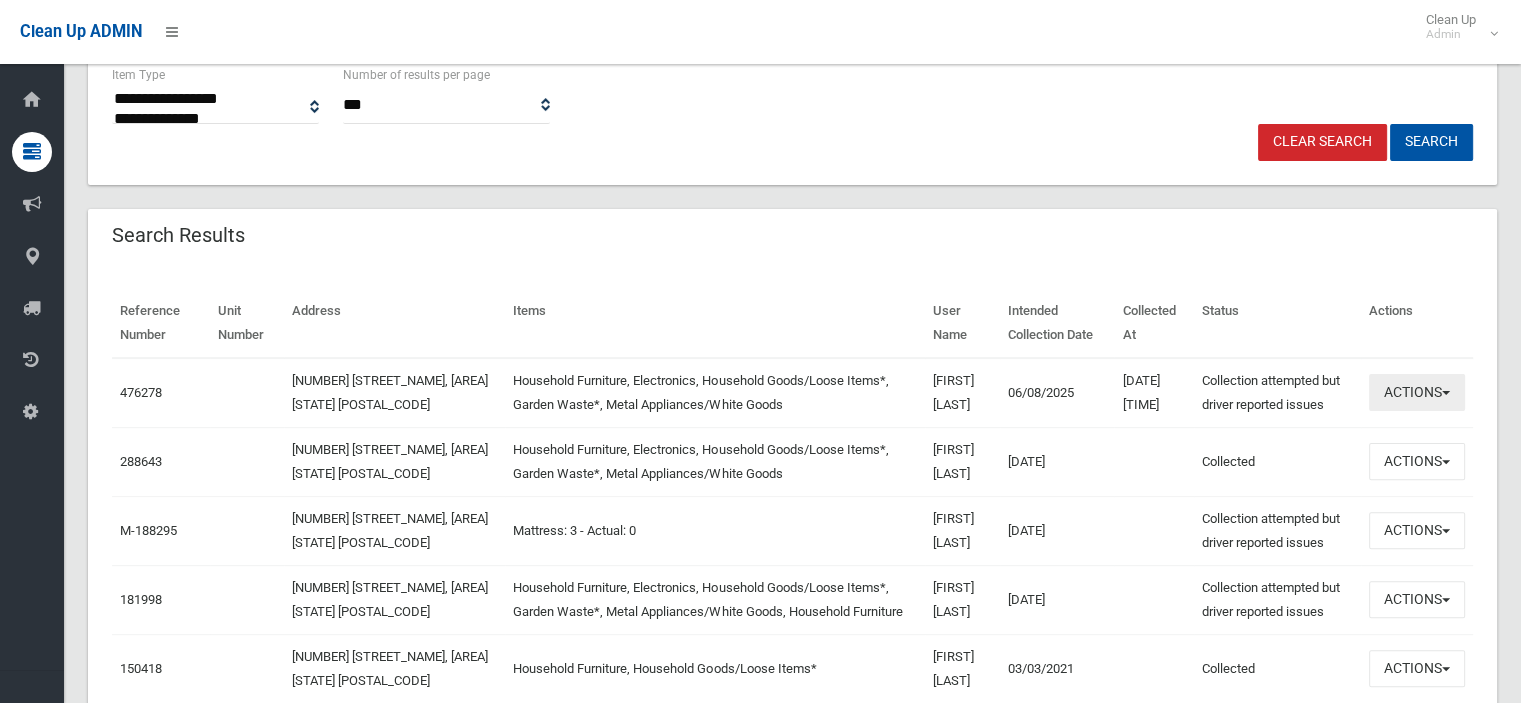 click at bounding box center [1446, 393] 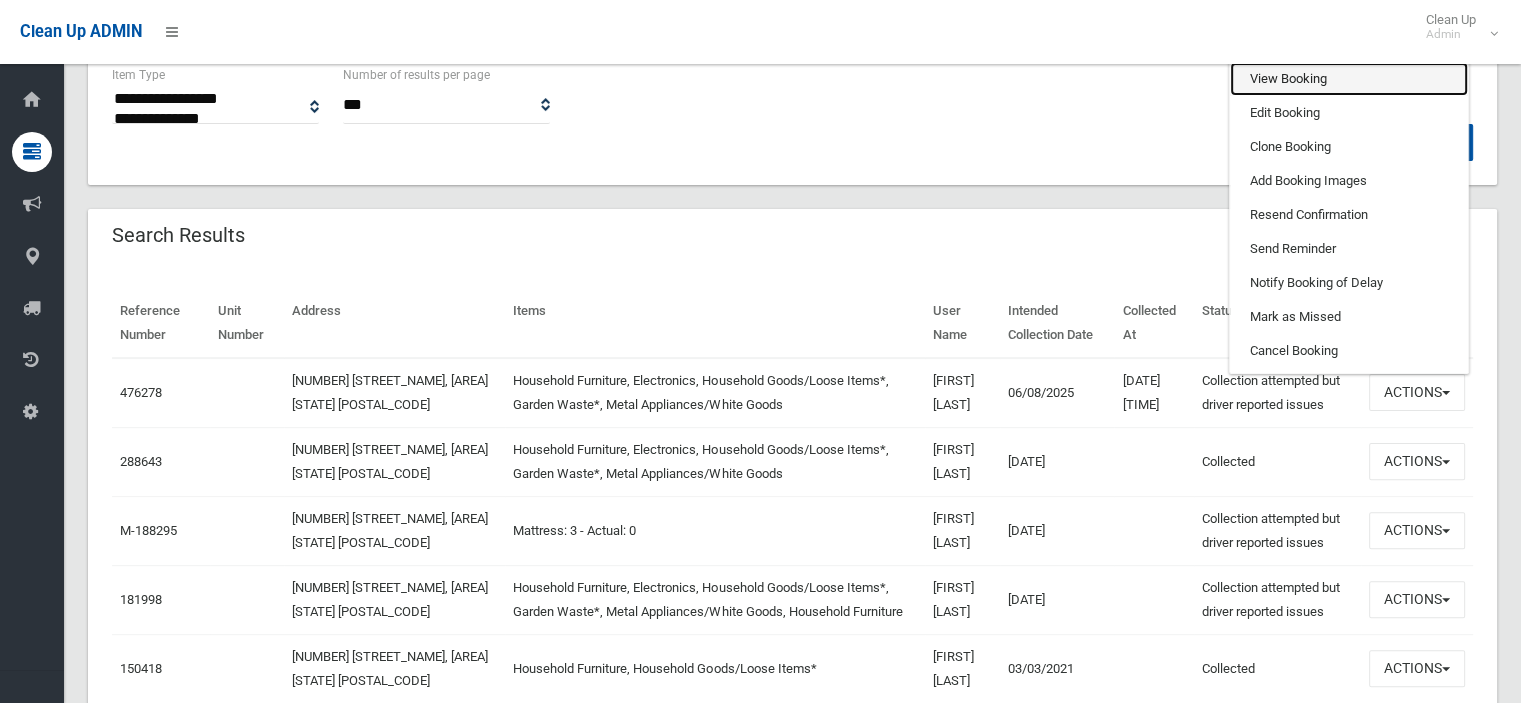 click on "View Booking" at bounding box center [1349, 79] 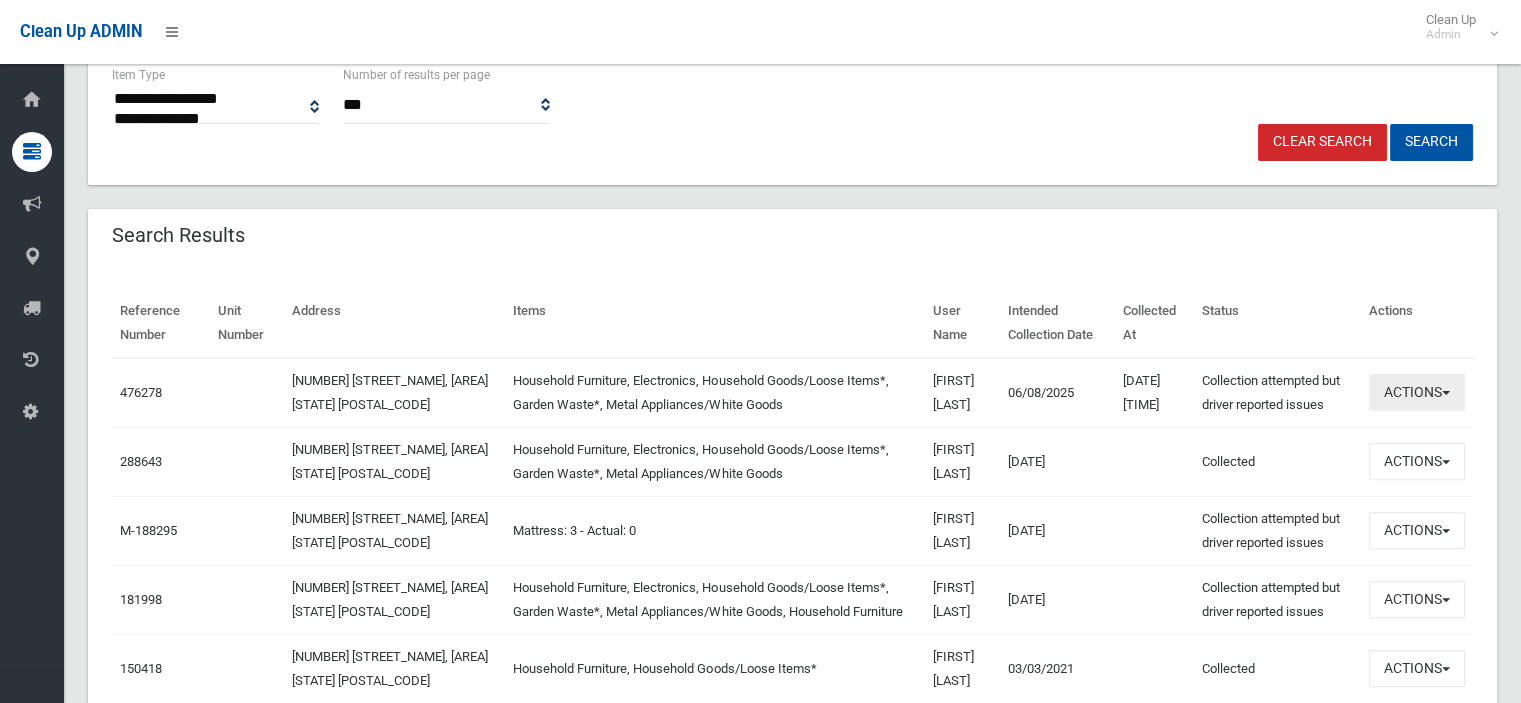 click on "Actions" at bounding box center [1417, 392] 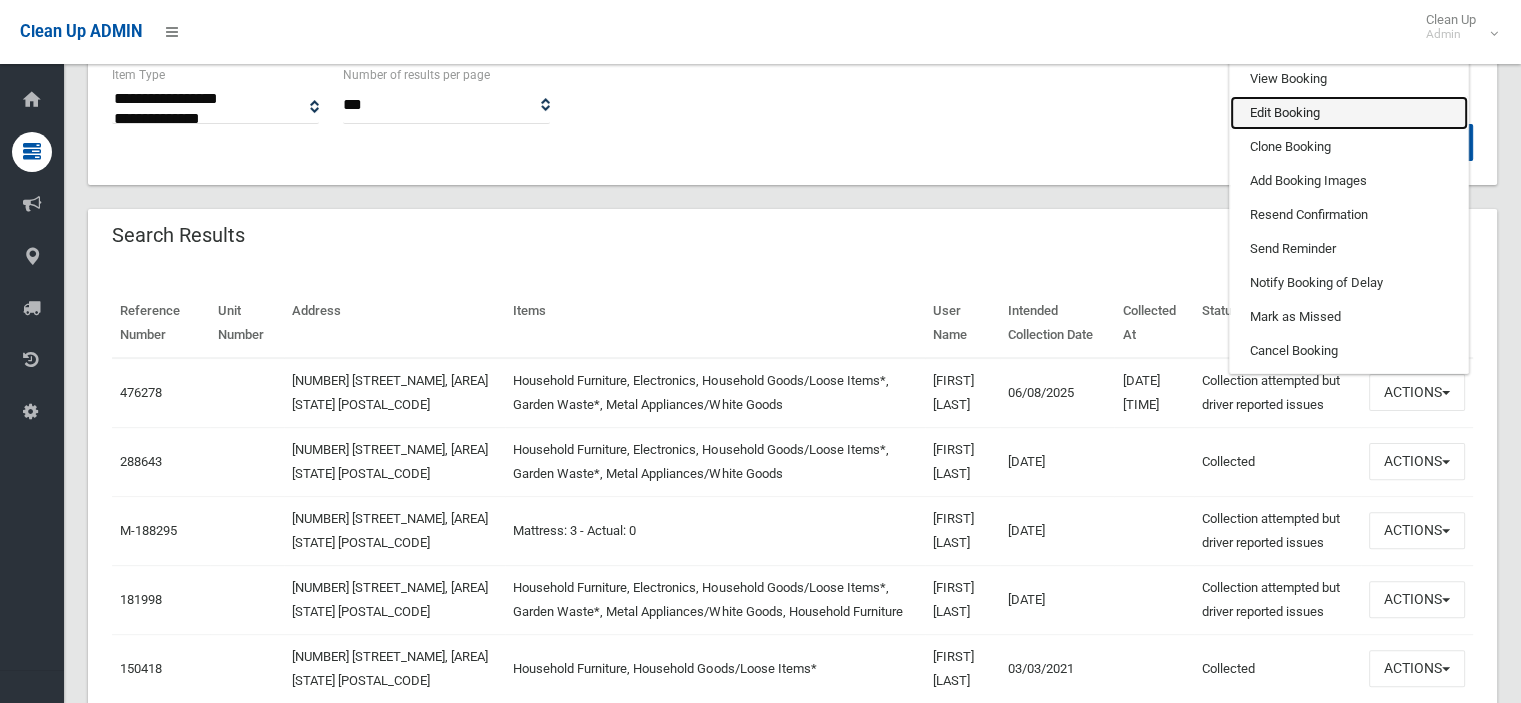 click on "Edit Booking" at bounding box center (1349, 113) 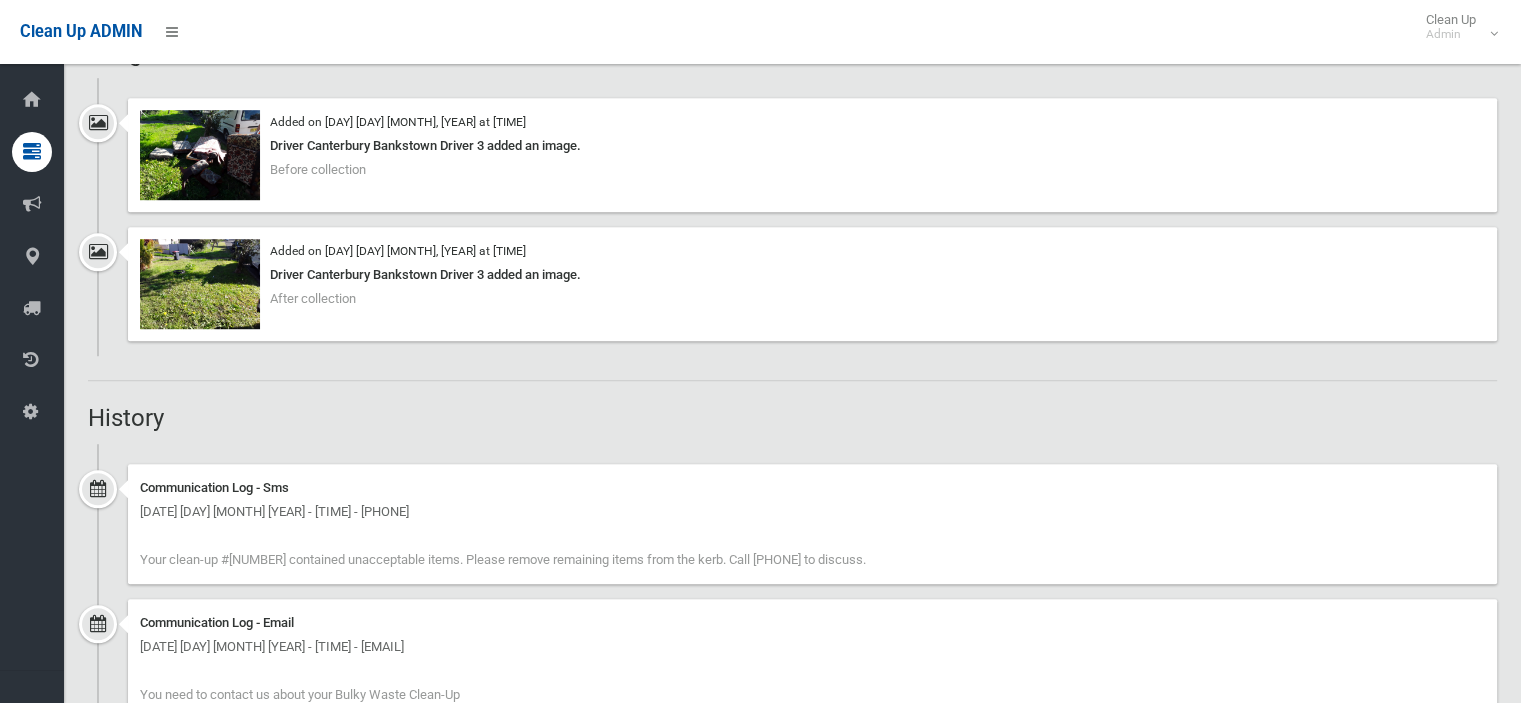 scroll, scrollTop: 1300, scrollLeft: 0, axis: vertical 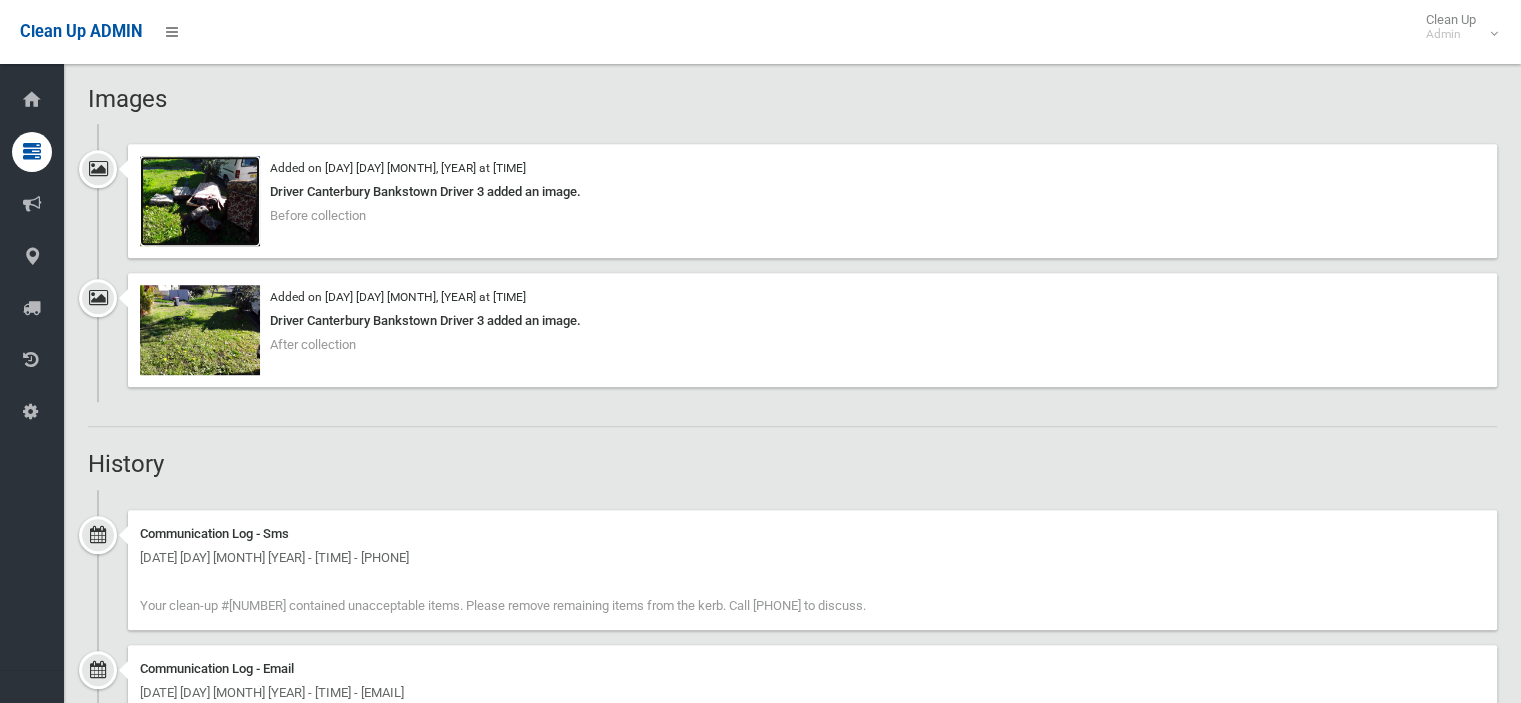 click at bounding box center (200, 201) 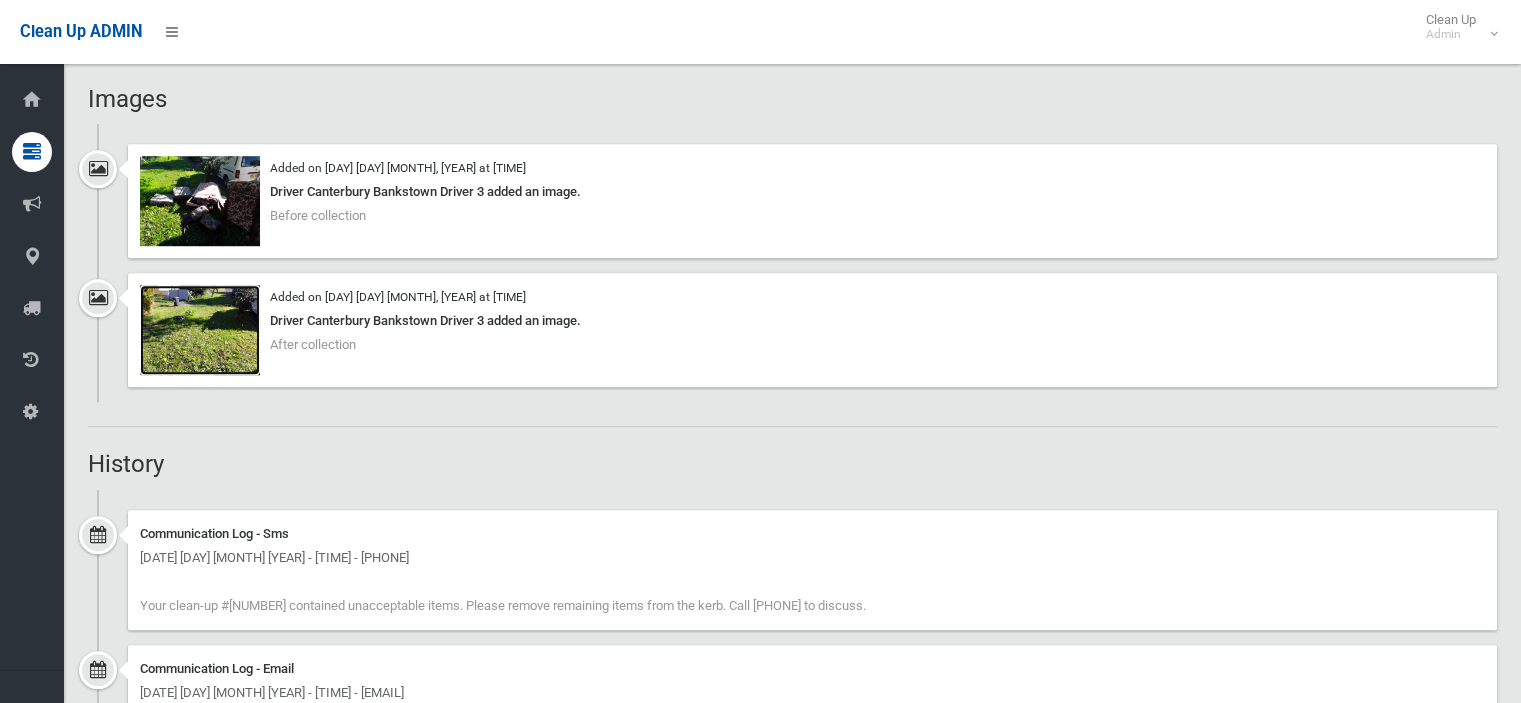 click at bounding box center [200, 330] 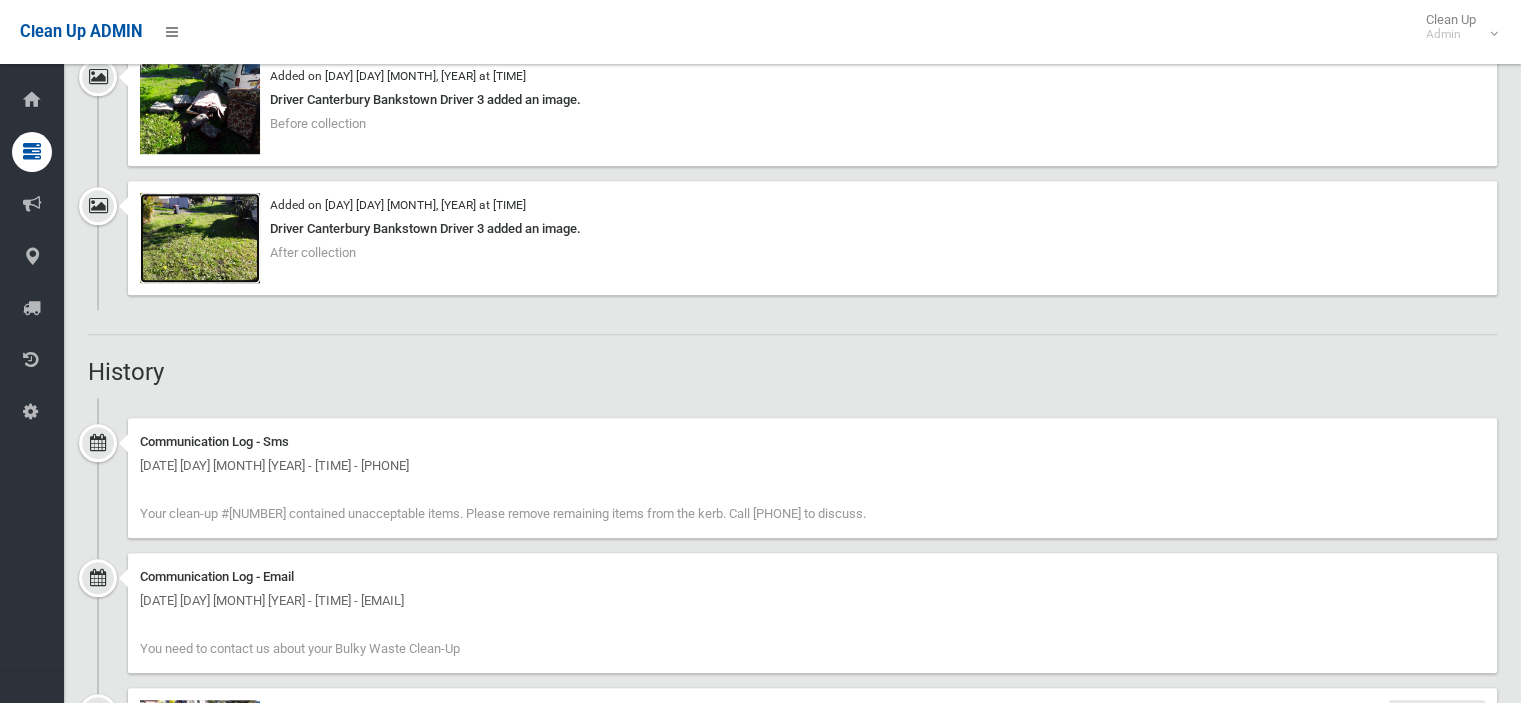 scroll, scrollTop: 1500, scrollLeft: 0, axis: vertical 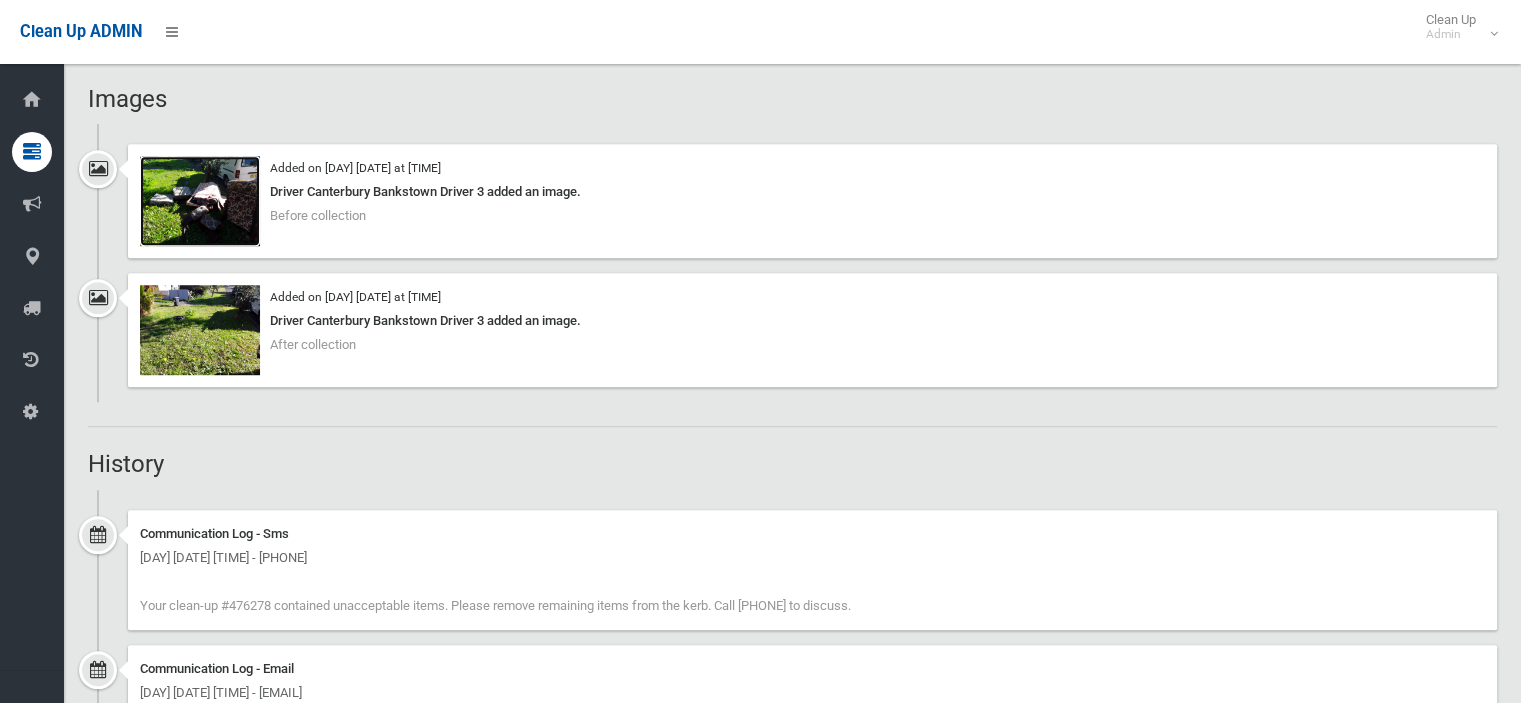 click at bounding box center [200, 201] 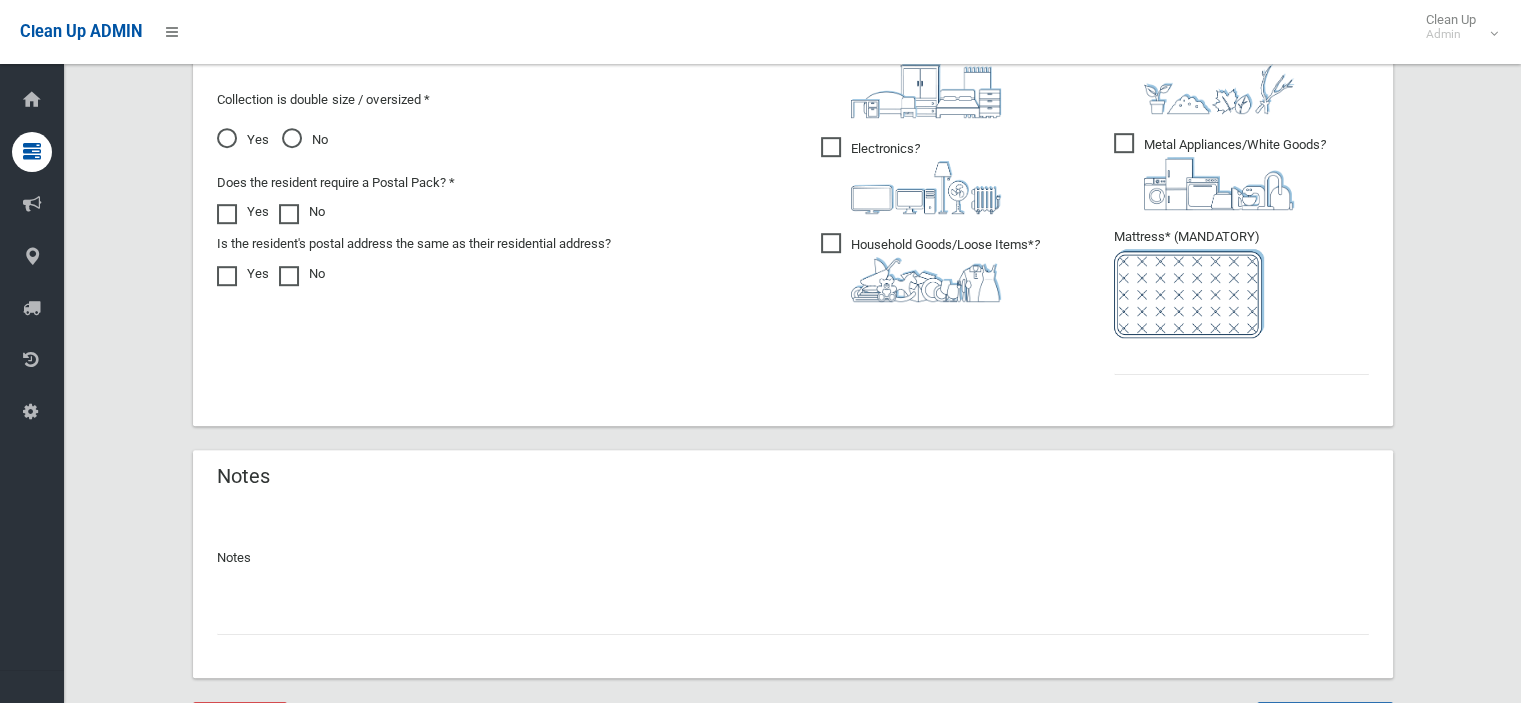 scroll, scrollTop: 1265, scrollLeft: 0, axis: vertical 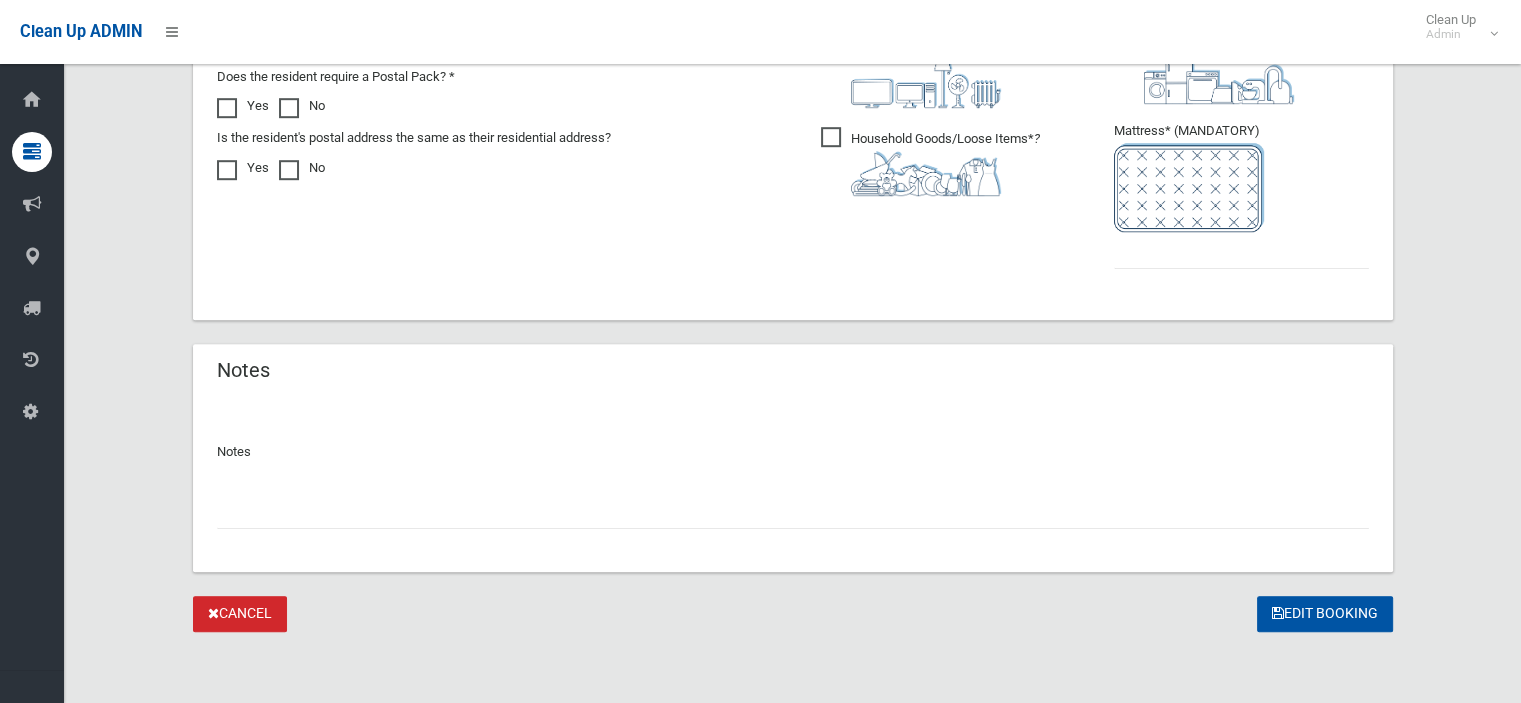 click at bounding box center [793, 510] 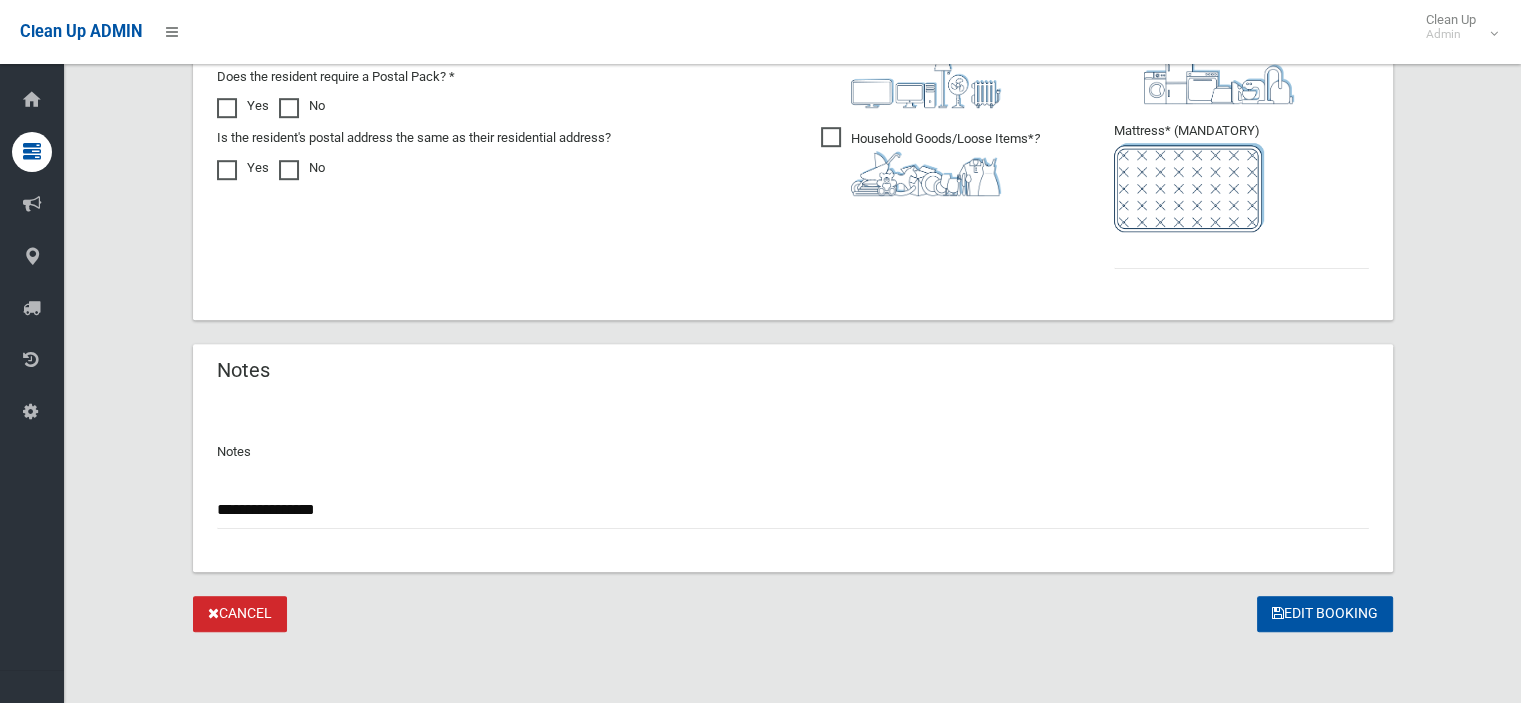 click on "**********" at bounding box center [793, 510] 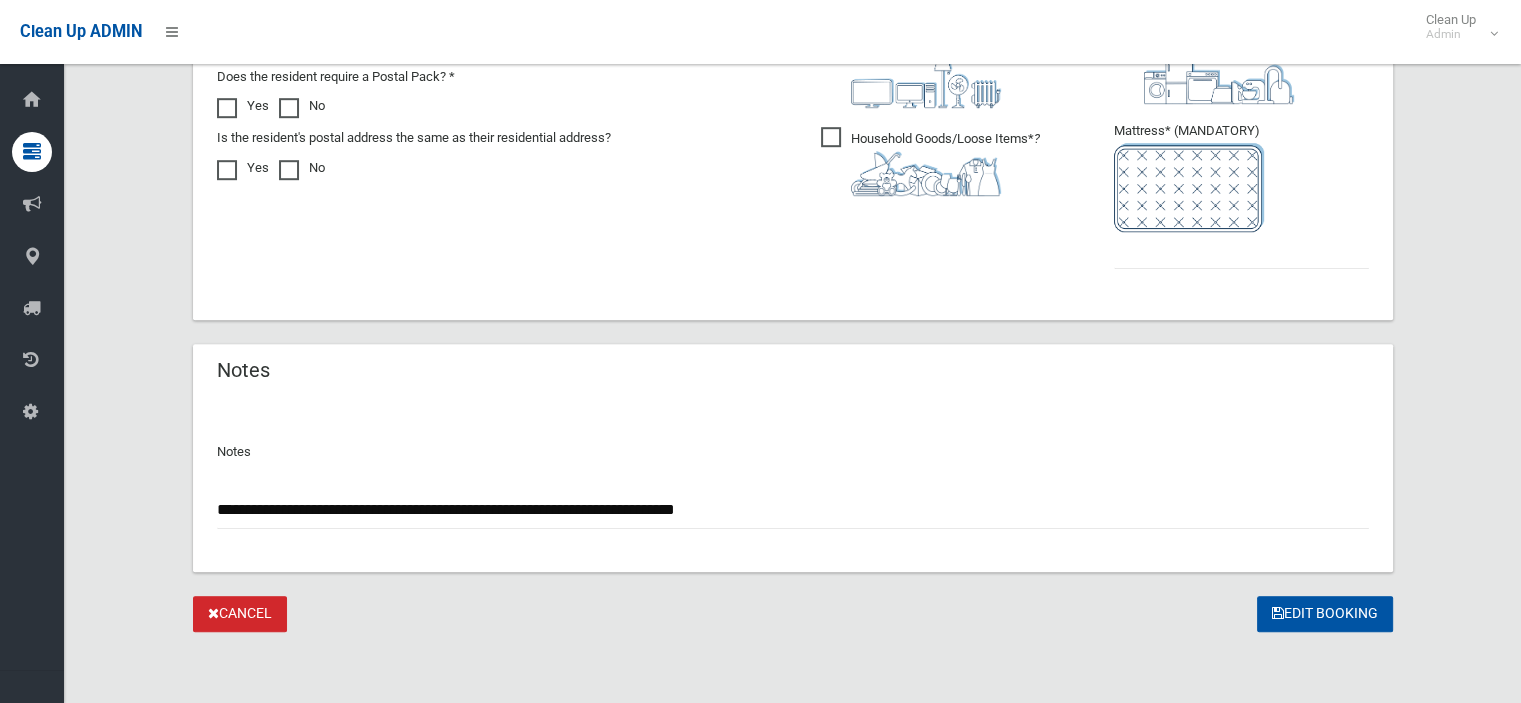 type on "**********" 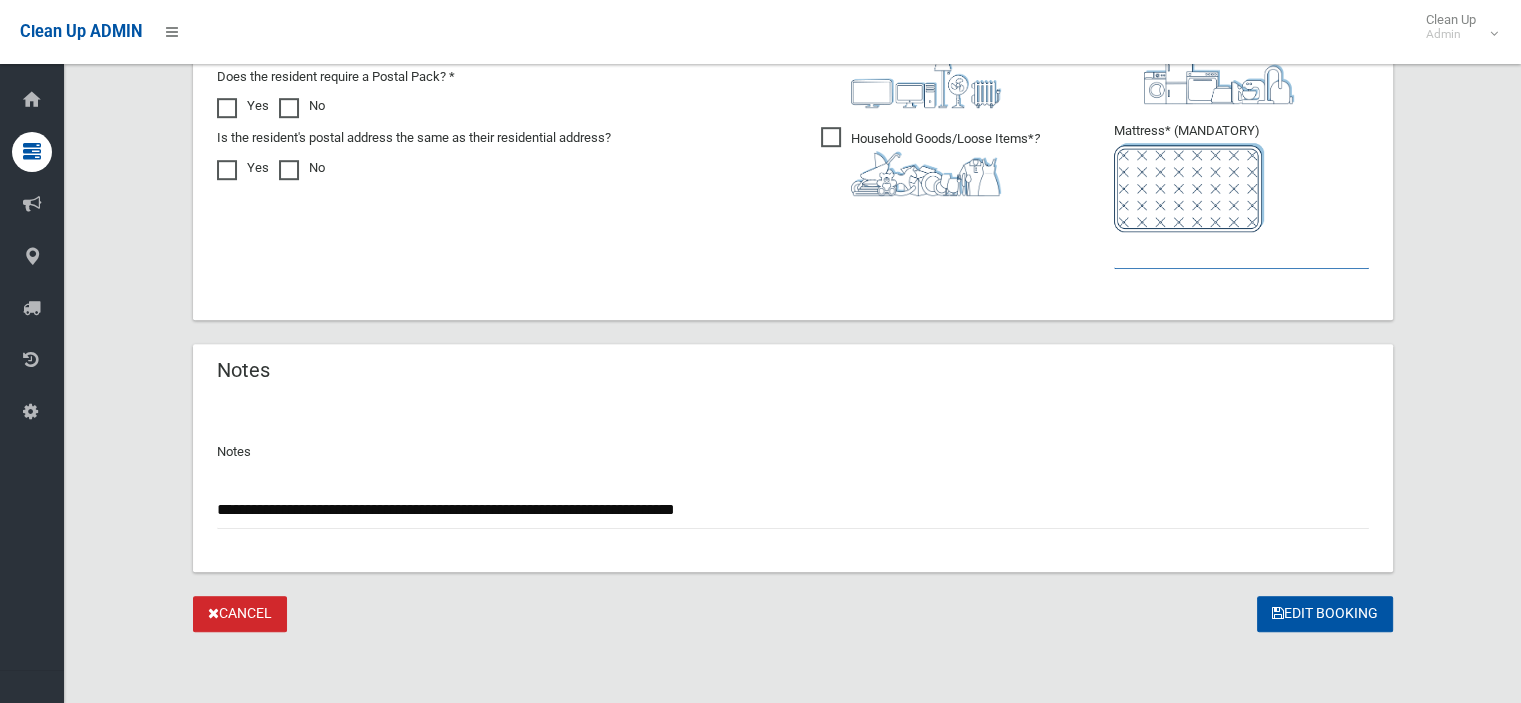 click at bounding box center [1241, 250] 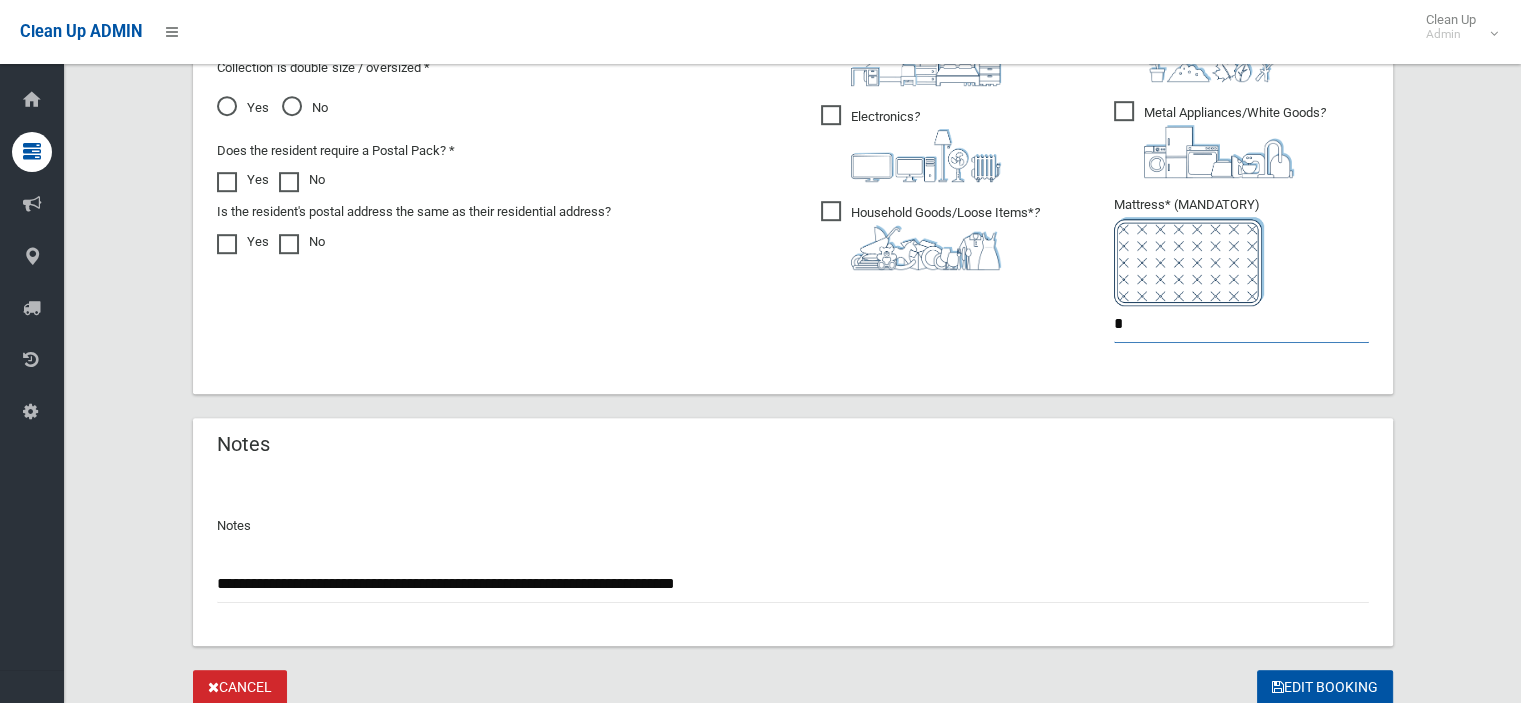 scroll, scrollTop: 1265, scrollLeft: 0, axis: vertical 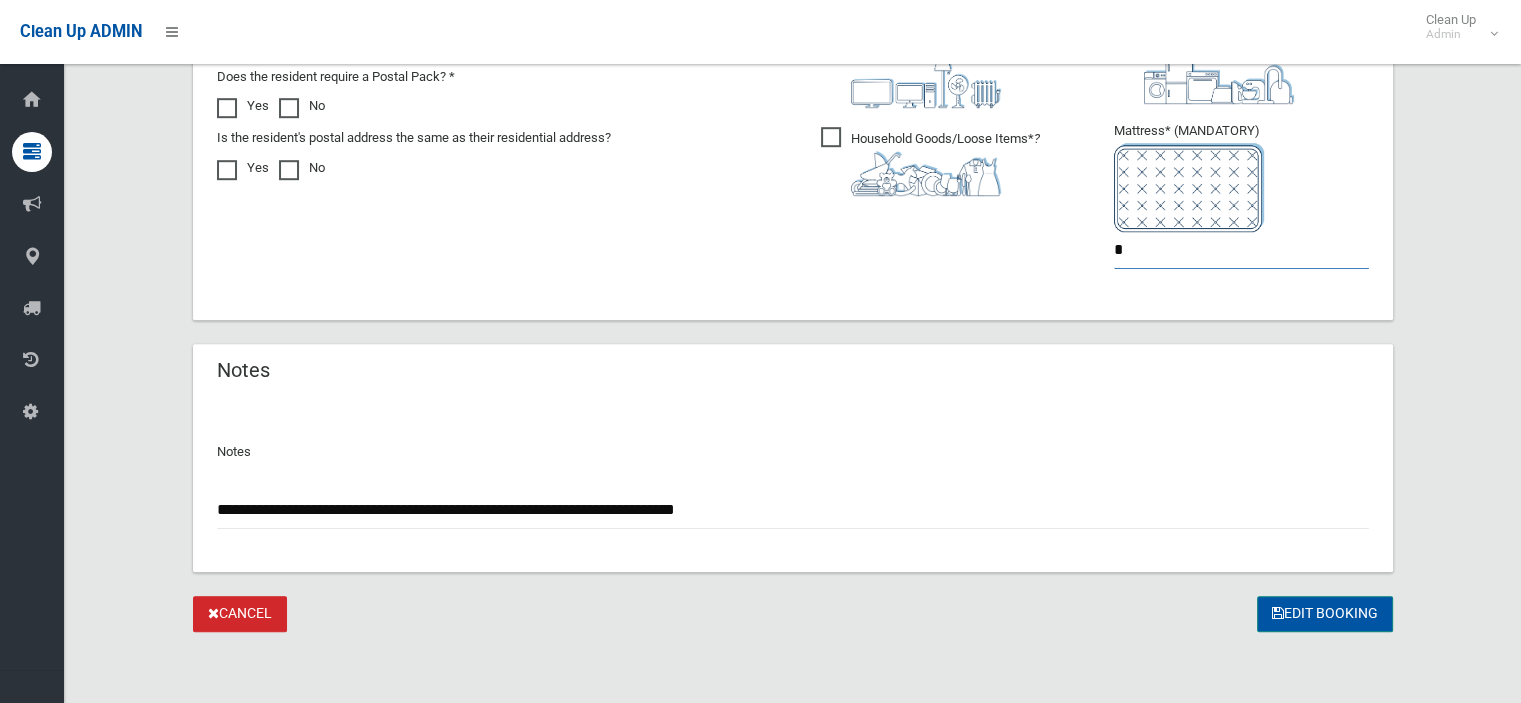 type on "*" 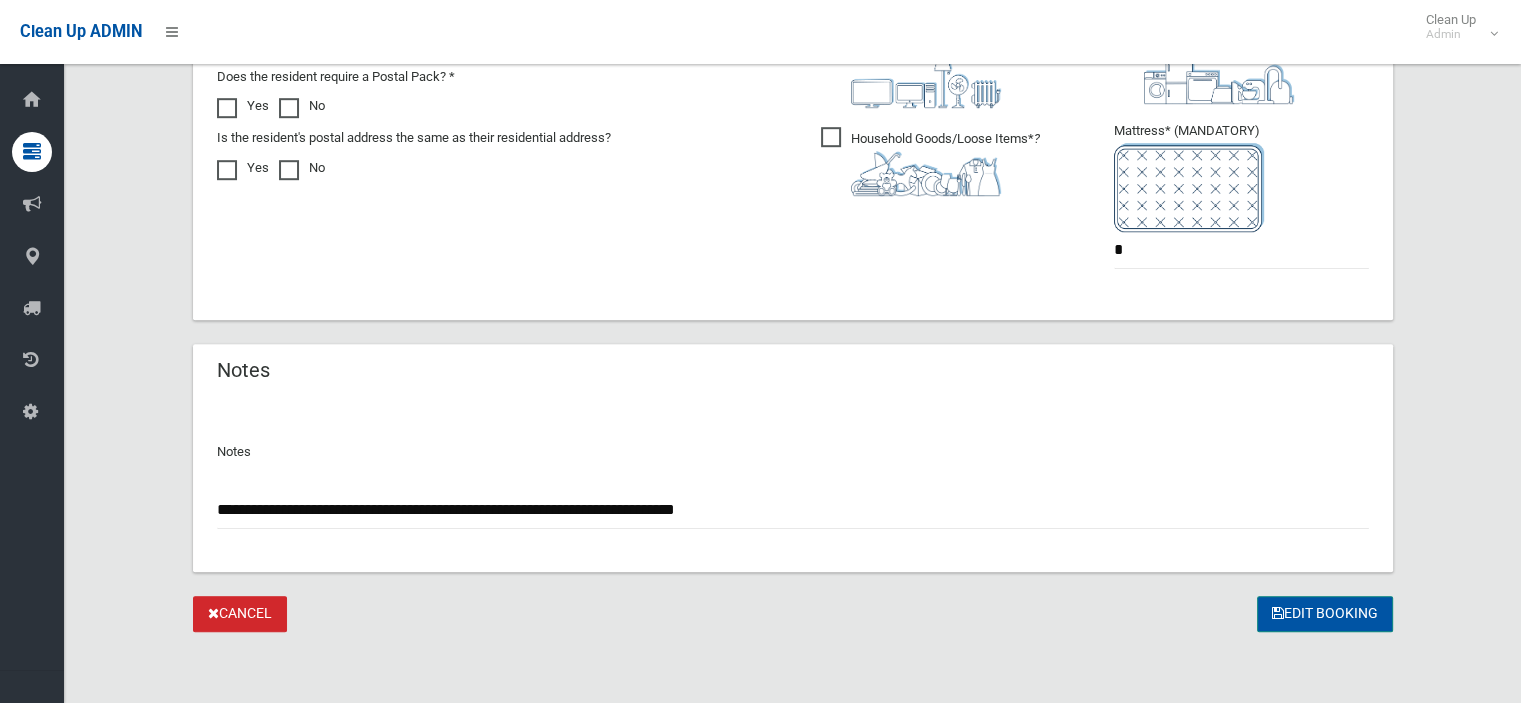 click on "Edit Booking" at bounding box center [1325, 614] 